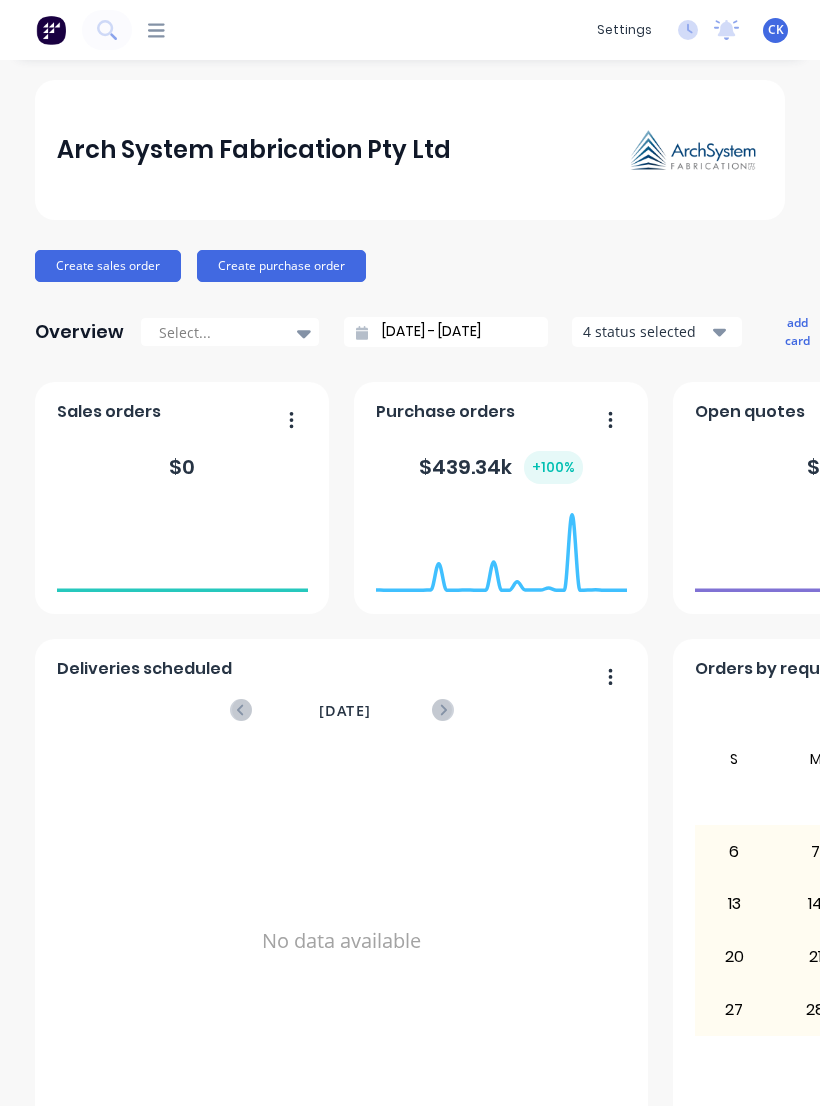 scroll, scrollTop: 0, scrollLeft: 0, axis: both 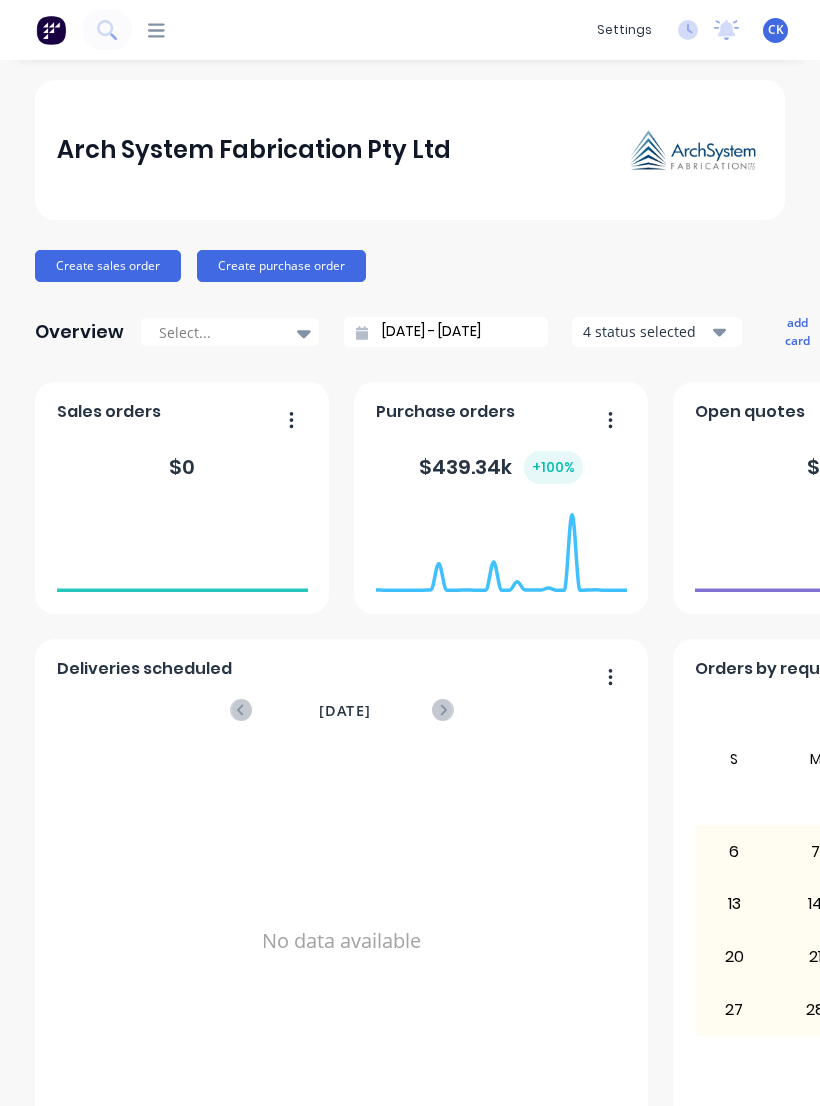 click at bounding box center [107, 30] 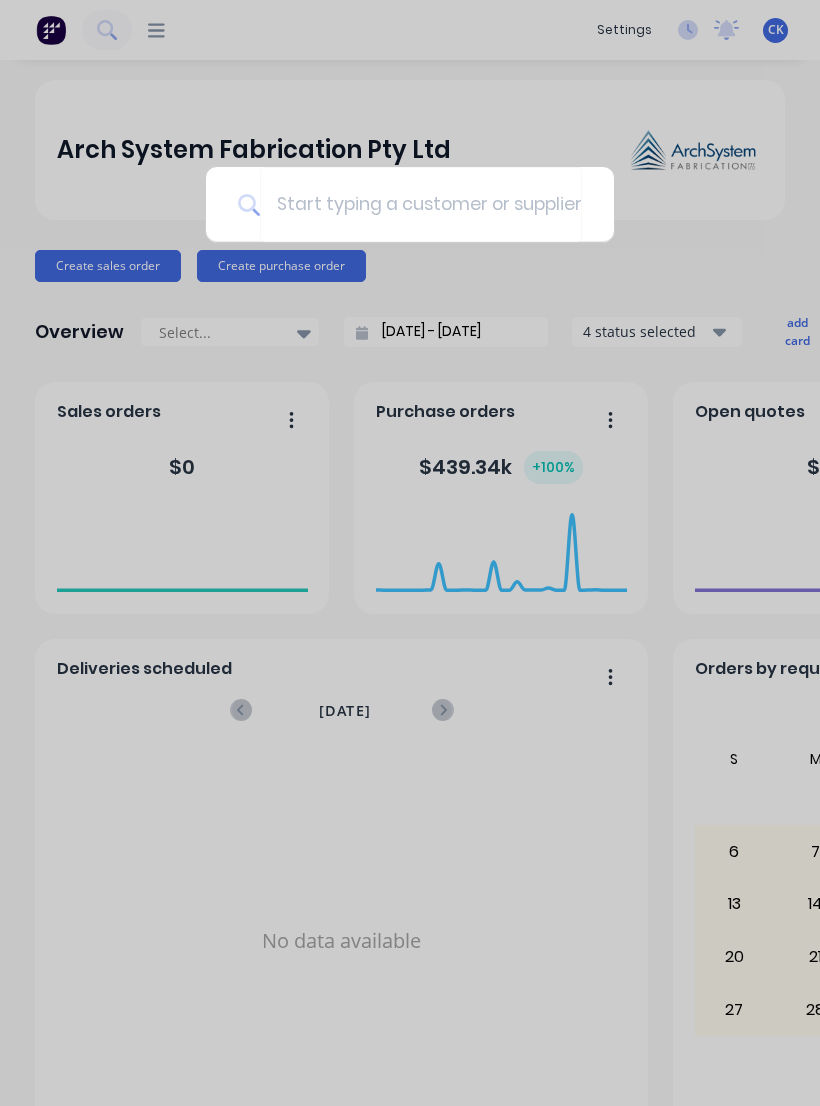 click at bounding box center (410, 553) 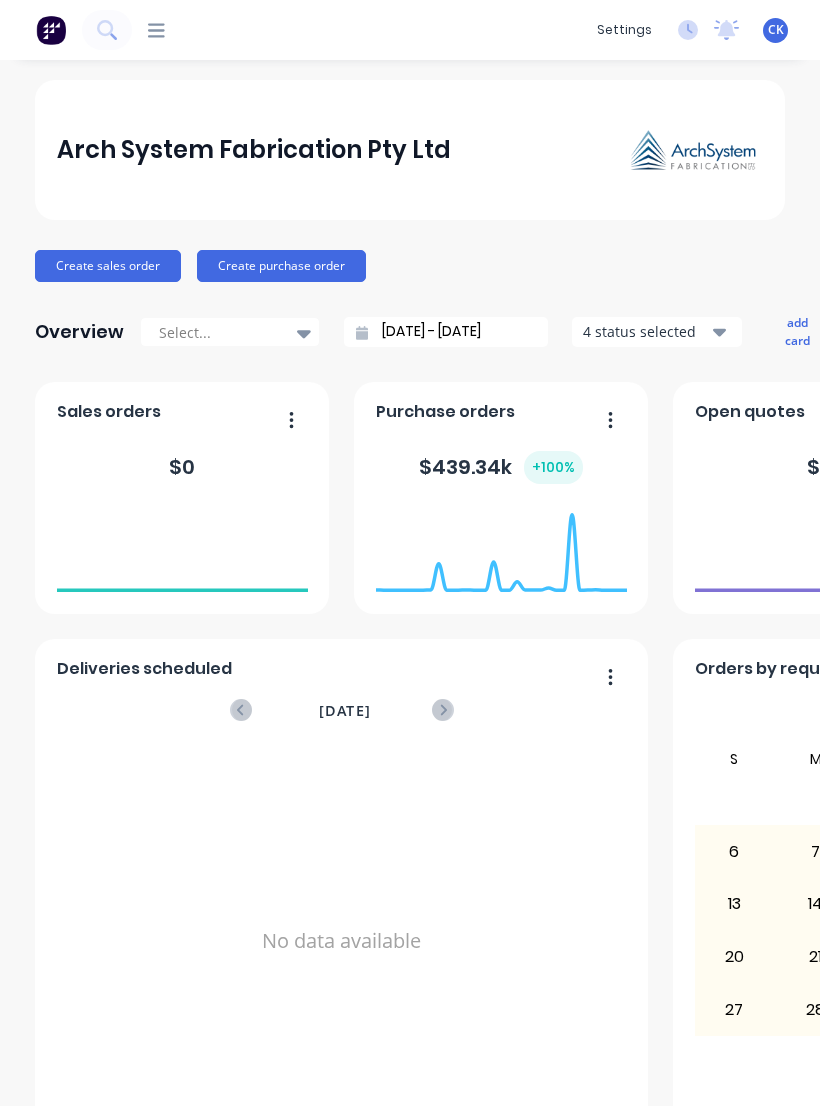 click 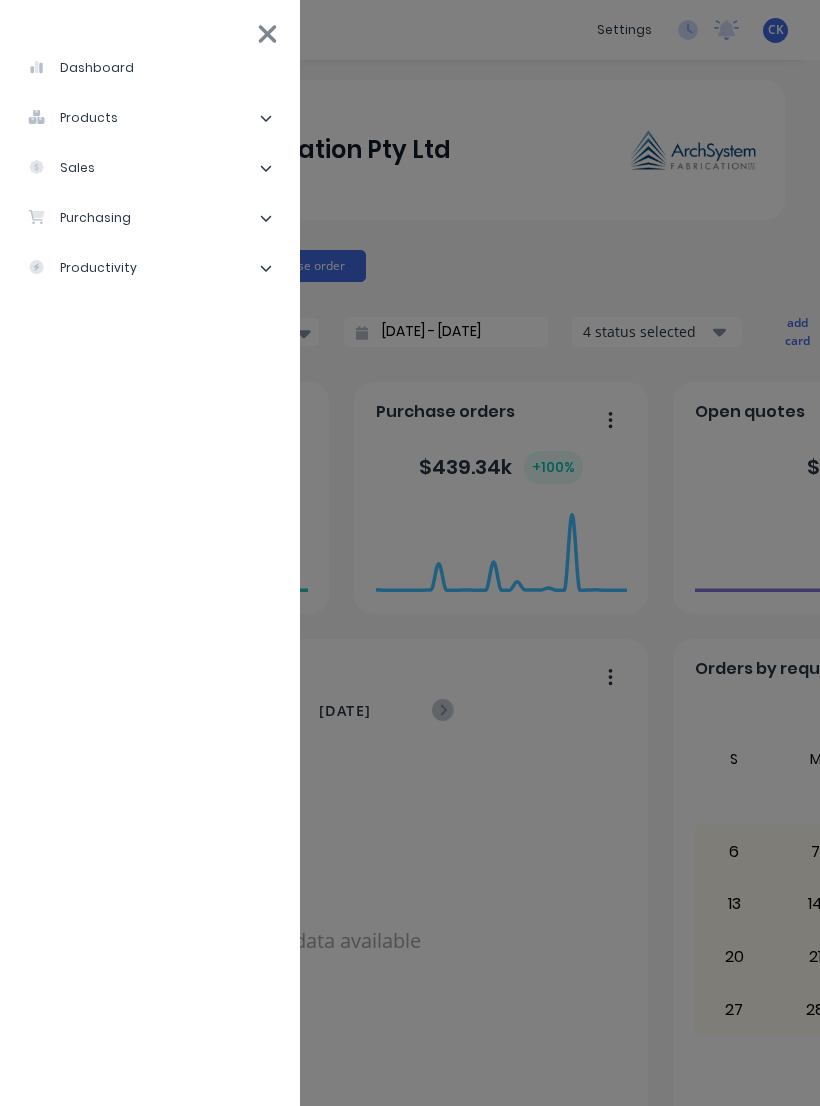 click on "purchasing" at bounding box center [150, 218] 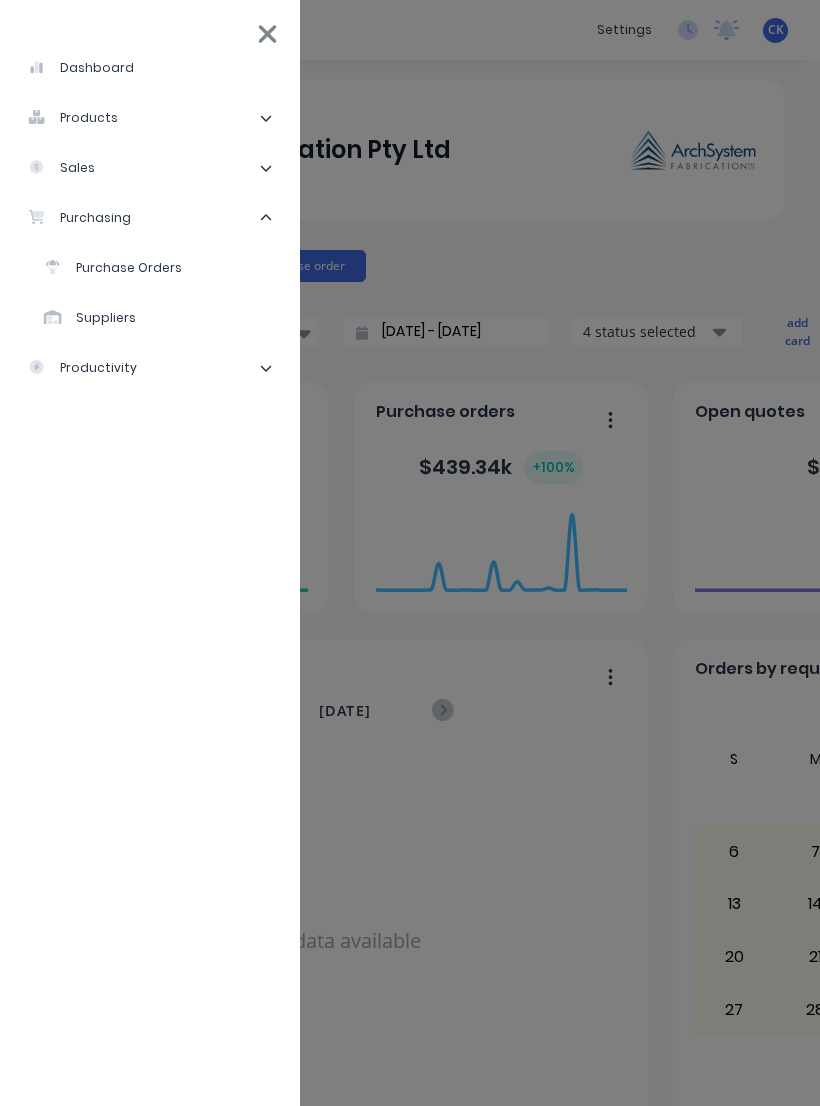 click on "Purchase Orders" at bounding box center [158, 268] 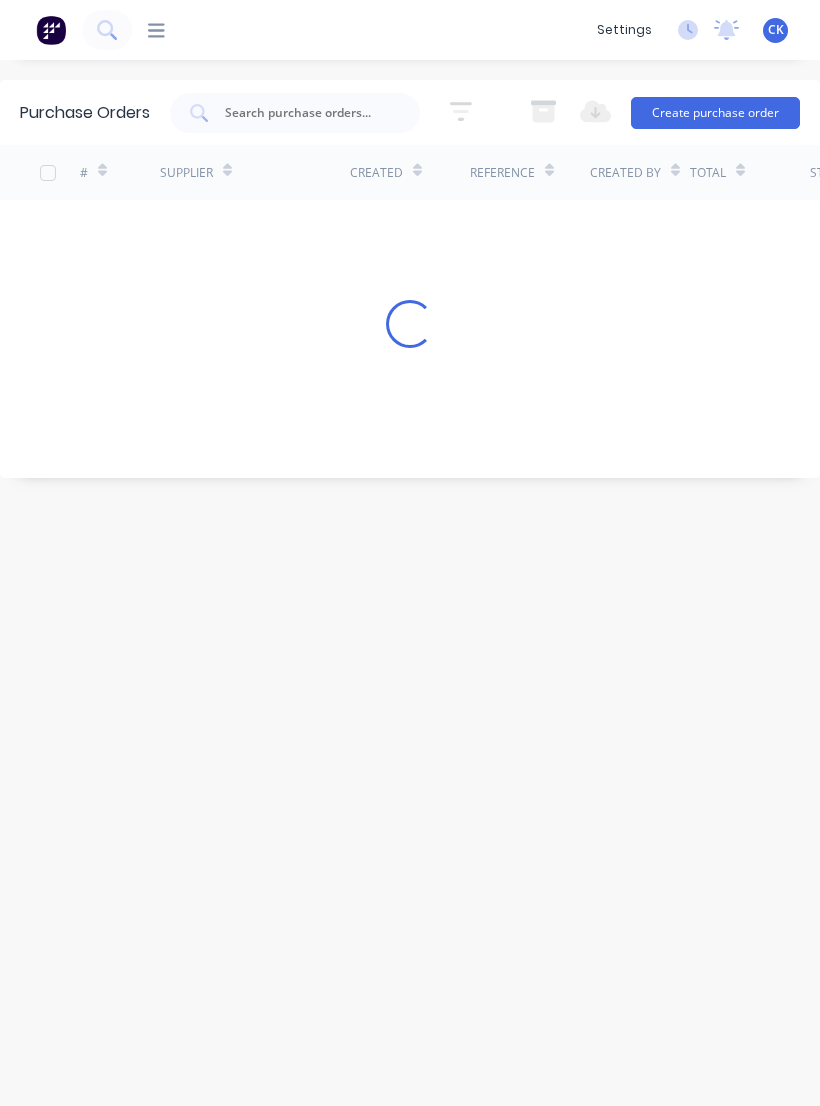 click at bounding box center [306, 113] 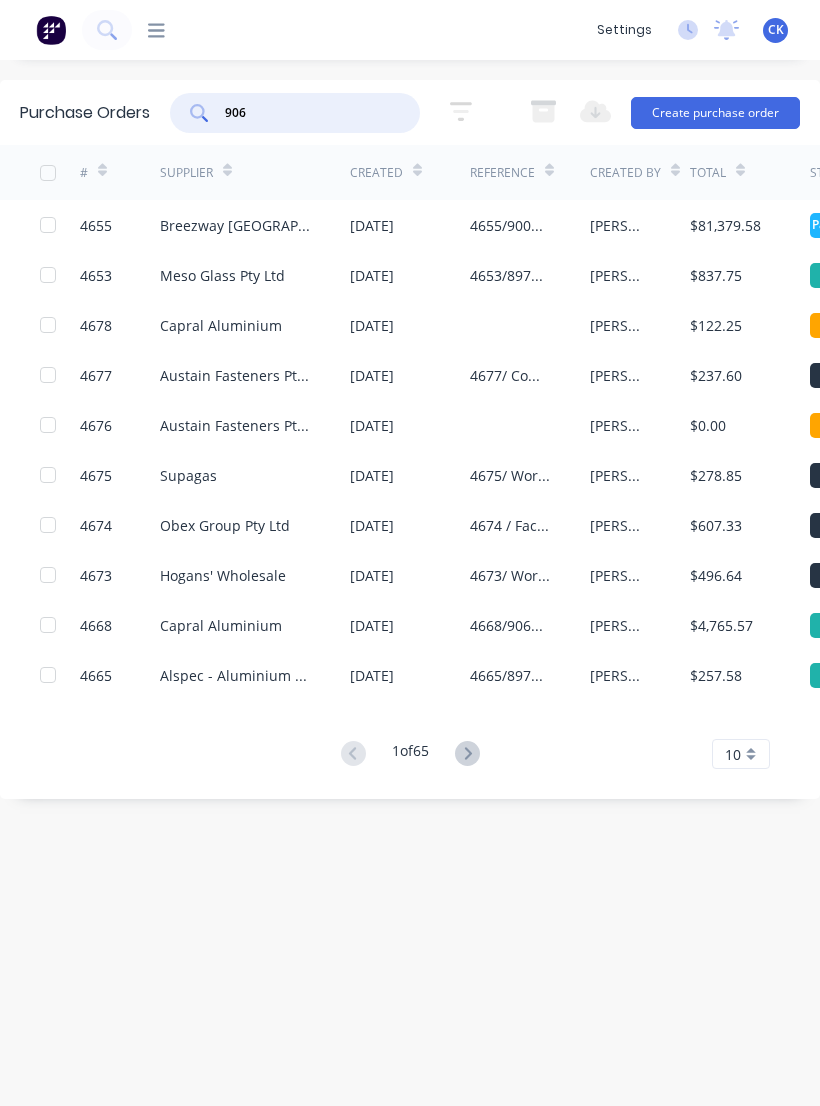 type on "9066" 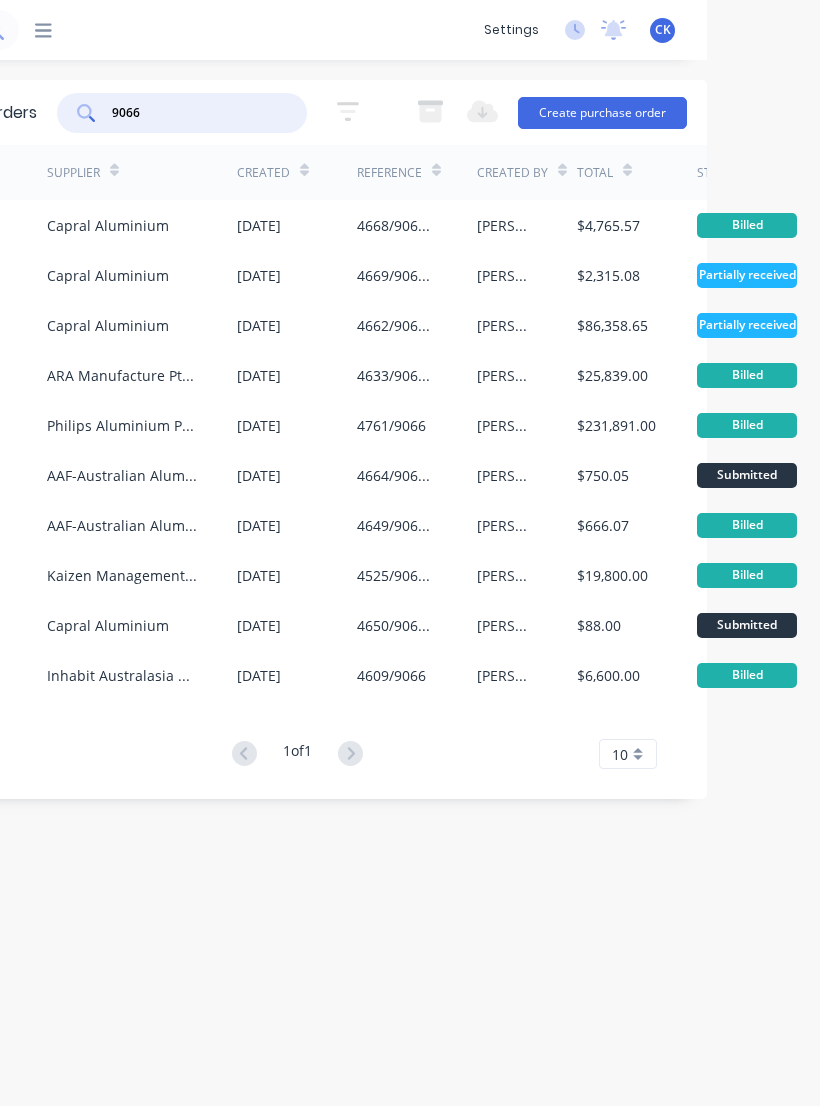 scroll, scrollTop: 0, scrollLeft: 116, axis: horizontal 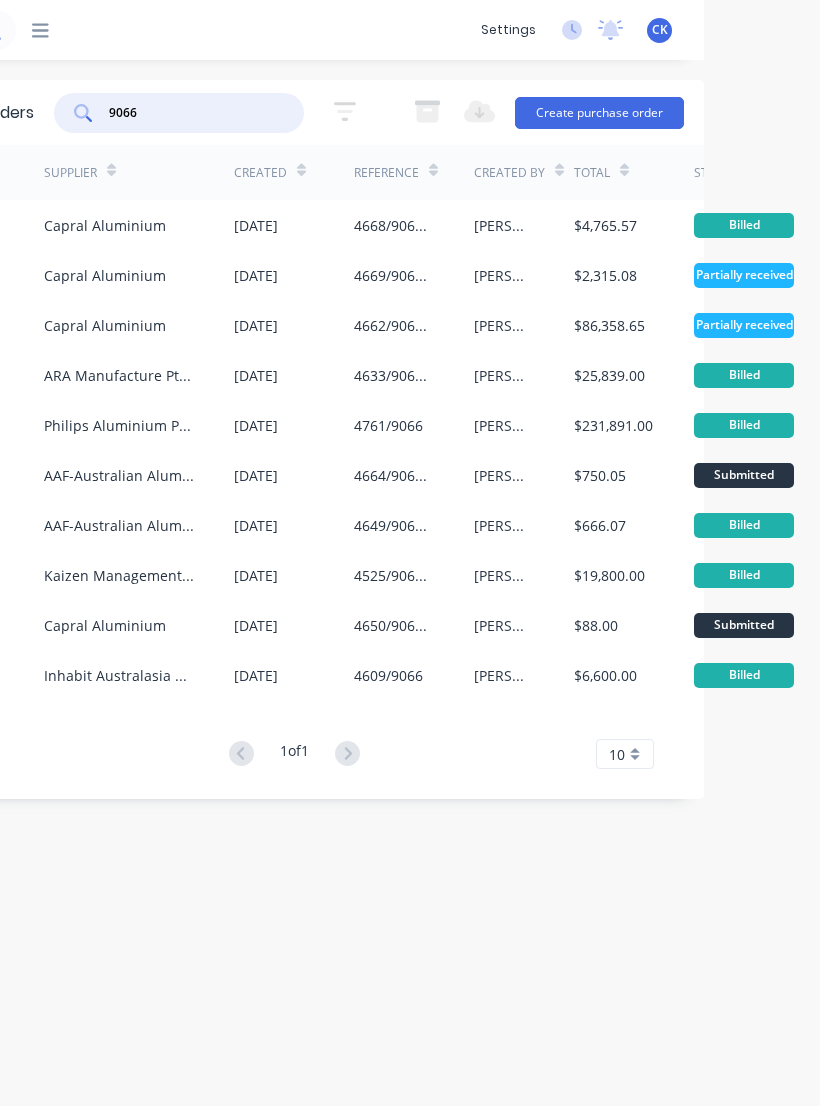 click on "$4,765.57" at bounding box center [634, 225] 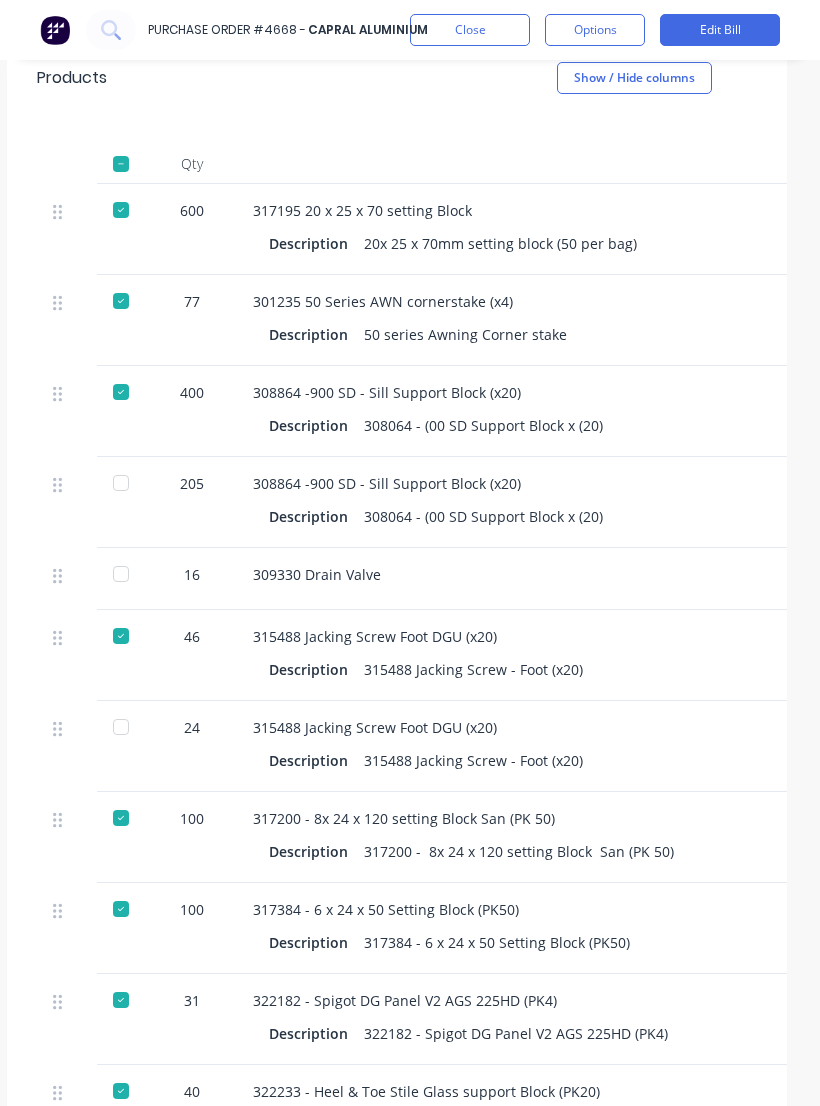 scroll, scrollTop: 517, scrollLeft: 13, axis: both 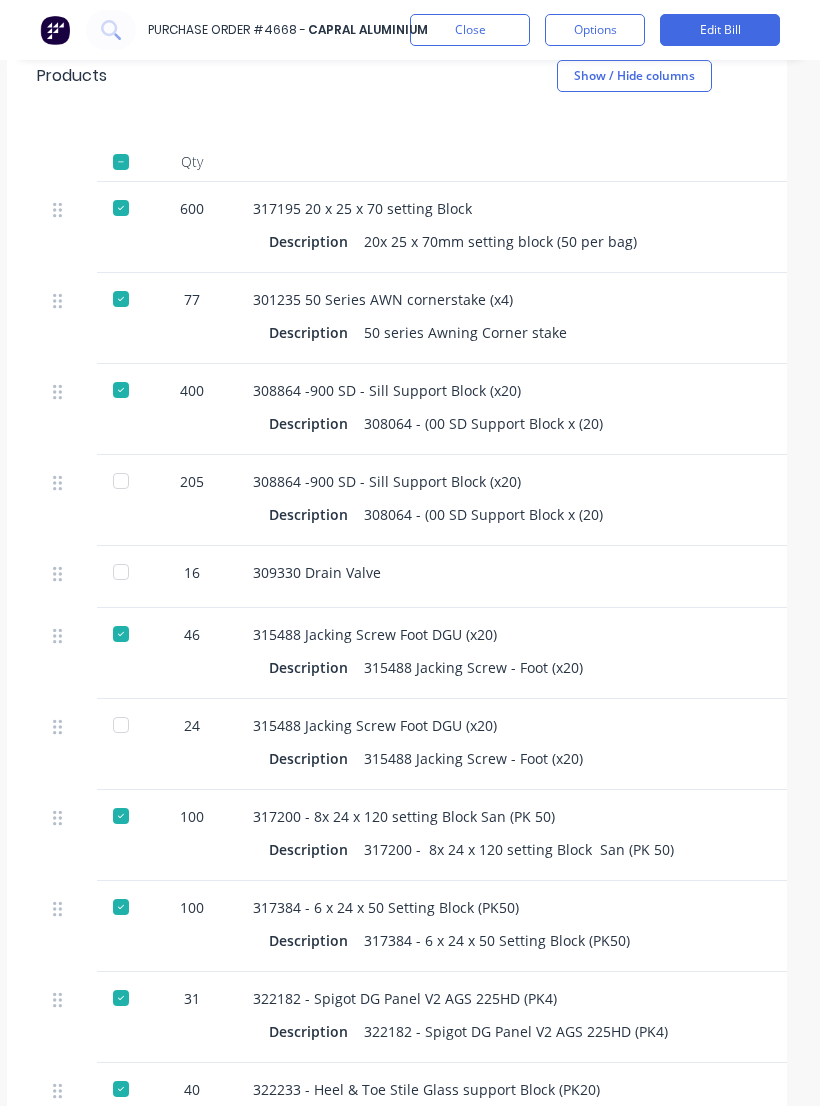 click on "Close" at bounding box center [470, 30] 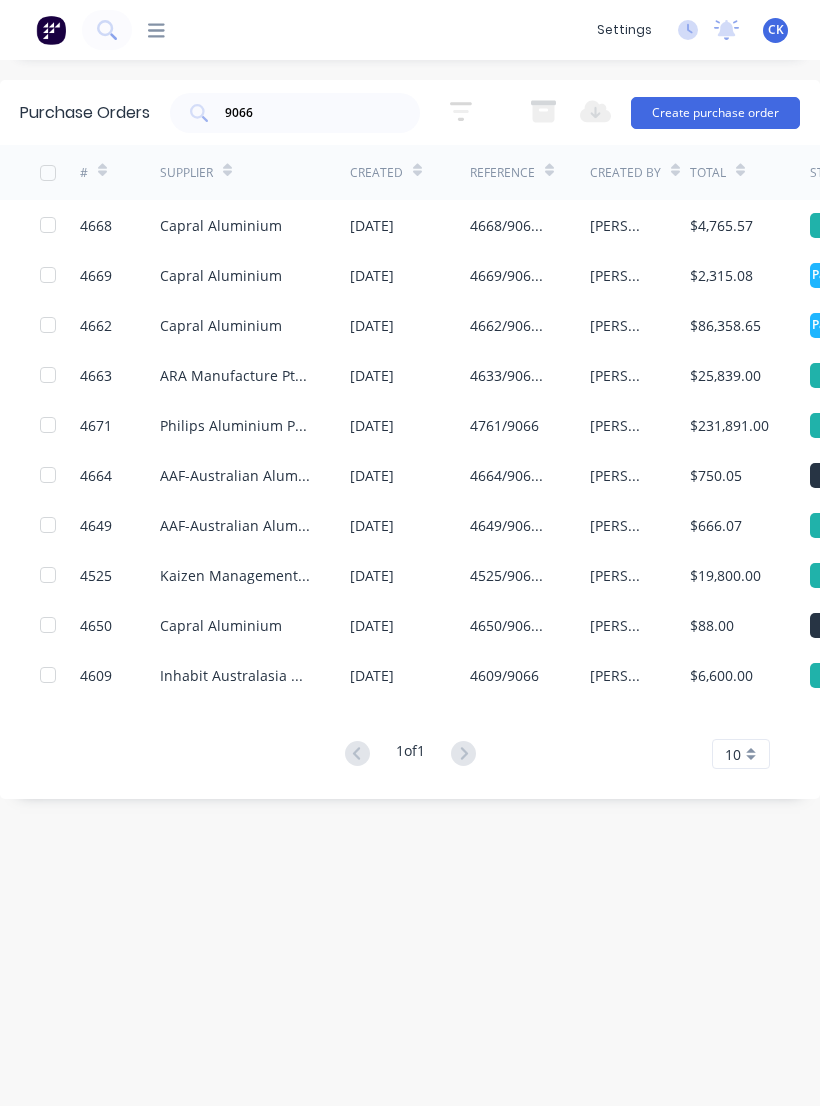 click on "$2,315.08" at bounding box center [721, 275] 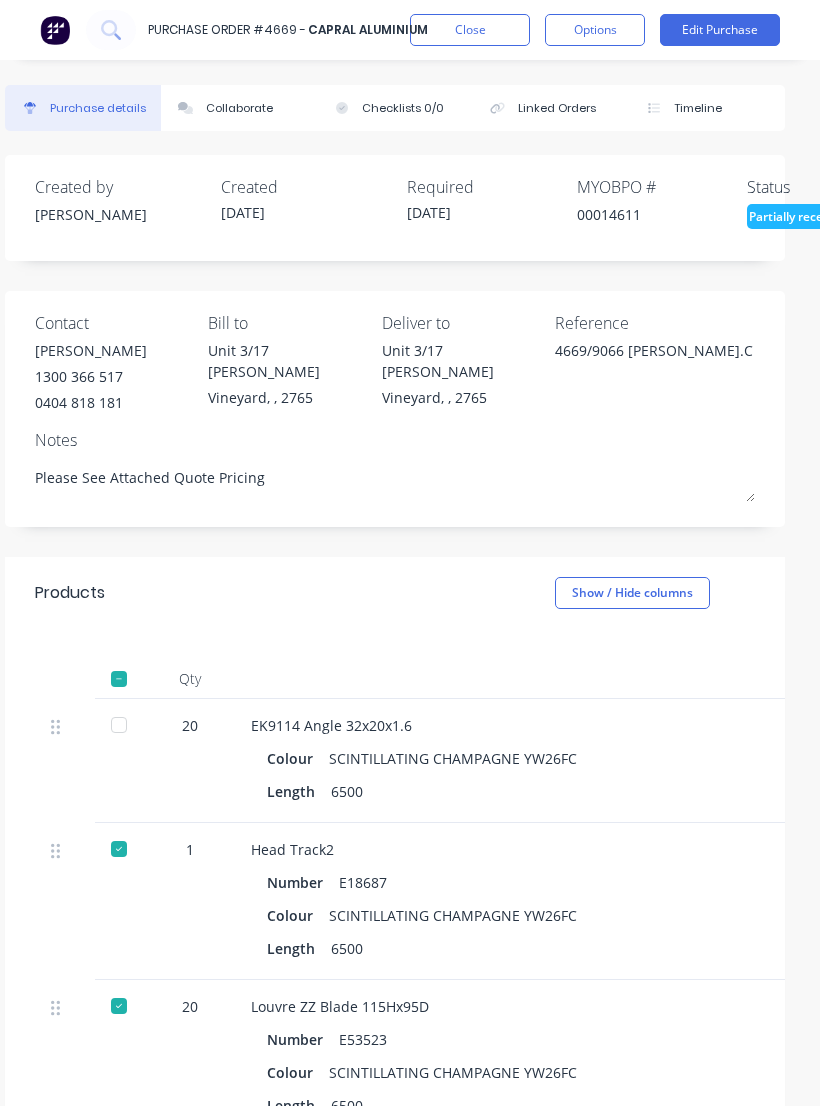 scroll, scrollTop: 0, scrollLeft: 15, axis: horizontal 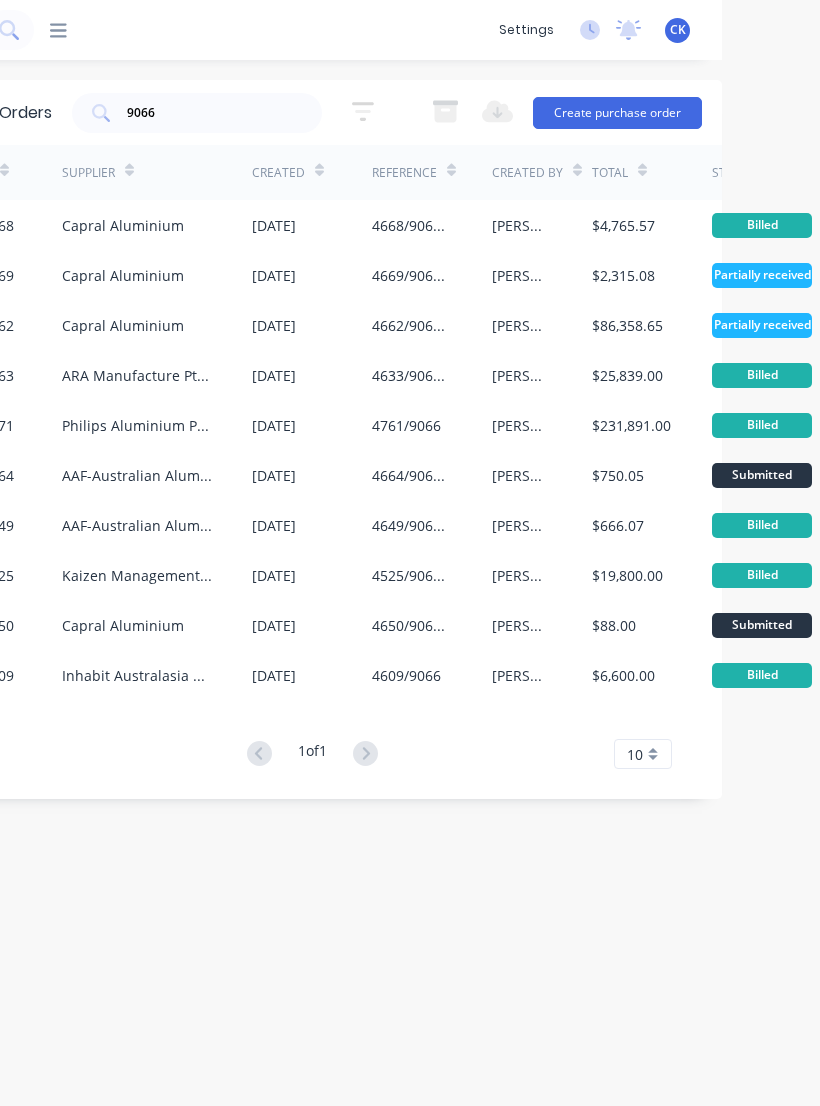 click on "Capral Aluminium" at bounding box center (123, 325) 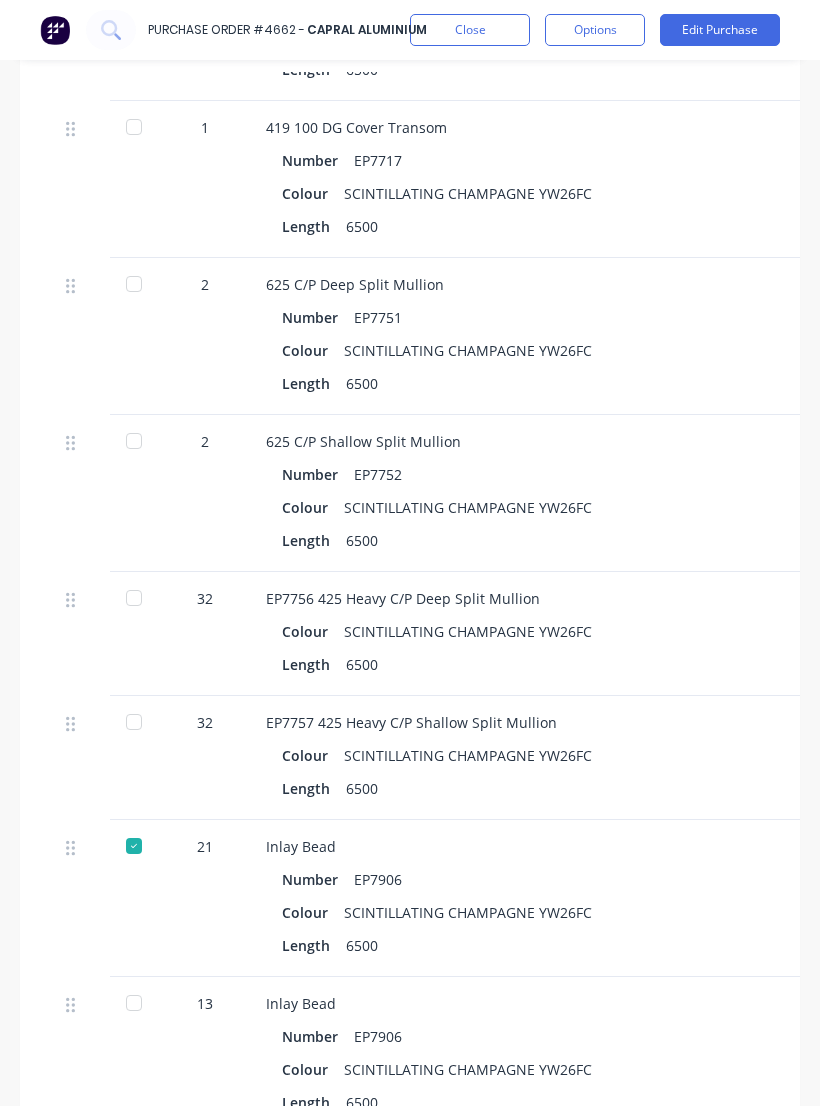scroll, scrollTop: 0, scrollLeft: 0, axis: both 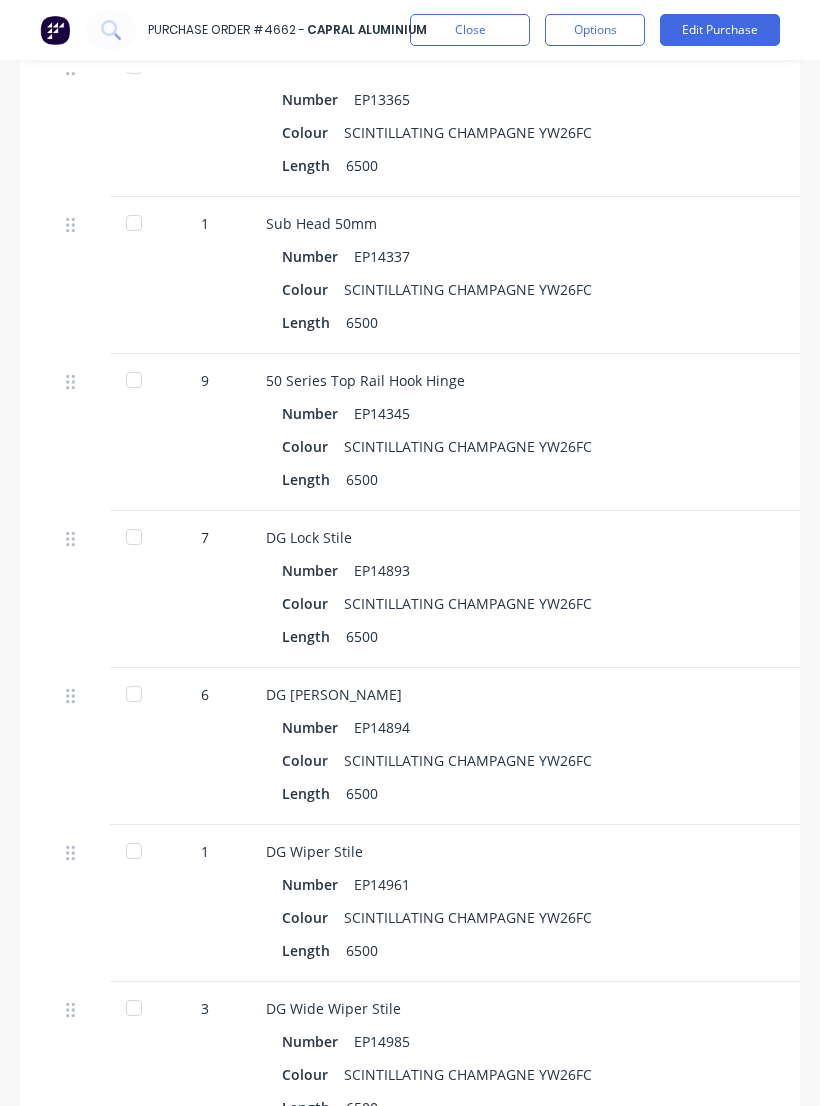 click on "Close" at bounding box center (470, 30) 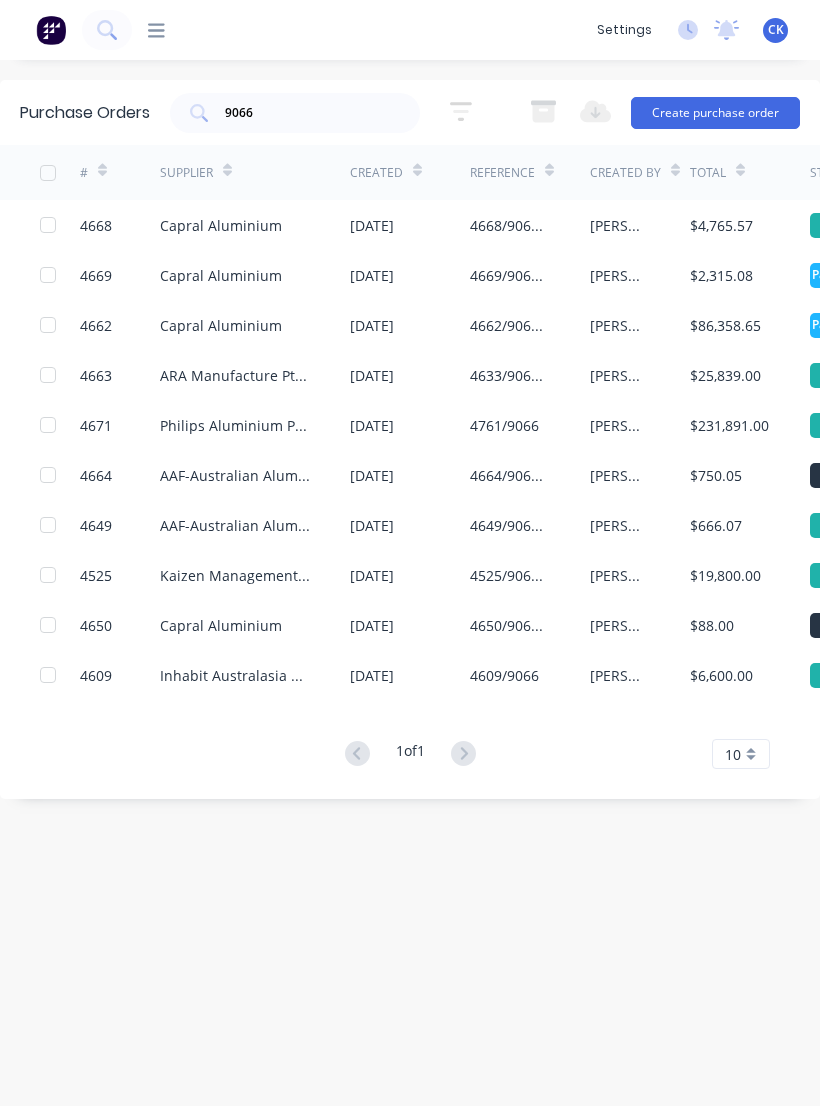 click on "$231,891.00" at bounding box center (729, 425) 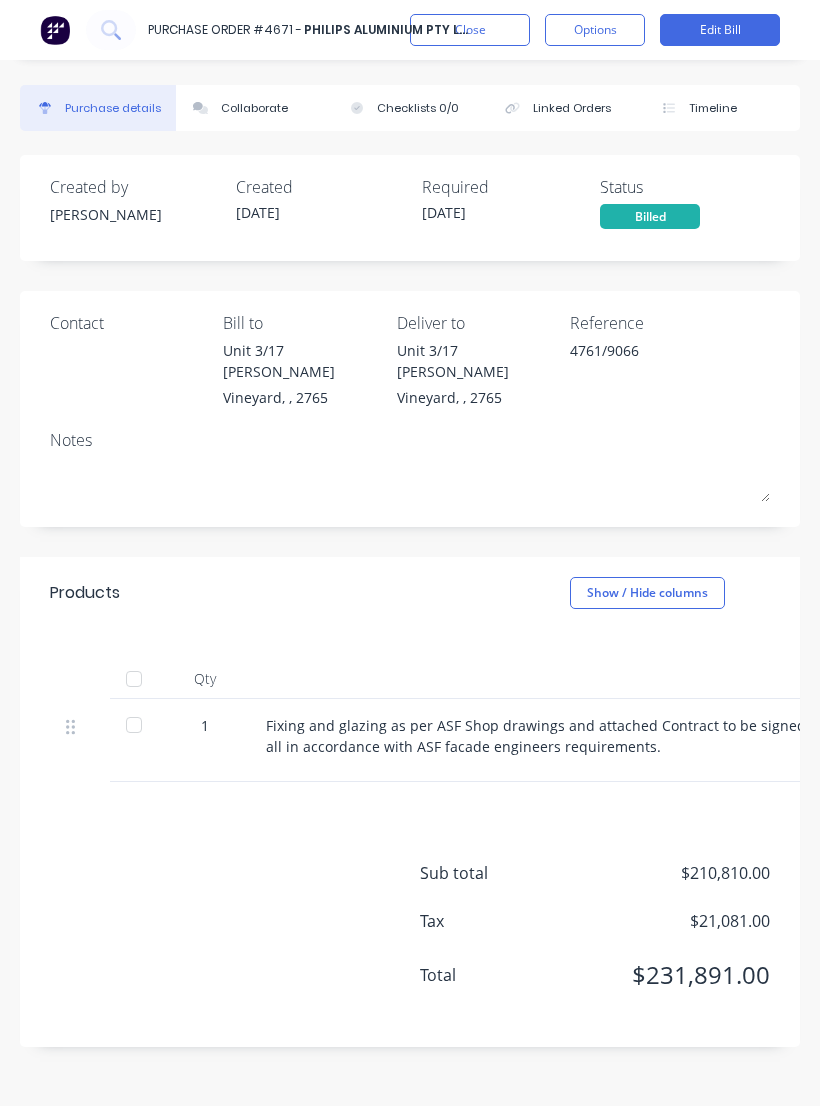 scroll, scrollTop: 0, scrollLeft: 0, axis: both 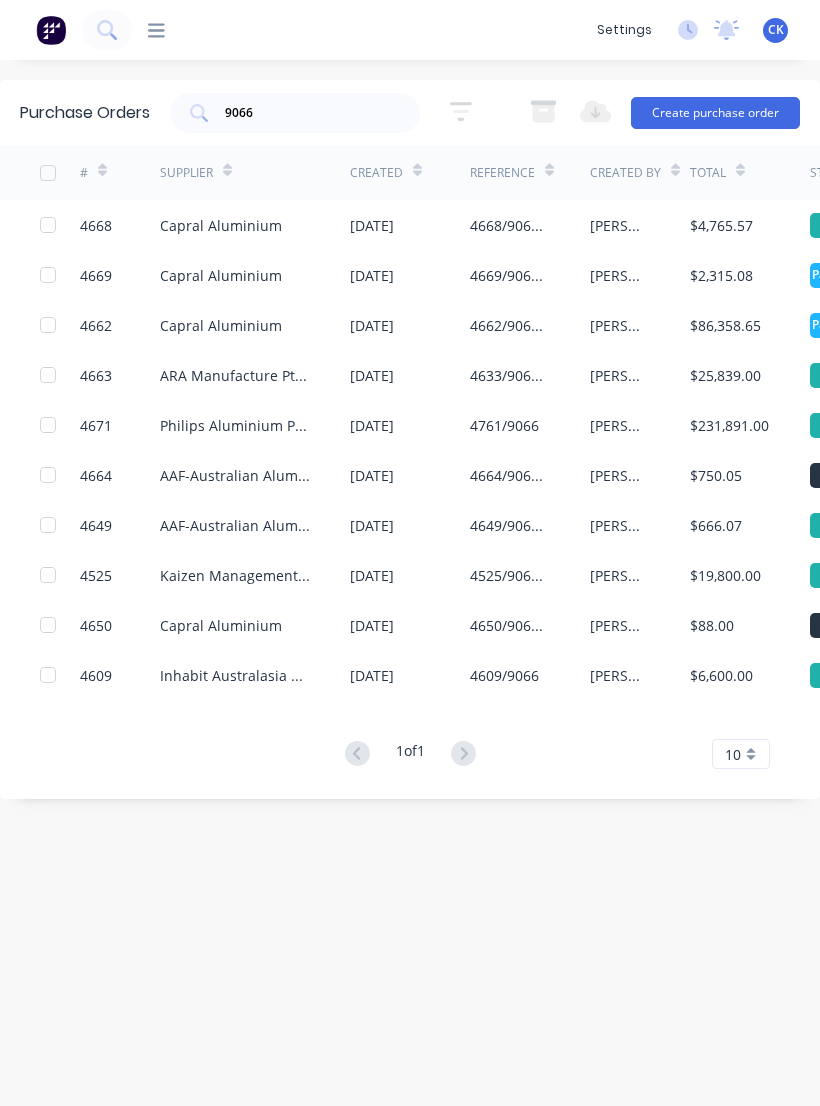 click on "[PERSON_NAME]" at bounding box center [640, 375] 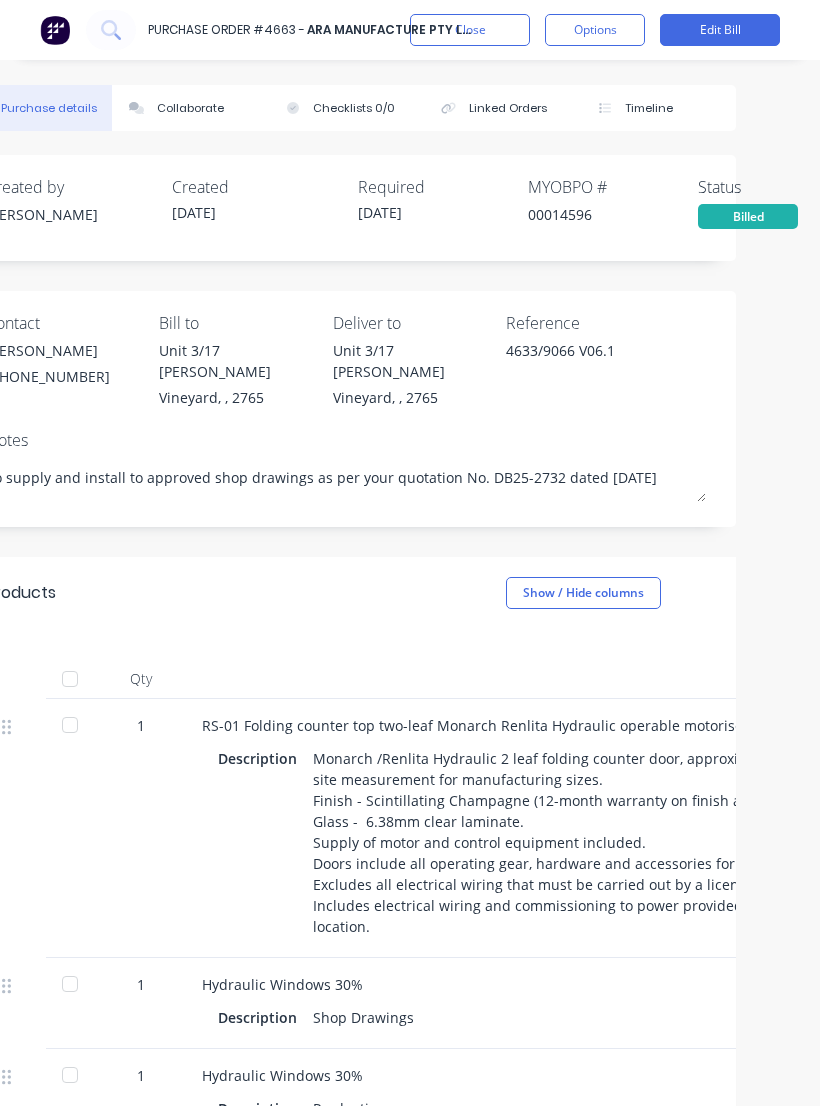 click on "Close" at bounding box center [470, 30] 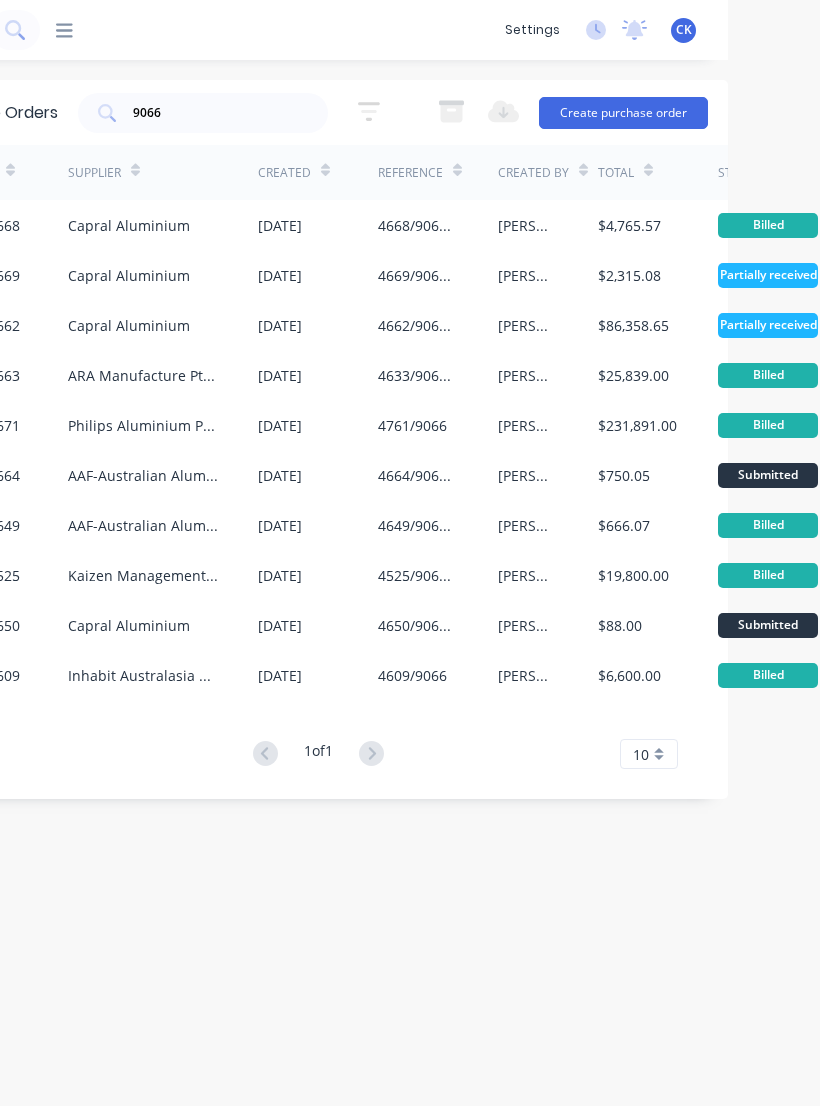 scroll, scrollTop: 0, scrollLeft: 93, axis: horizontal 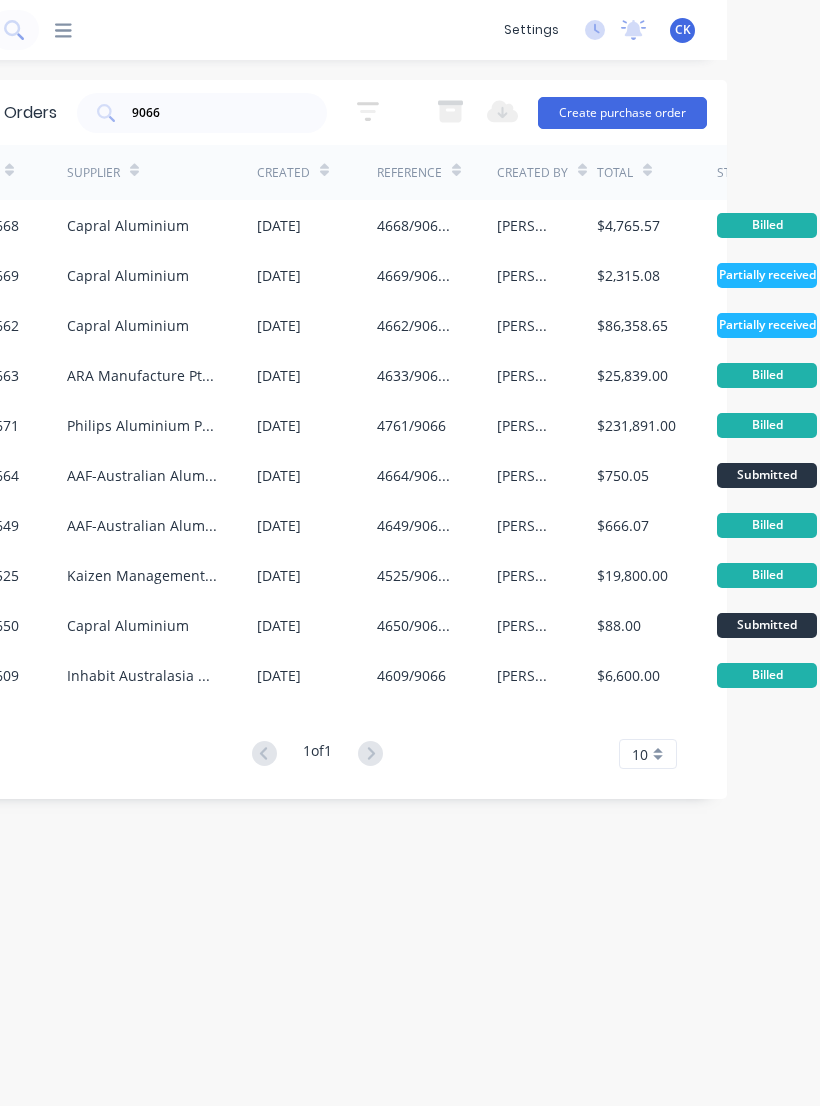click on "$25,839.00" at bounding box center [632, 375] 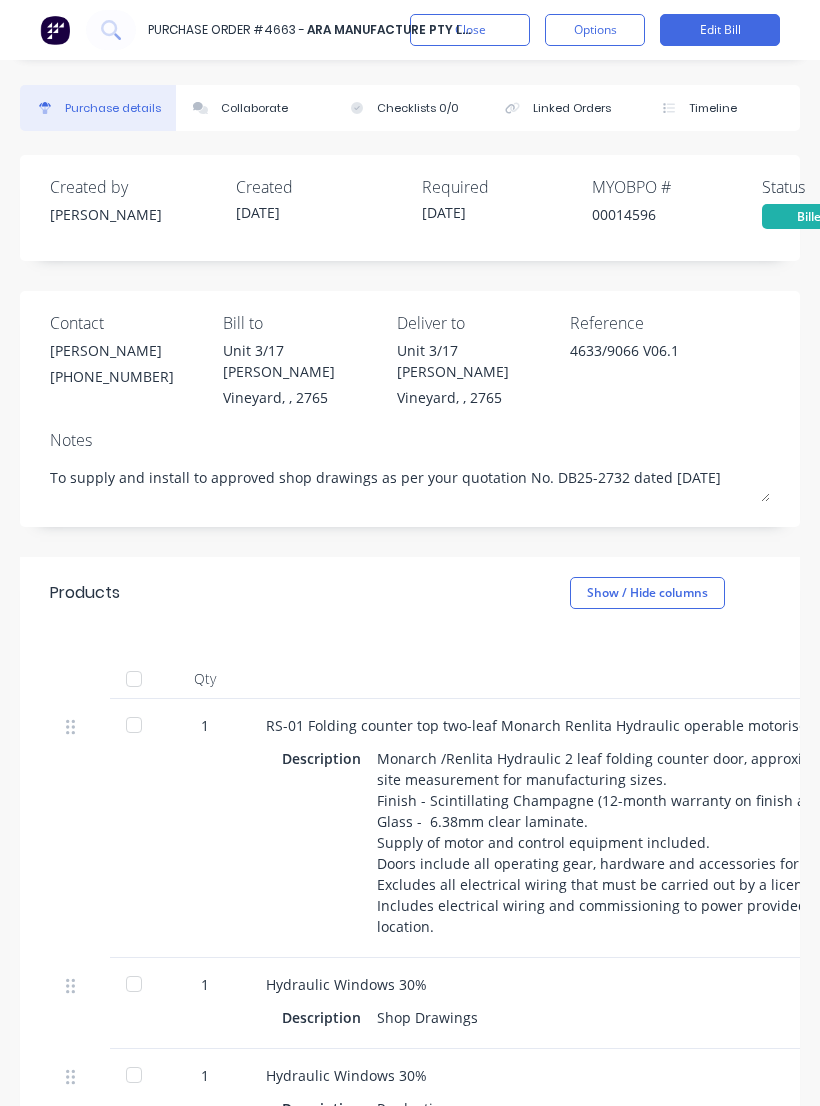 click on "Close" at bounding box center [470, 30] 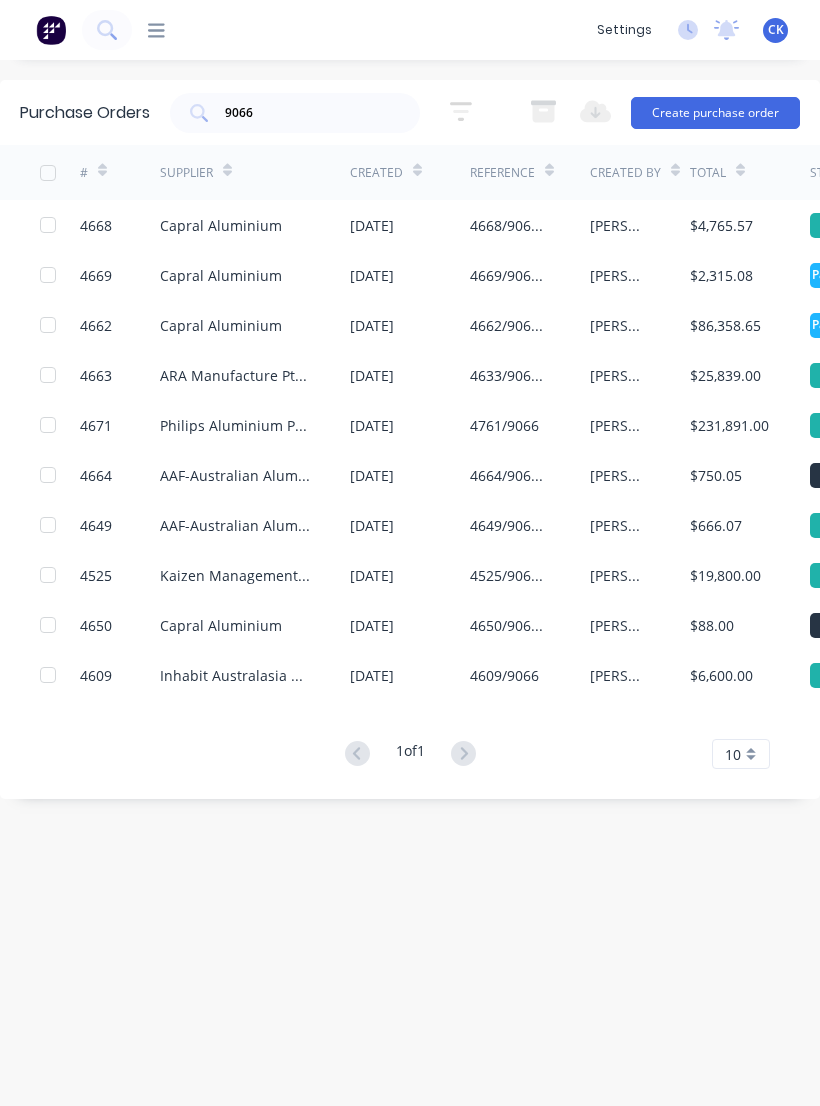 click on "$86,358.65" at bounding box center [725, 325] 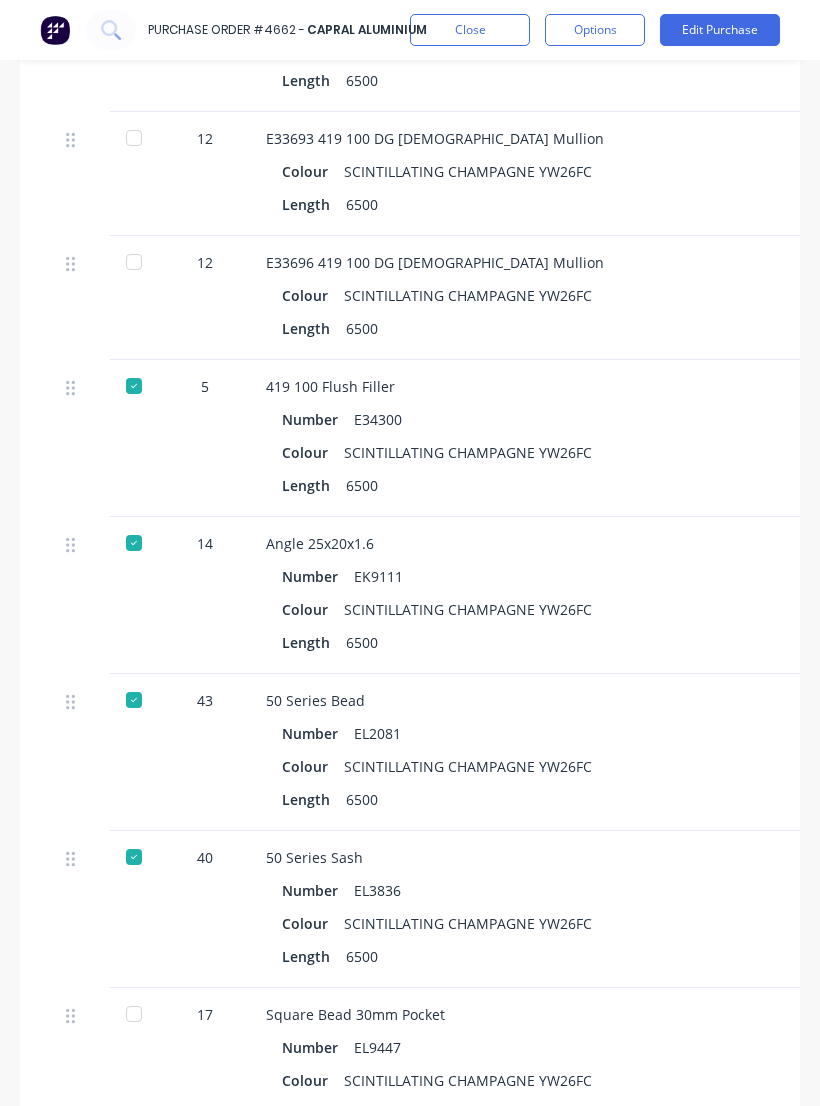 scroll, scrollTop: 913, scrollLeft: 0, axis: vertical 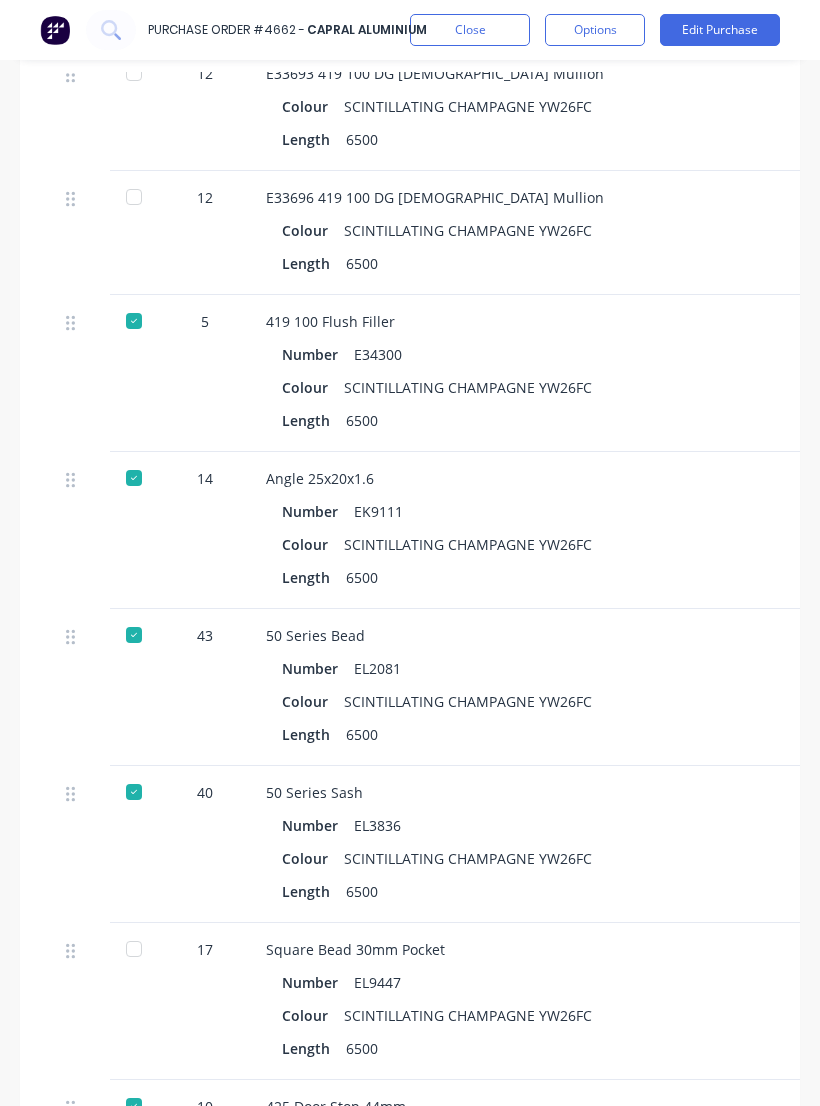 click on "Length 6500" at bounding box center [700, 420] 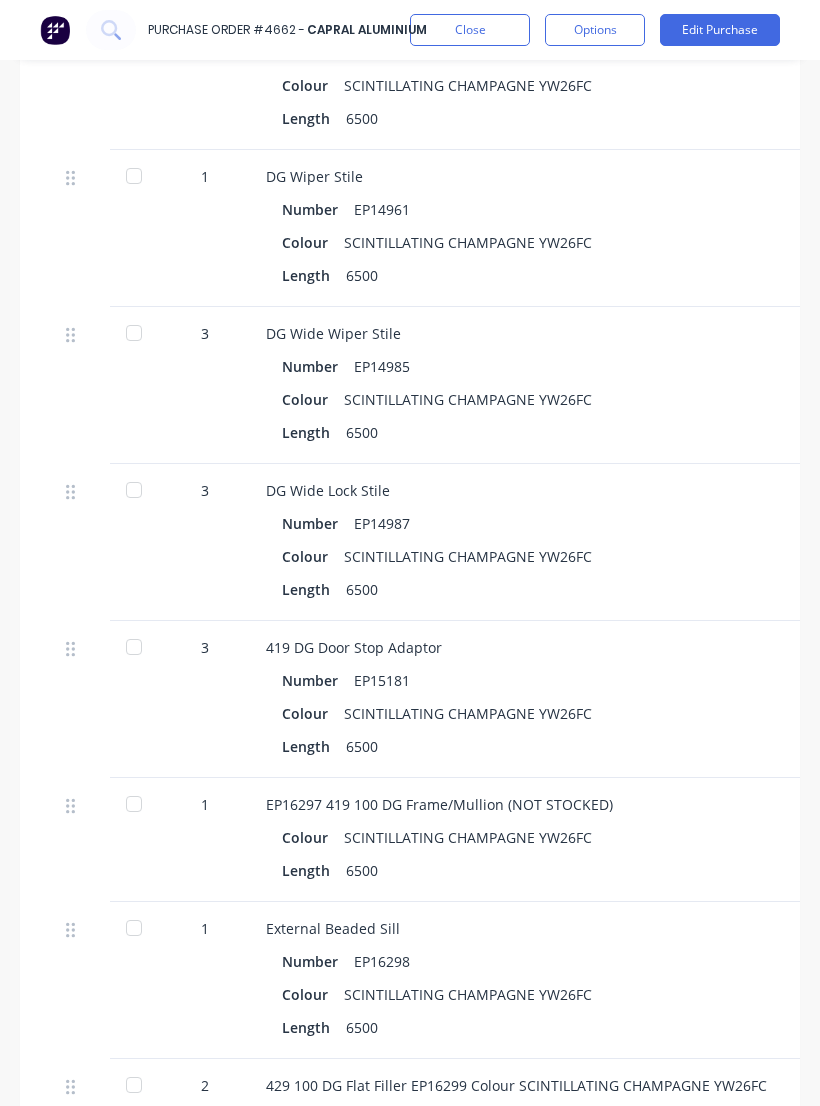 scroll, scrollTop: 3930, scrollLeft: -1, axis: both 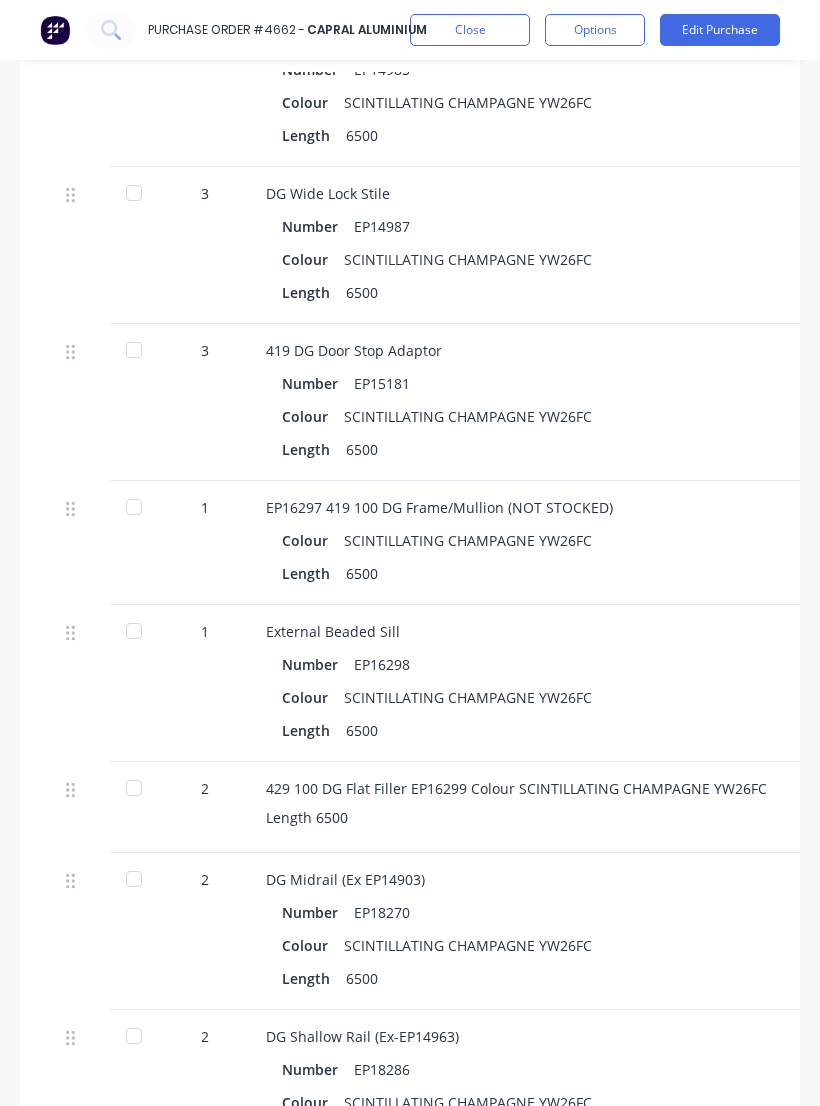 click on "Colour SCINTILLATING CHAMPAGNE YW26FC" at bounding box center (700, 416) 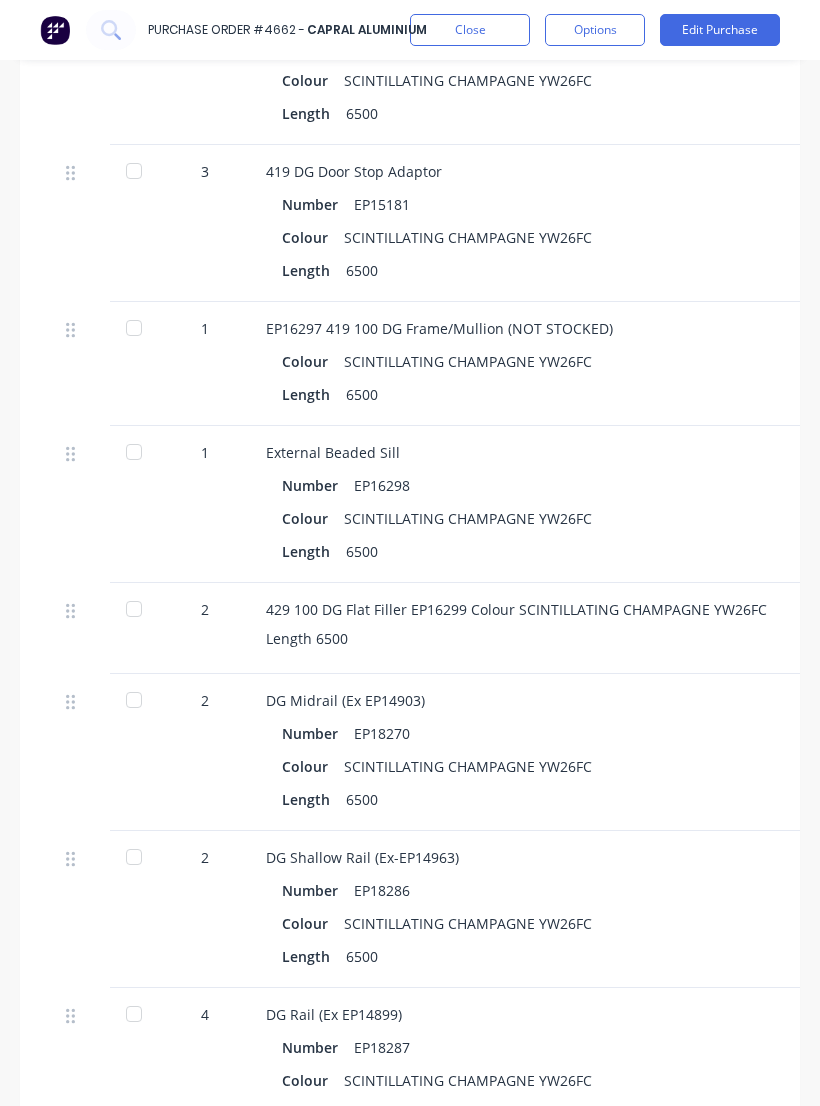 scroll, scrollTop: 4300, scrollLeft: 0, axis: vertical 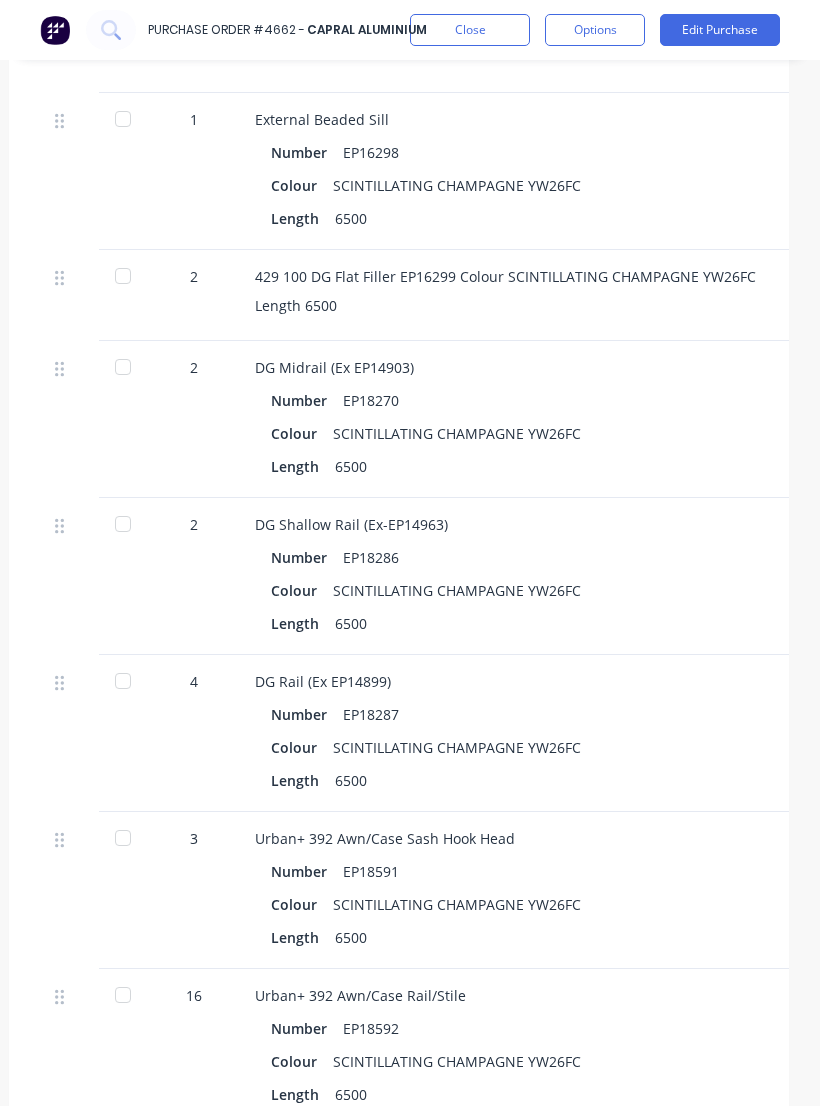 click on "Colour SCINTILLATING CHAMPAGNE YW26FC" at bounding box center (689, 433) 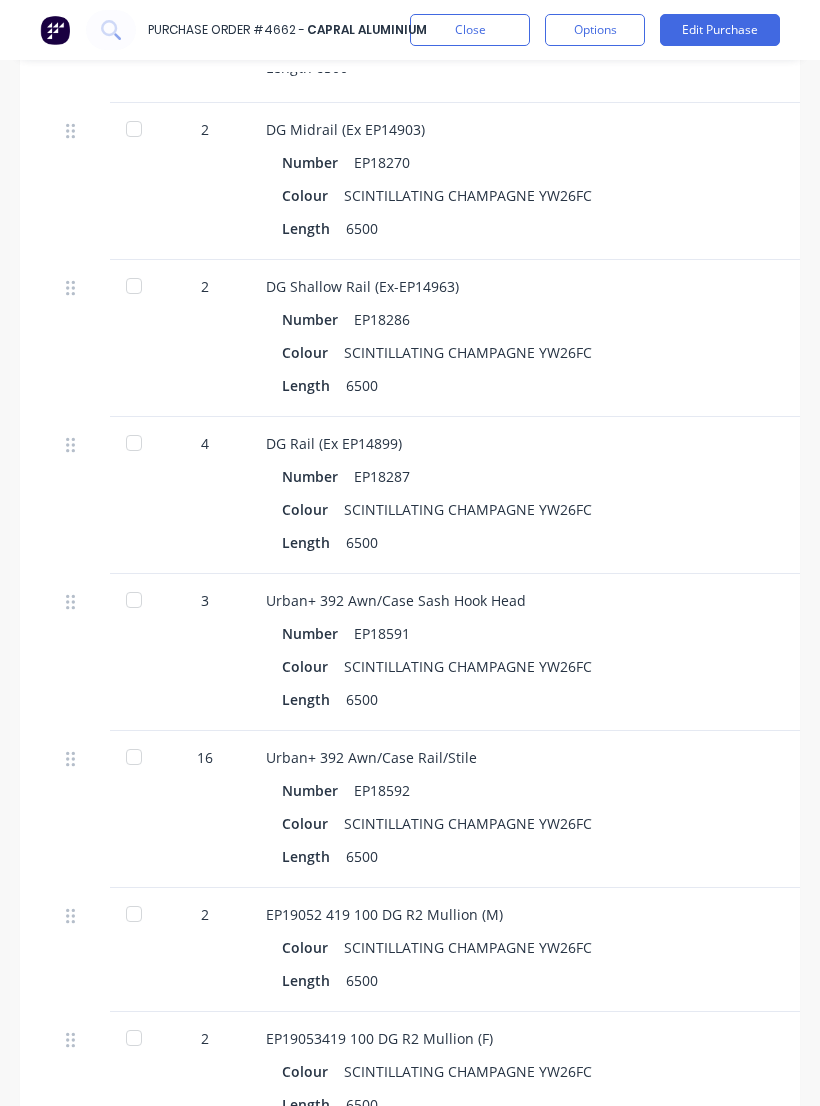 scroll, scrollTop: 4896, scrollLeft: -1, axis: both 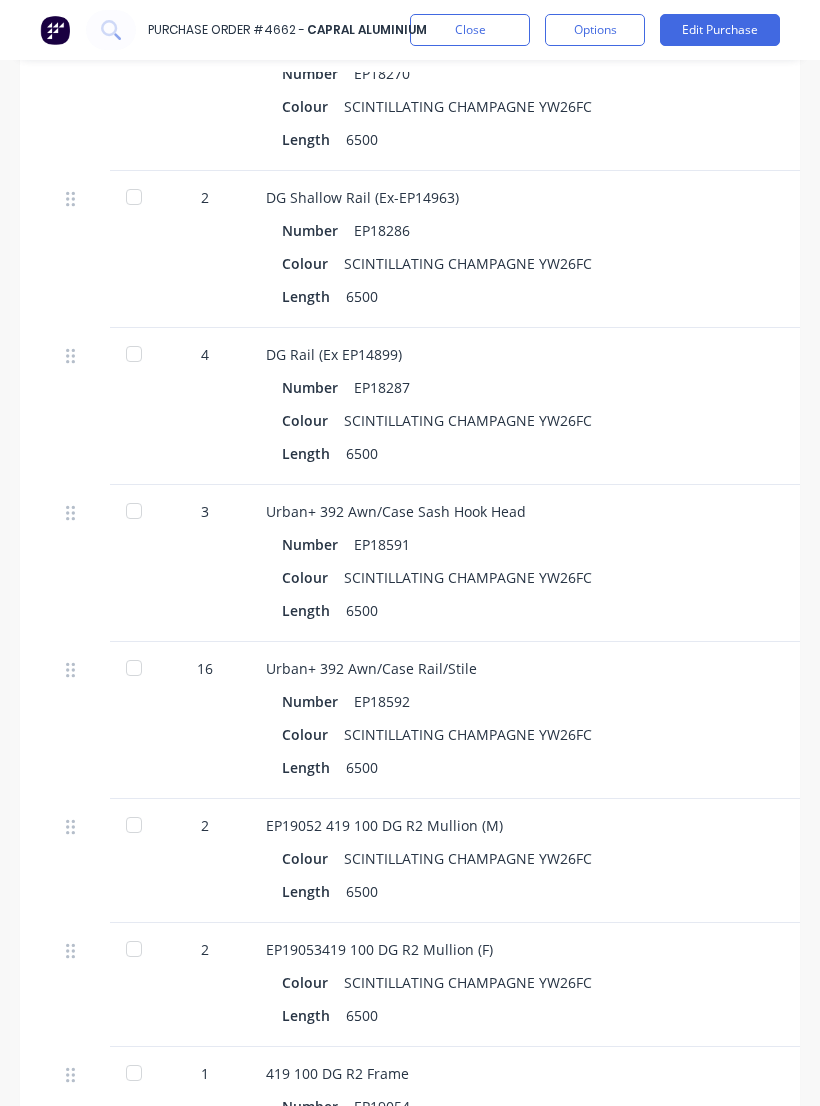 click on "Length 6500" at bounding box center [700, 453] 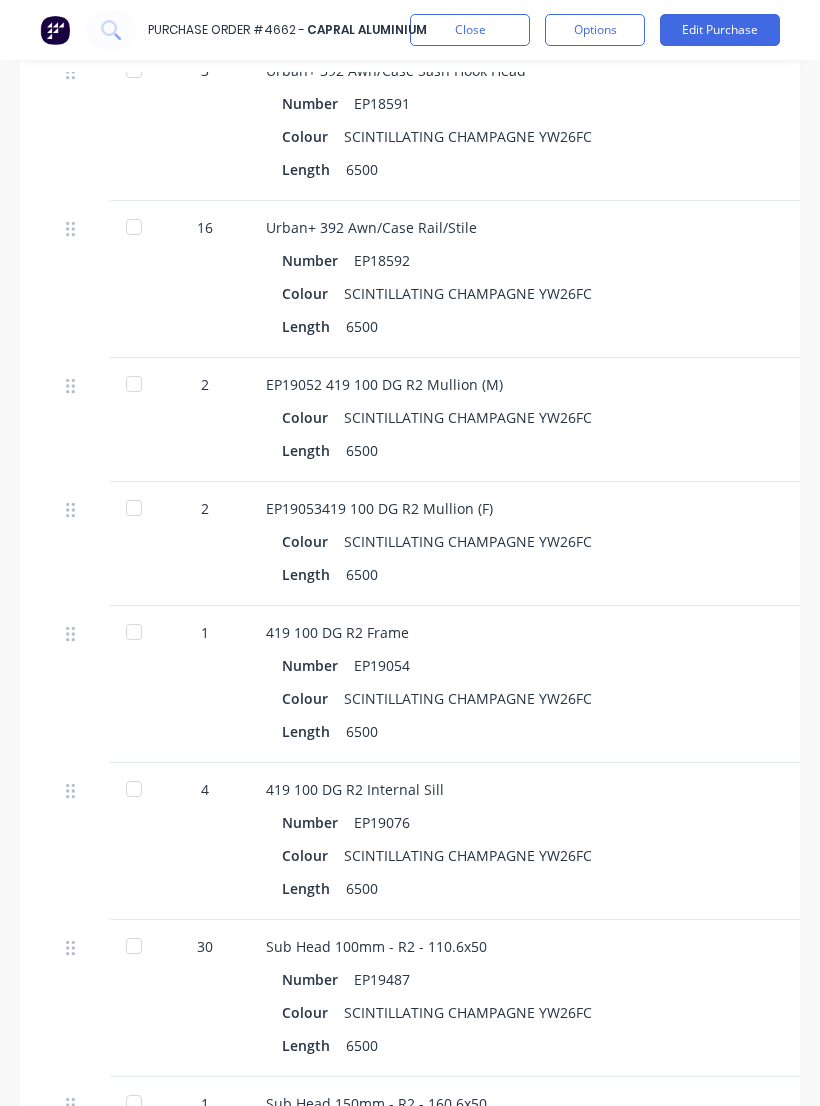 scroll, scrollTop: 5438, scrollLeft: 0, axis: vertical 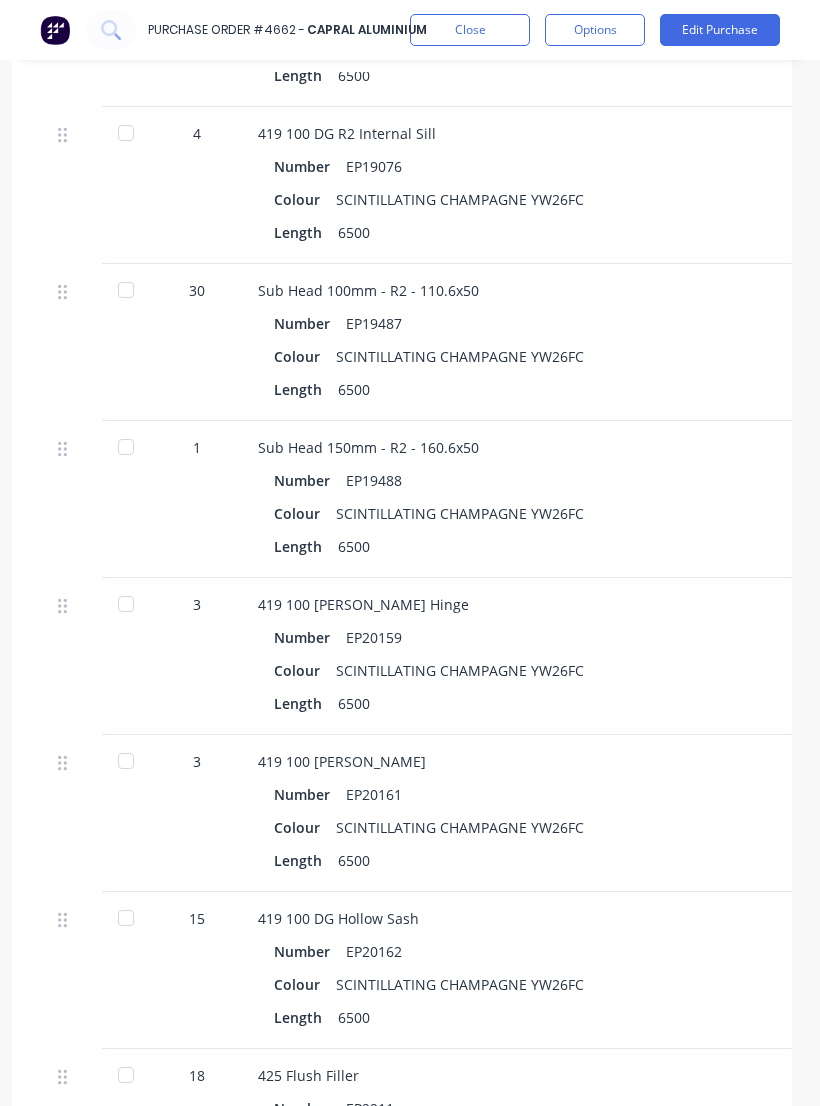 click on "Sub Head 150mm - R2 - 160.6x50 Number EP19488 Colour SCINTILLATING CHAMPAGNE YW26FC Length 6500" at bounding box center [692, 499] 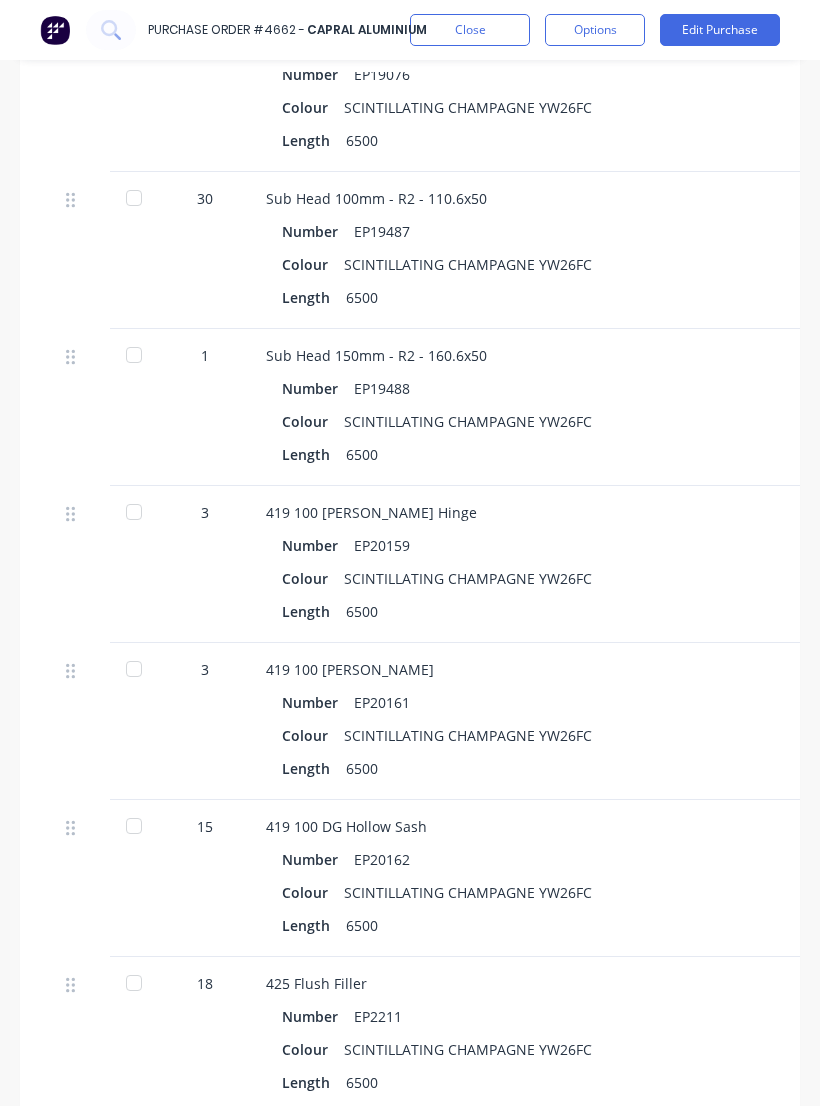 scroll, scrollTop: 6153, scrollLeft: -1, axis: both 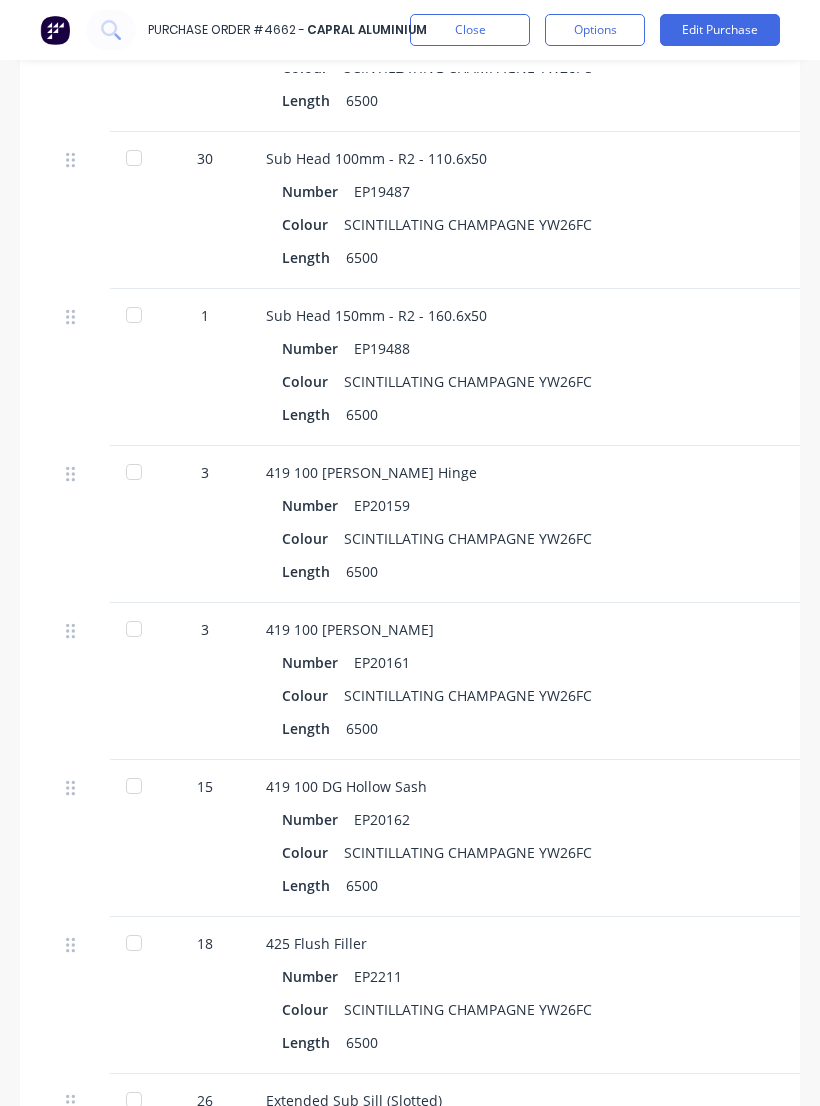 click on "419 100 [PERSON_NAME] Hinge" at bounding box center (700, 472) 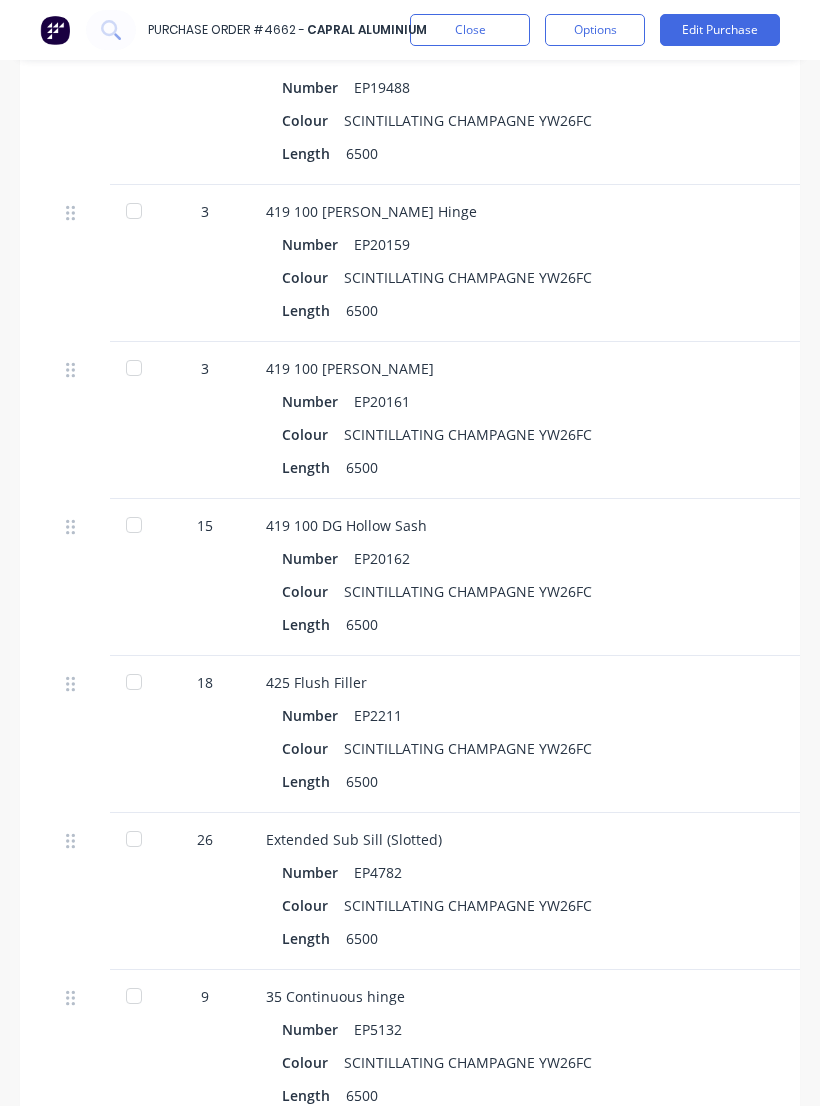 scroll, scrollTop: 6443, scrollLeft: 0, axis: vertical 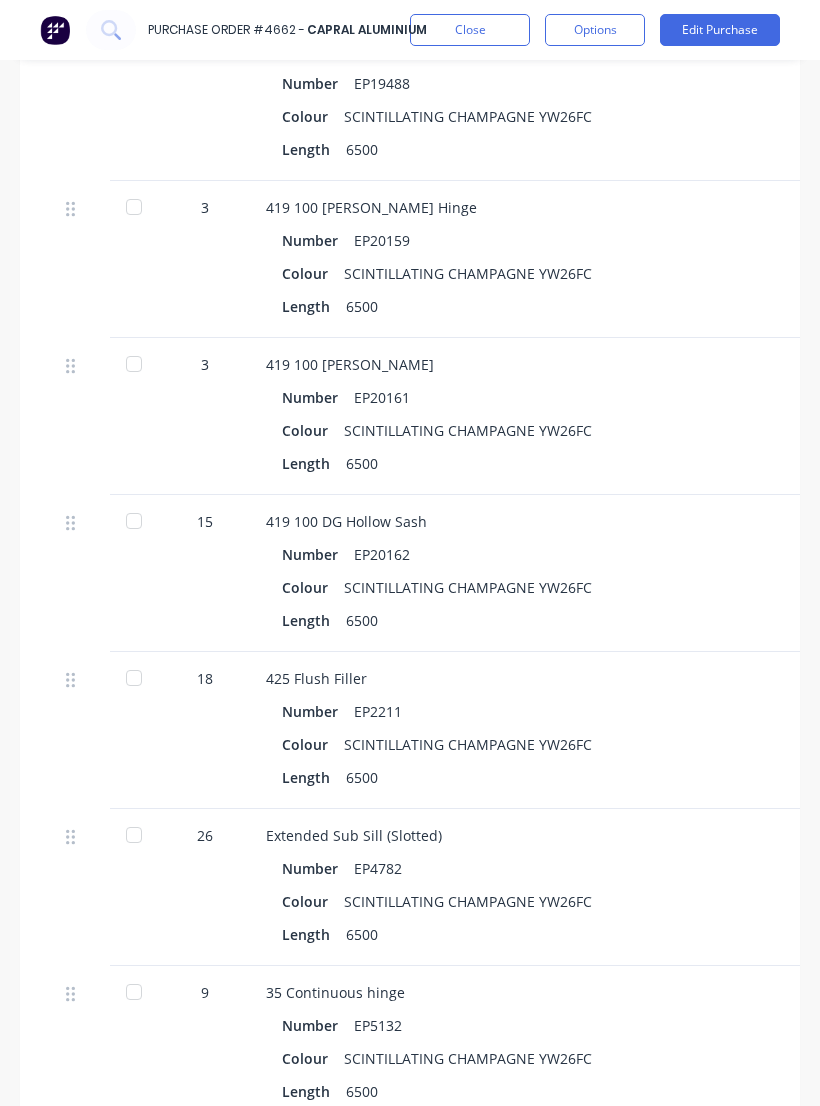 click on "Close" at bounding box center (470, 30) 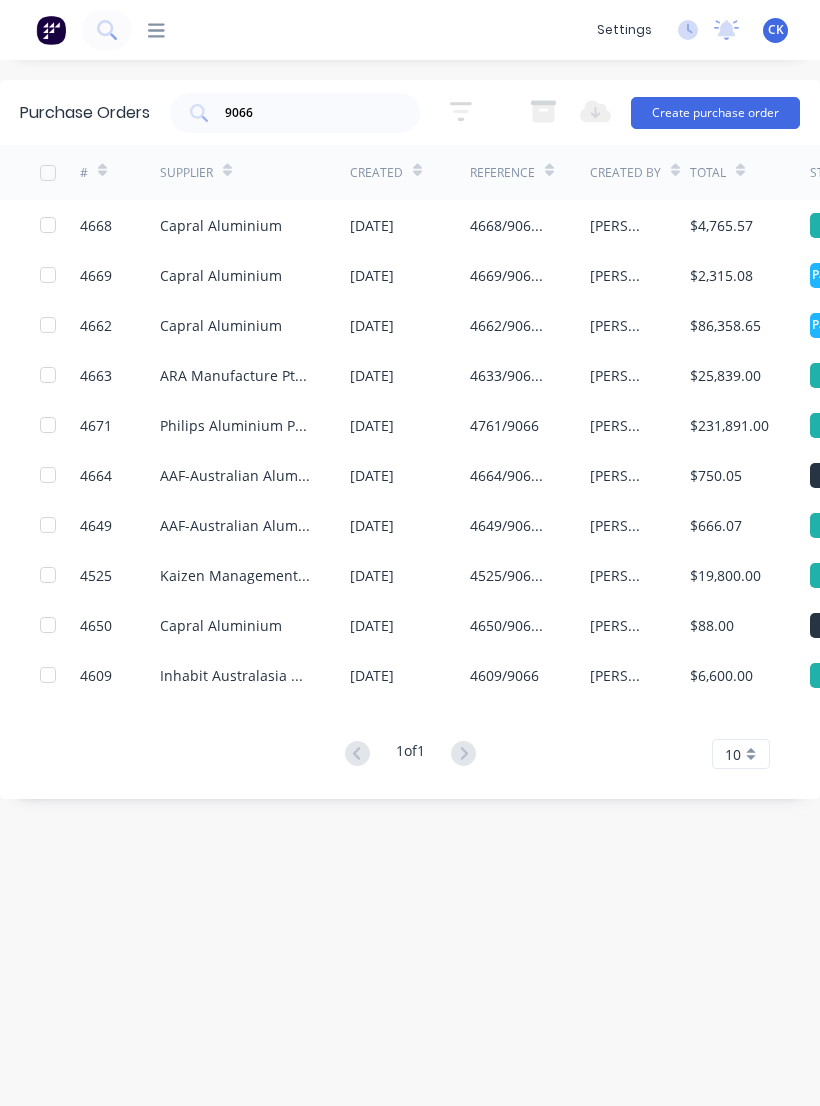 click on "$86,358.65" at bounding box center (750, 325) 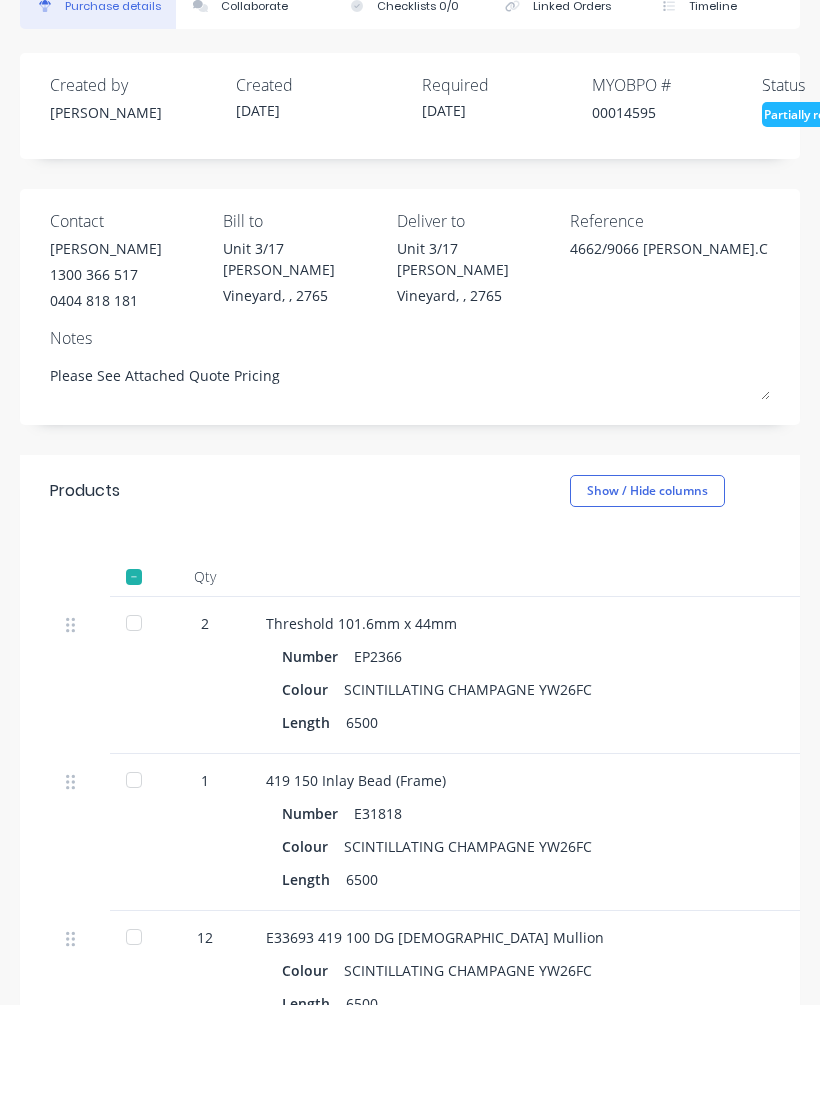 scroll, scrollTop: 31, scrollLeft: 0, axis: vertical 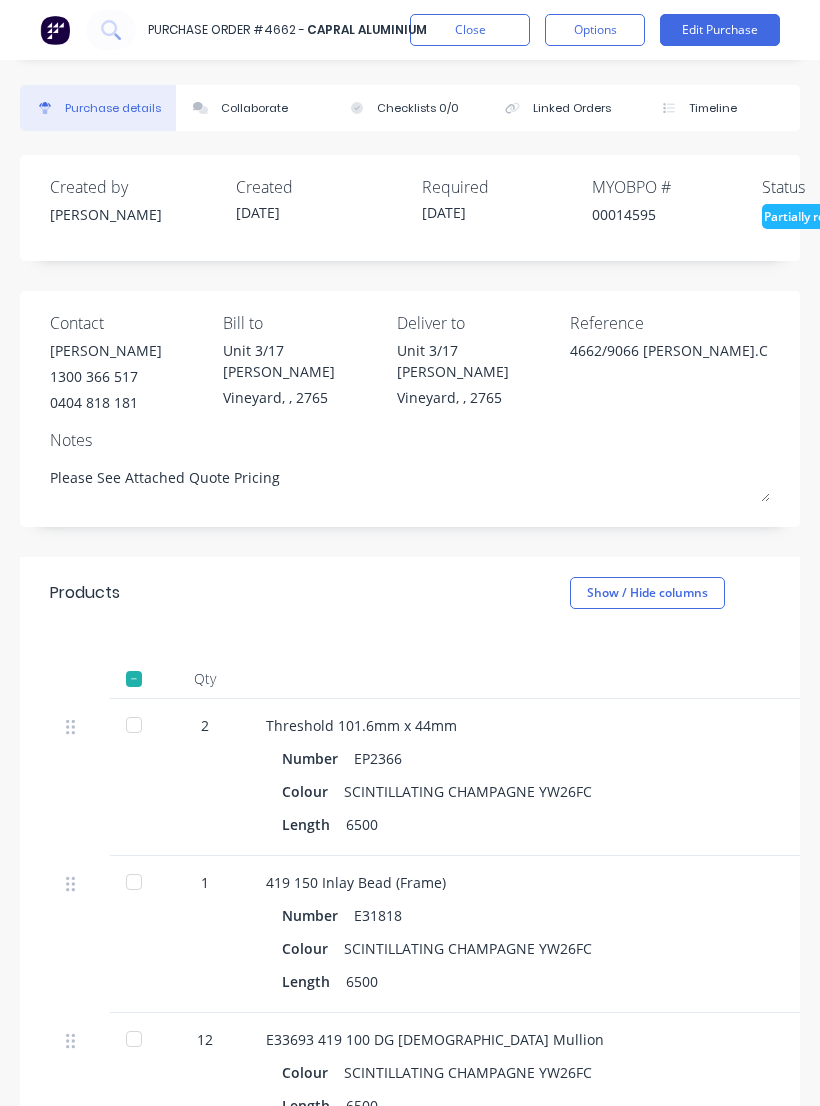 click on "Close" at bounding box center (470, 30) 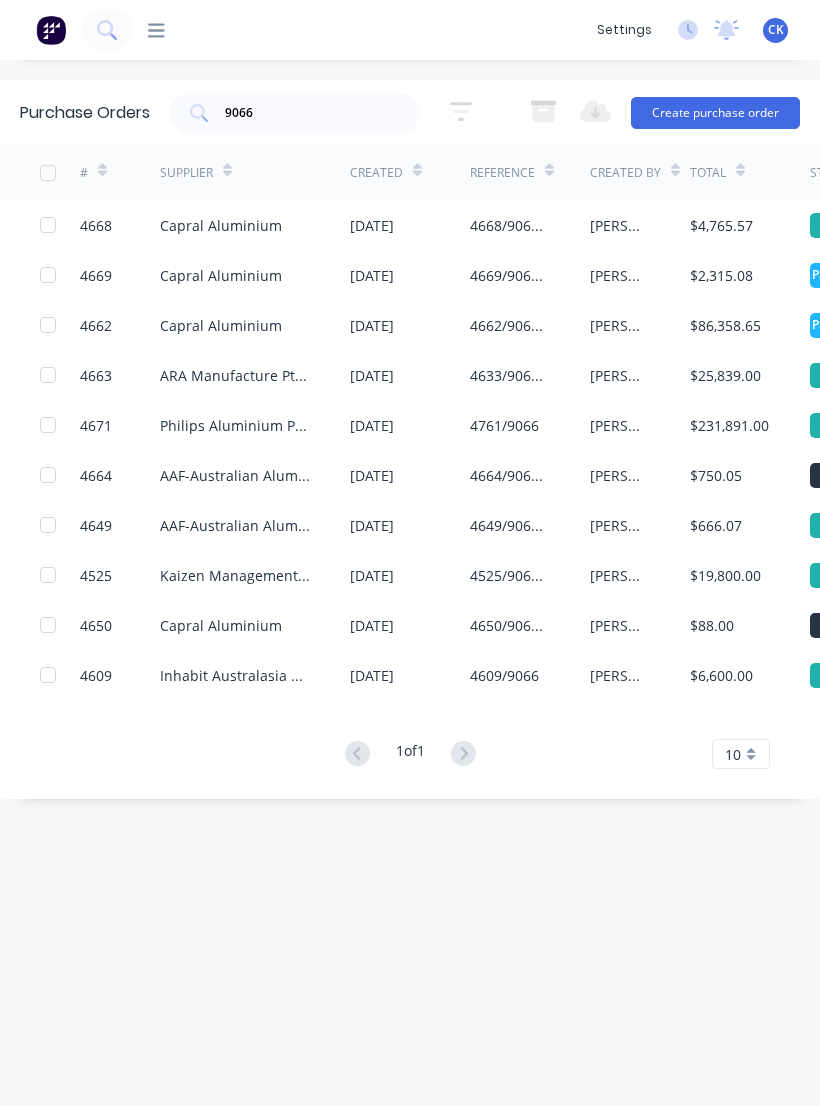 click on "Capral Aluminium" at bounding box center [255, 325] 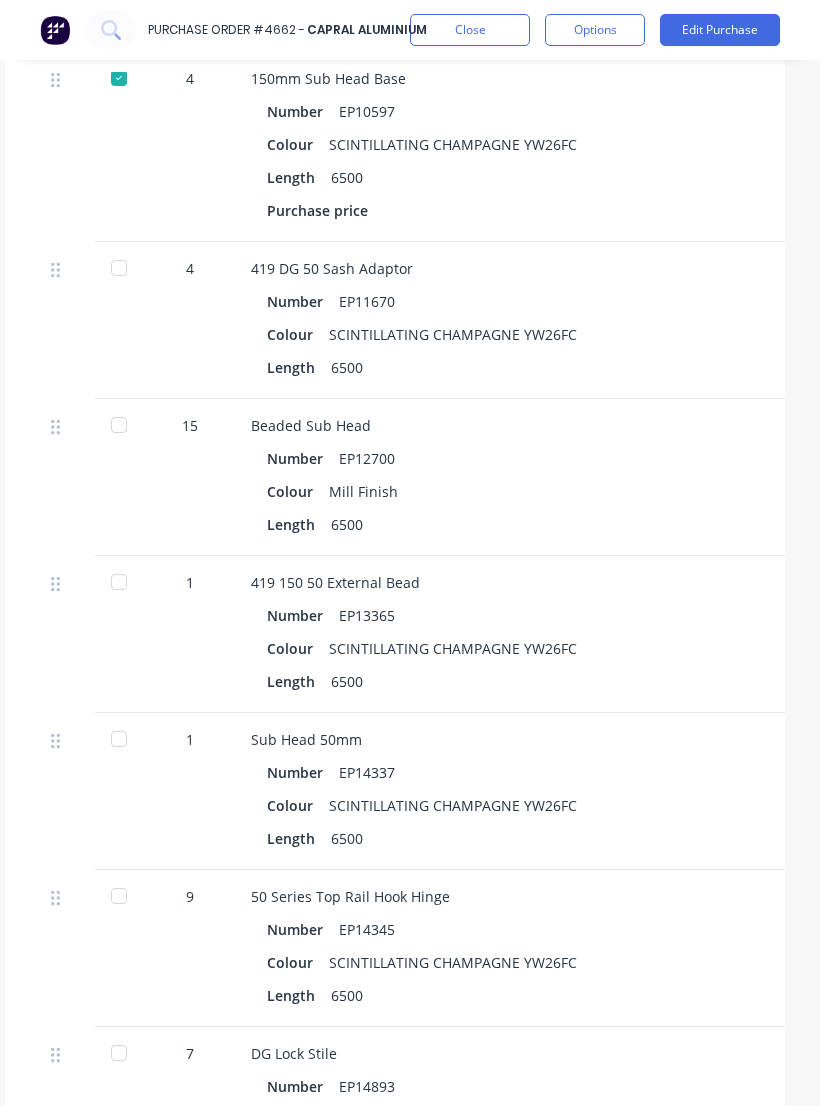 scroll, scrollTop: 2628, scrollLeft: 17, axis: both 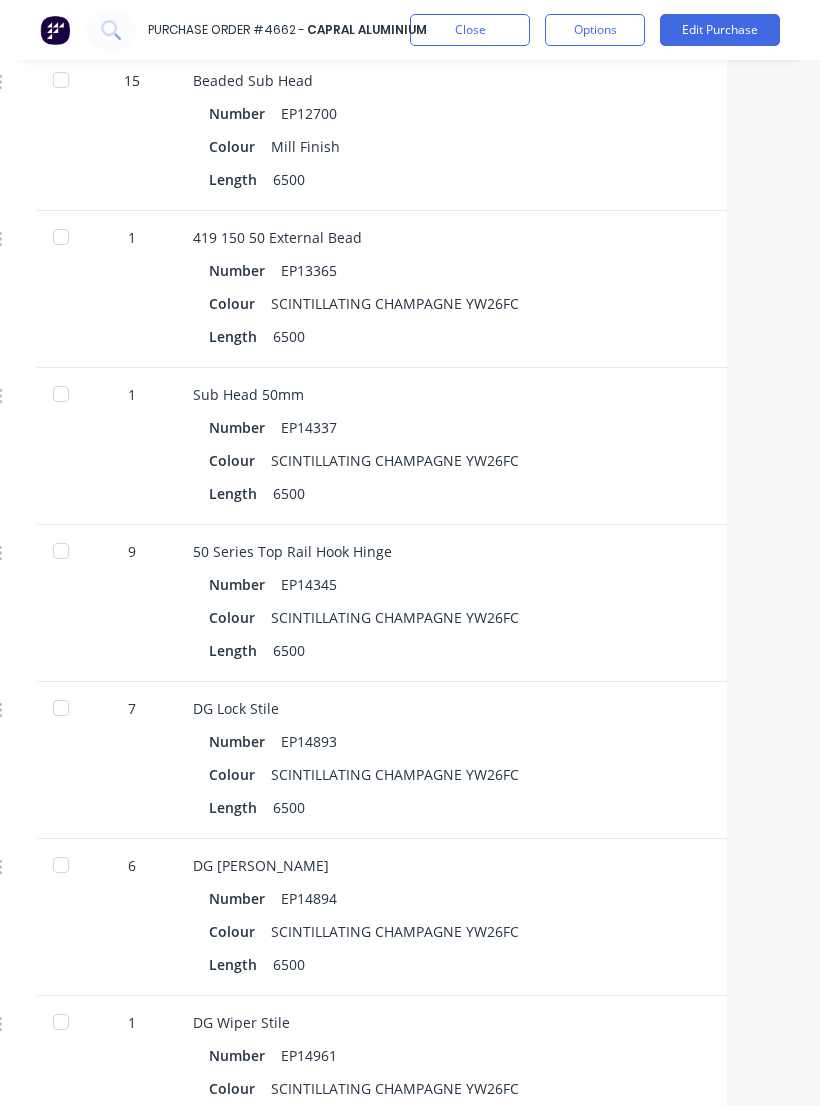 click on "DG Radius Stile Number EP14894 Colour SCINTILLATING CHAMPAGNE YW26FC Length 6500" at bounding box center [627, 917] 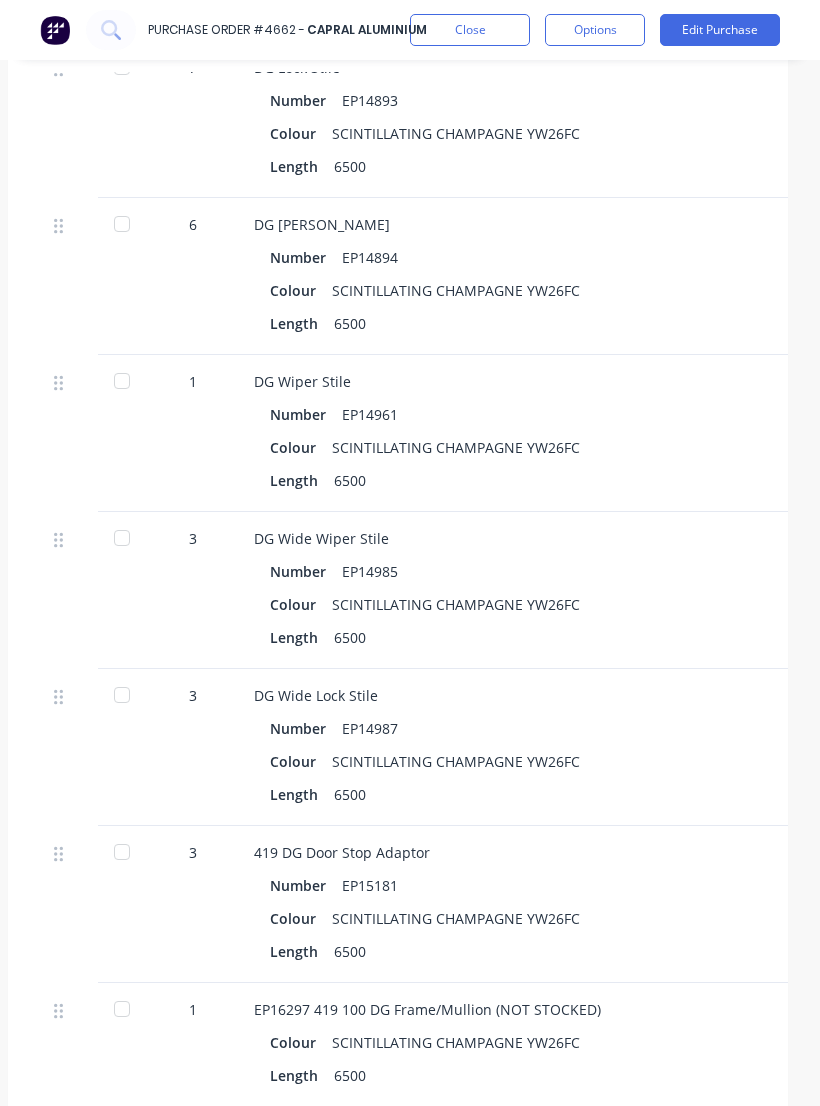 scroll, scrollTop: 3609, scrollLeft: 12, axis: both 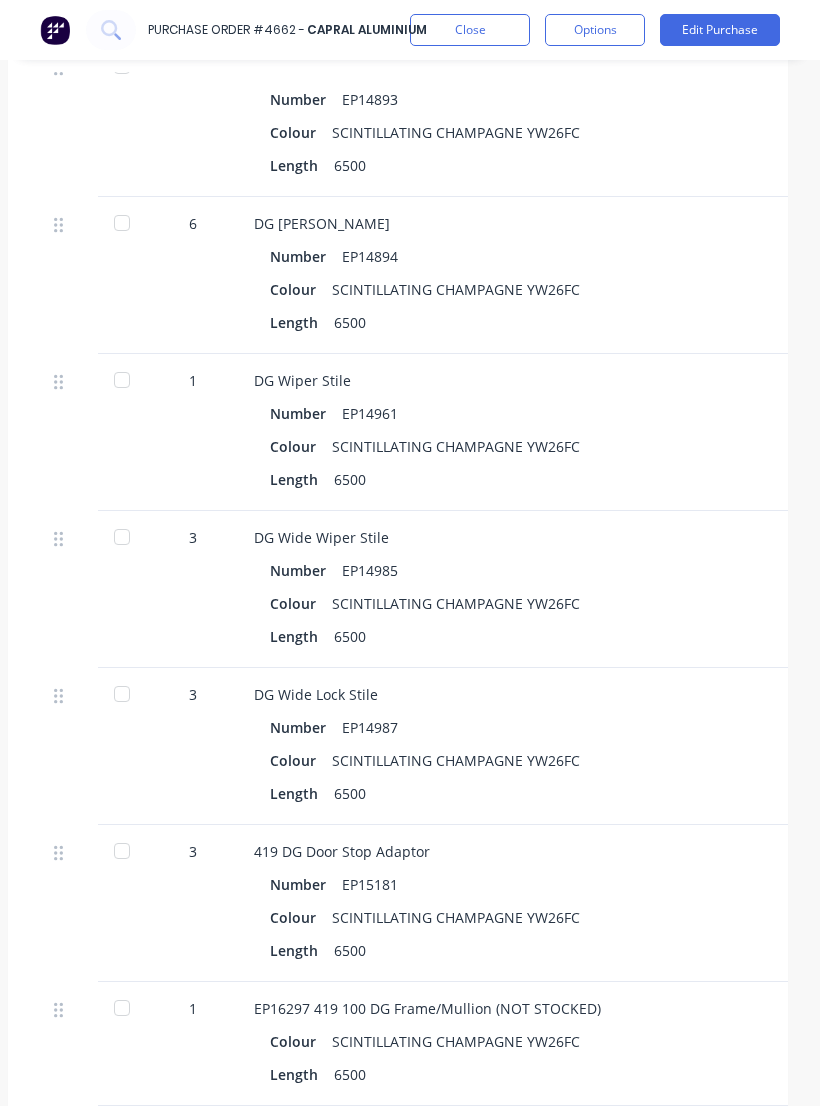 click on "Colour SCINTILLATING CHAMPAGNE YW26FC" at bounding box center (688, 760) 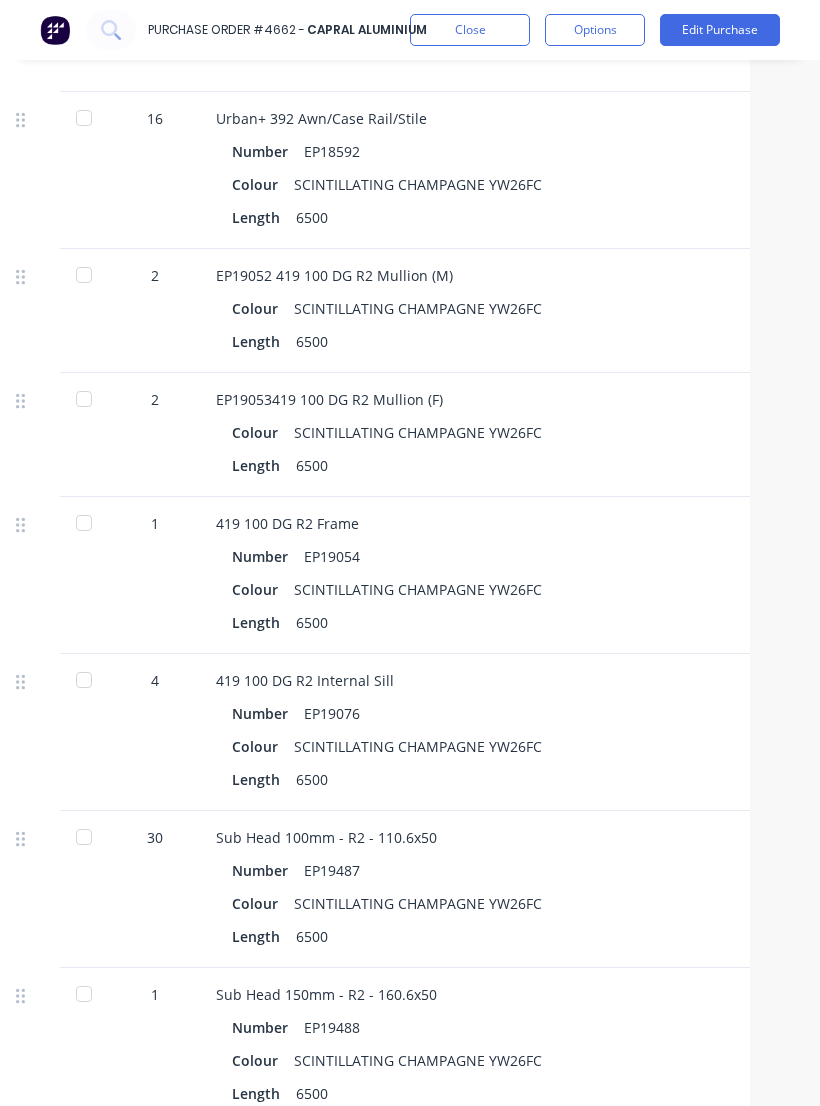 click on "Length 6500" at bounding box center [650, 779] 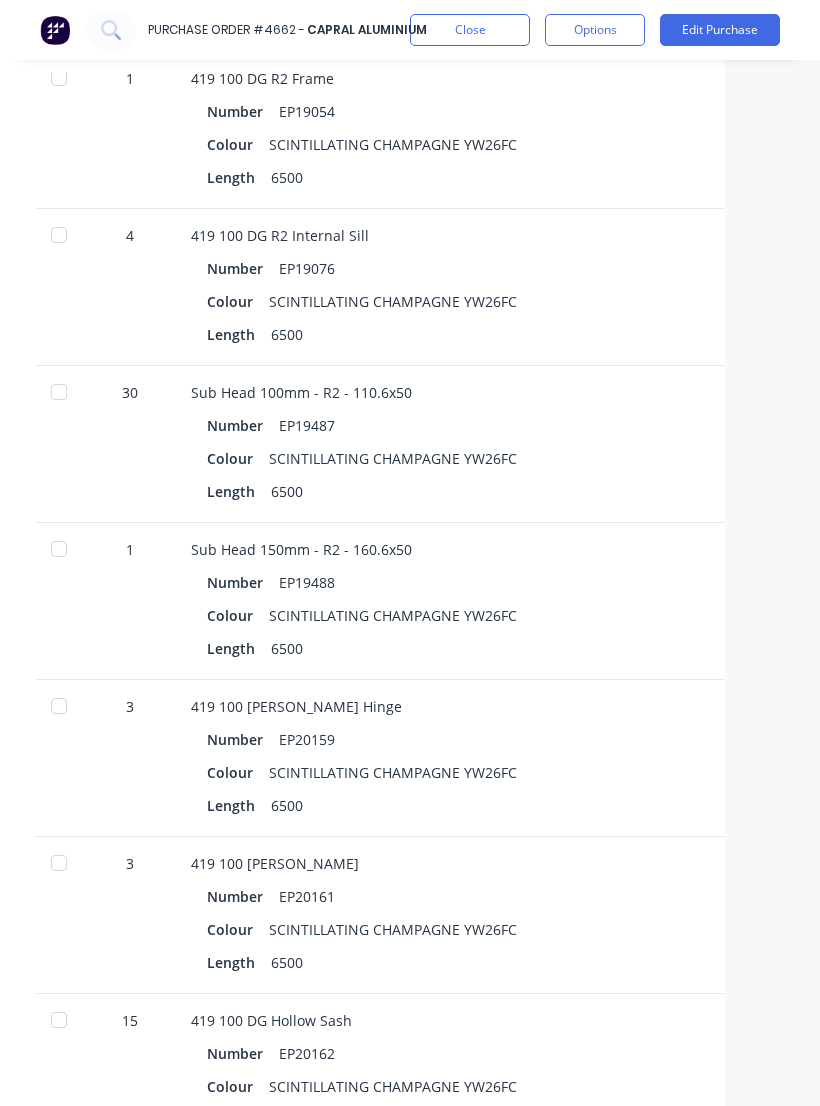 click on "Colour SCINTILLATING CHAMPAGNE YW26FC" at bounding box center (625, 772) 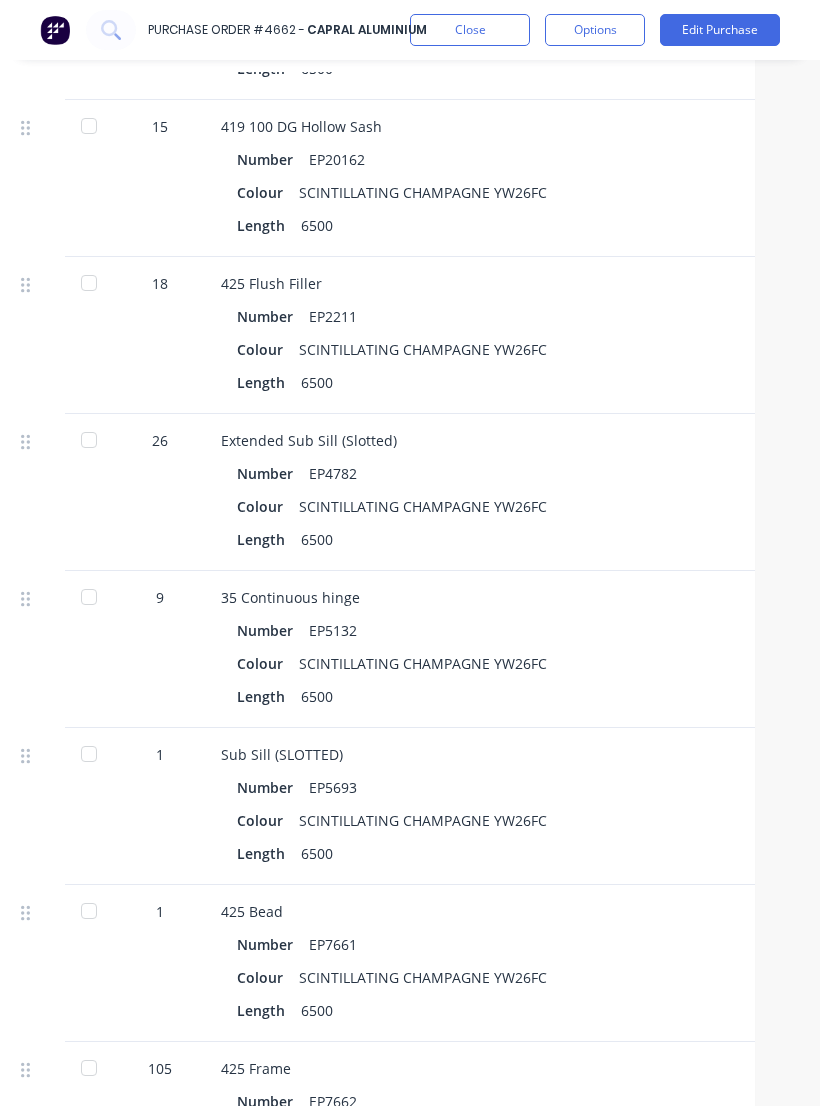 click on "Colour SCINTILLATING CHAMPAGNE YW26FC" at bounding box center [655, 820] 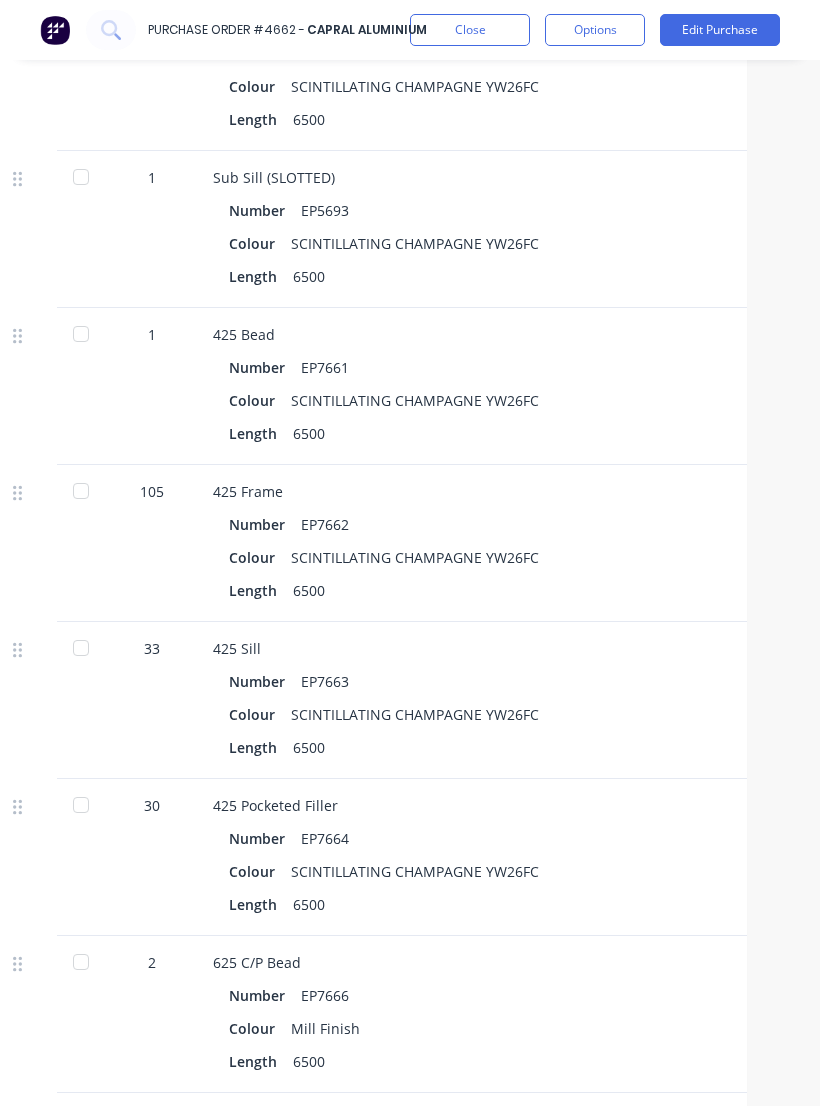 scroll, scrollTop: 7416, scrollLeft: 52, axis: both 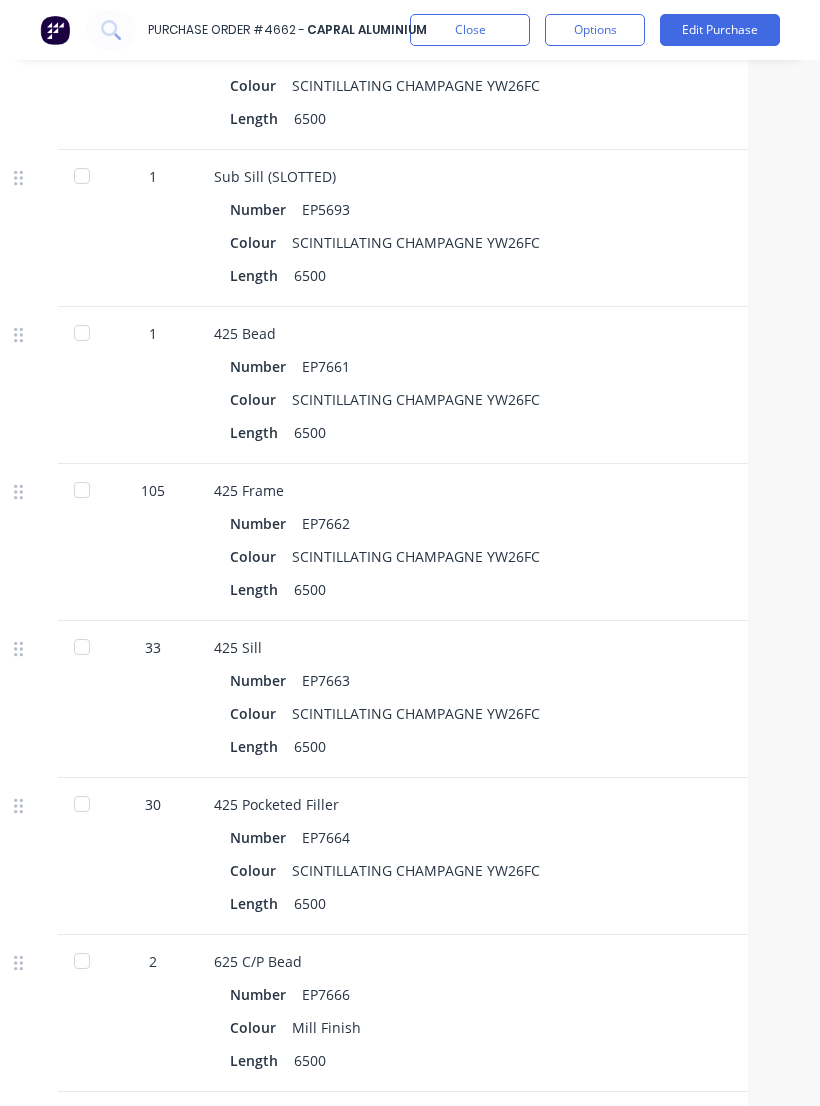 click on "Number EP7664 Colour SCINTILLATING CHAMPAGNE YW26FC Length 6500" at bounding box center [648, 870] 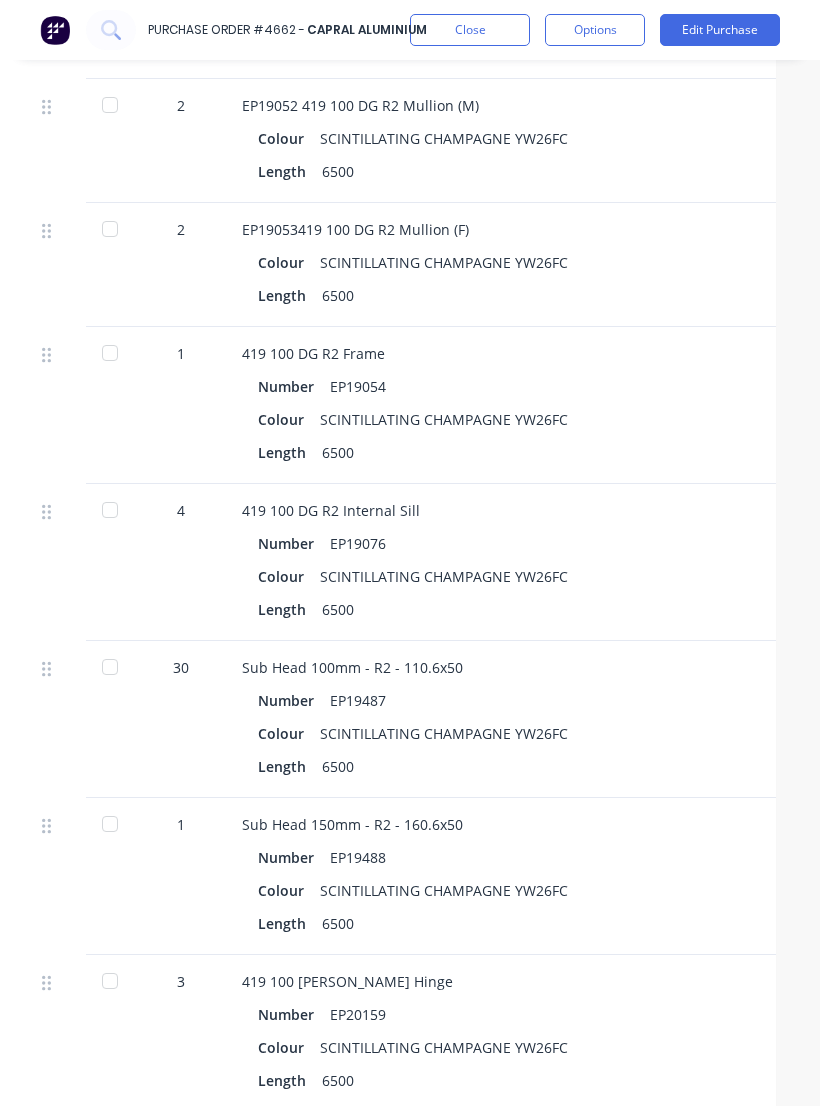 scroll, scrollTop: 5668, scrollLeft: 24, axis: both 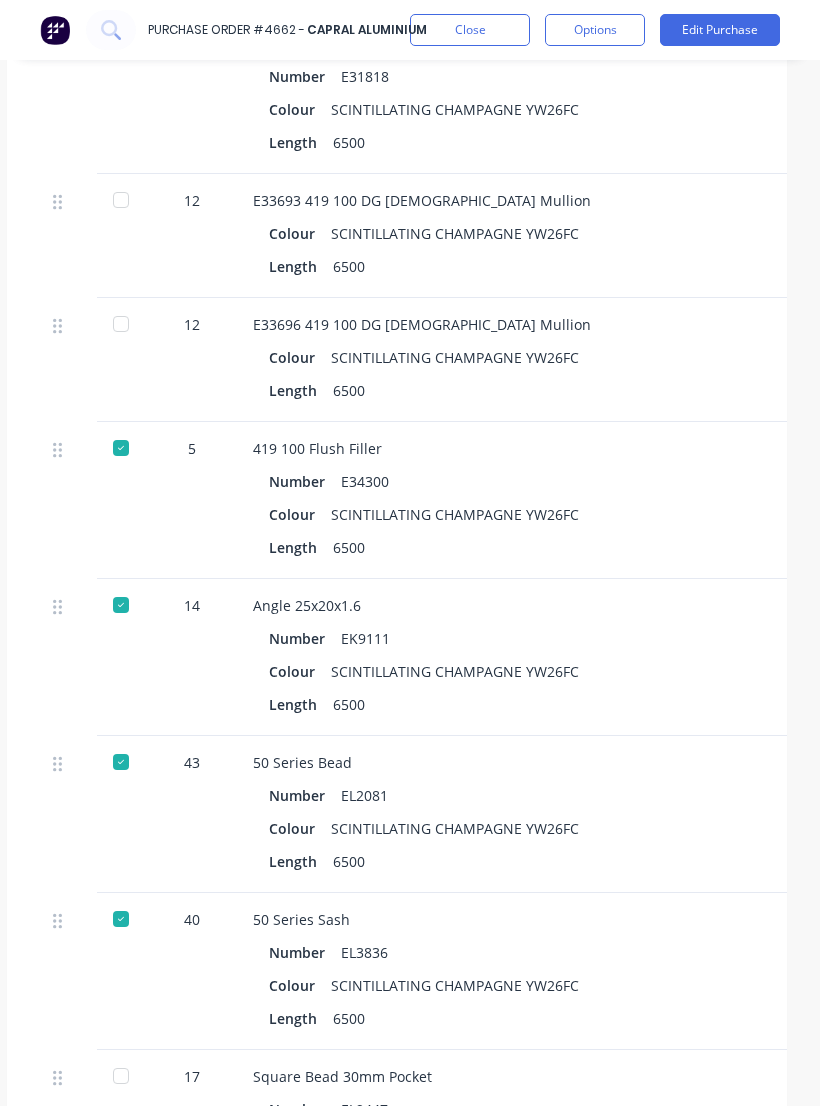 click on "Colour SCINTILLATING CHAMPAGNE YW26FC" at bounding box center (687, 828) 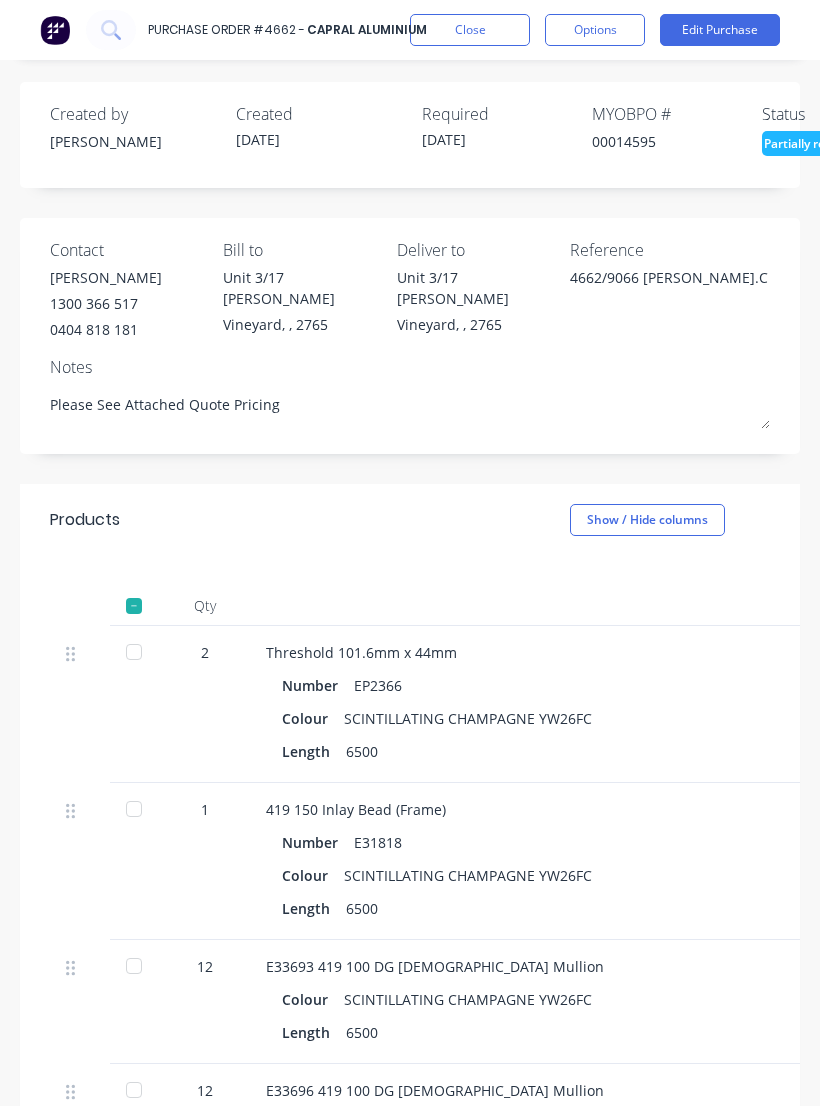 scroll, scrollTop: 74, scrollLeft: 0, axis: vertical 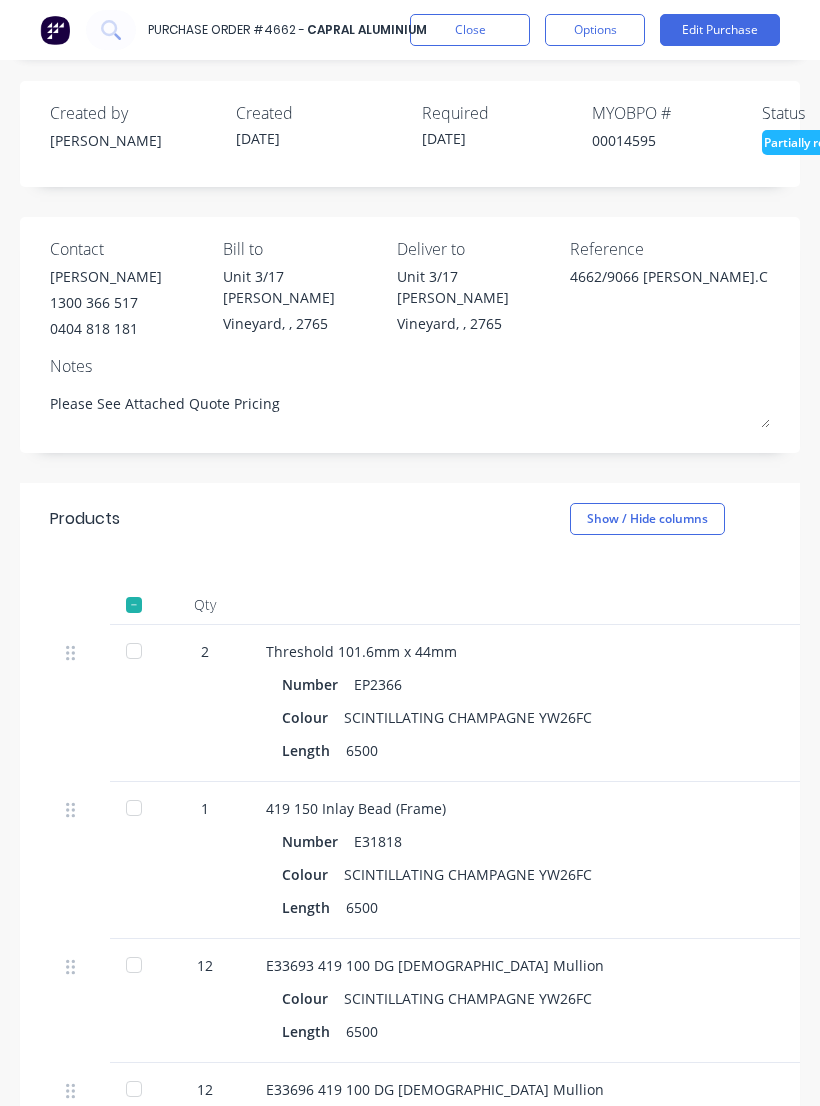 click at bounding box center (134, 651) 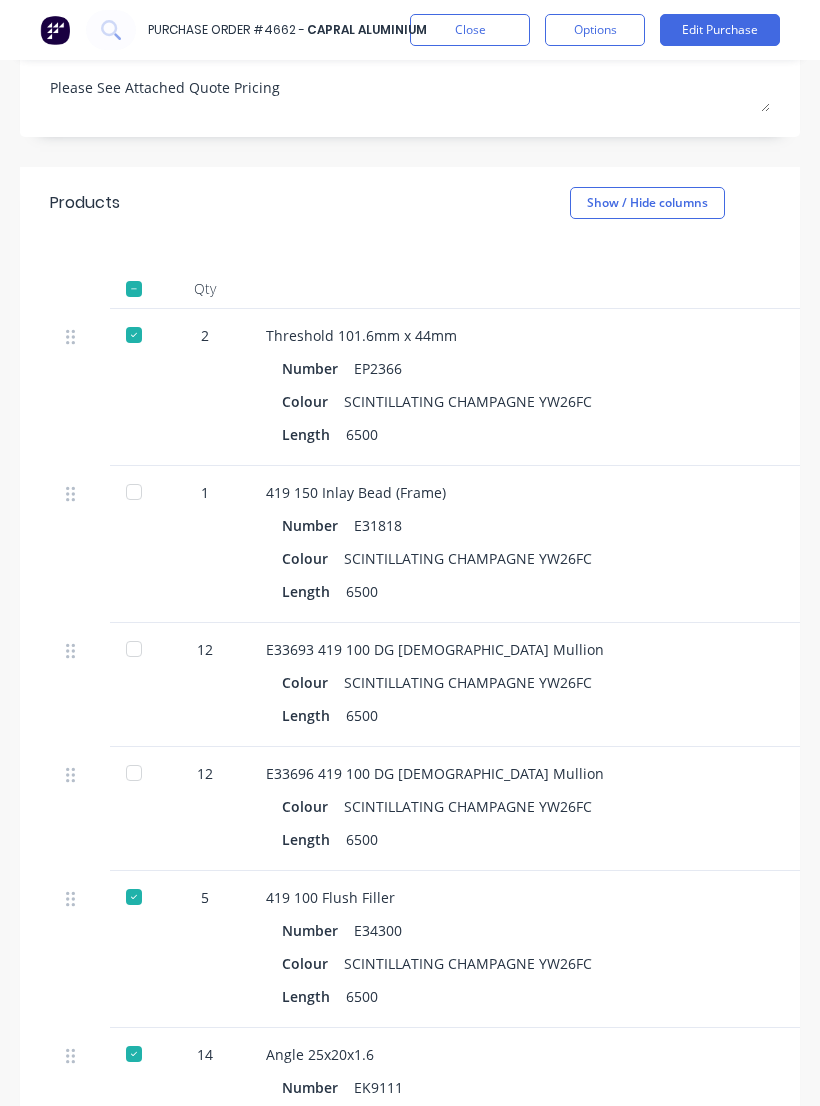 click on "Colour SCINTILLATING CHAMPAGNE YW26FC" at bounding box center (700, 401) 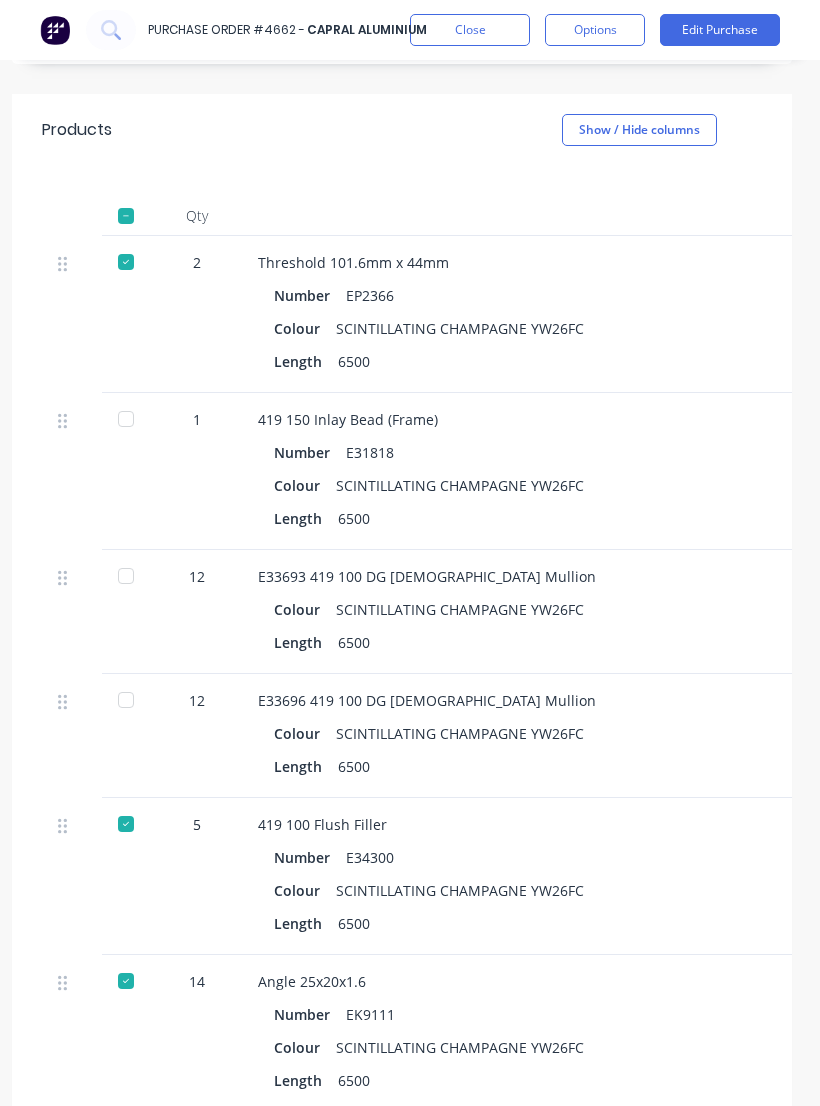 scroll, scrollTop: 527, scrollLeft: 21, axis: both 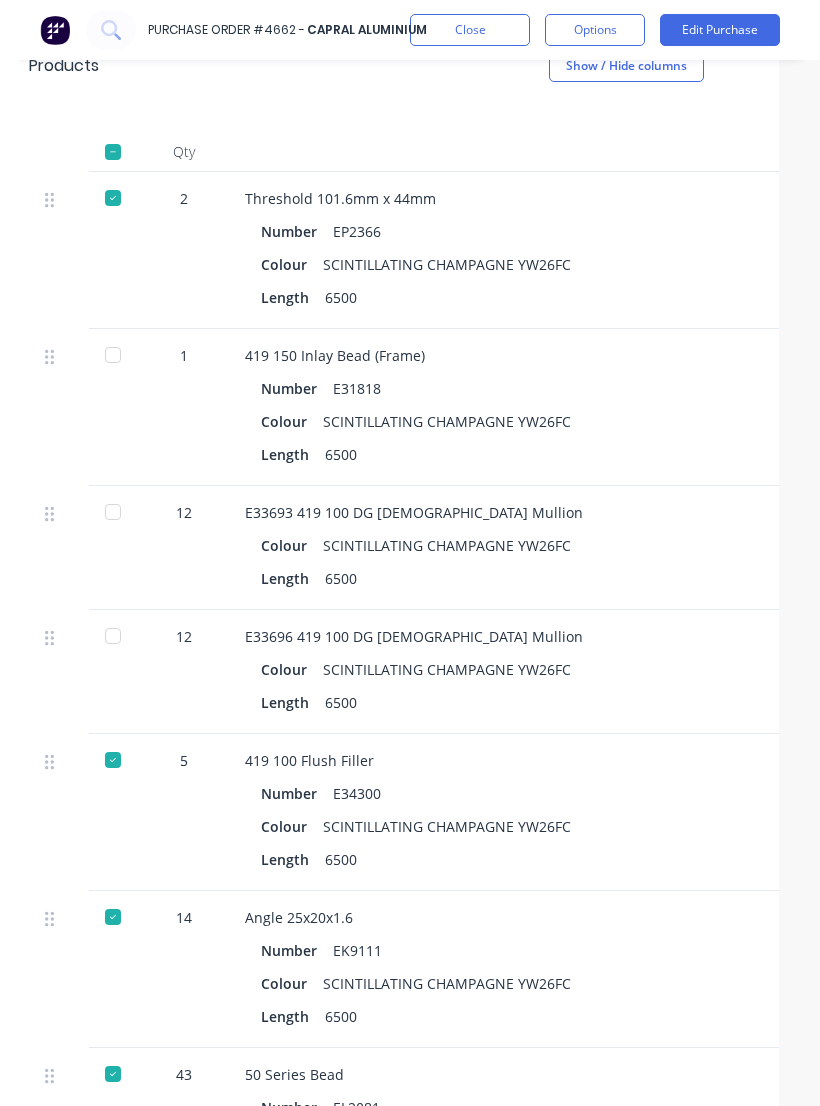 click at bounding box center (113, 512) 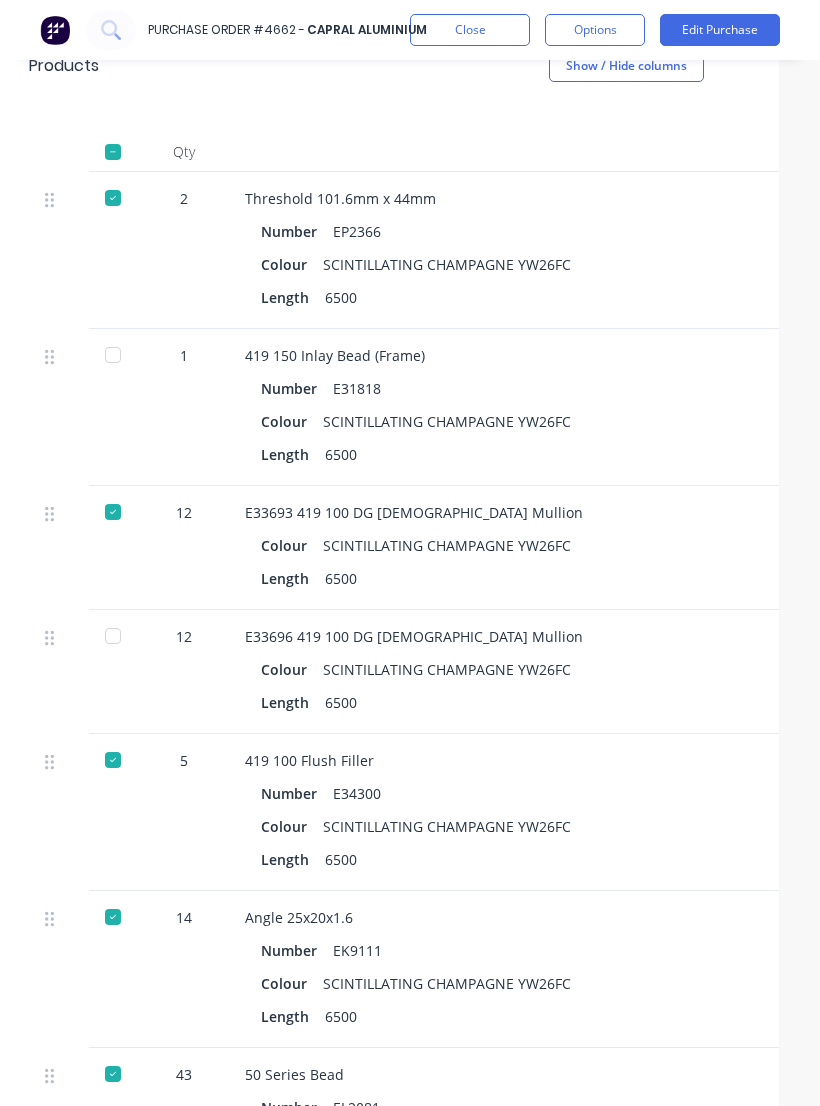 click at bounding box center [113, 636] 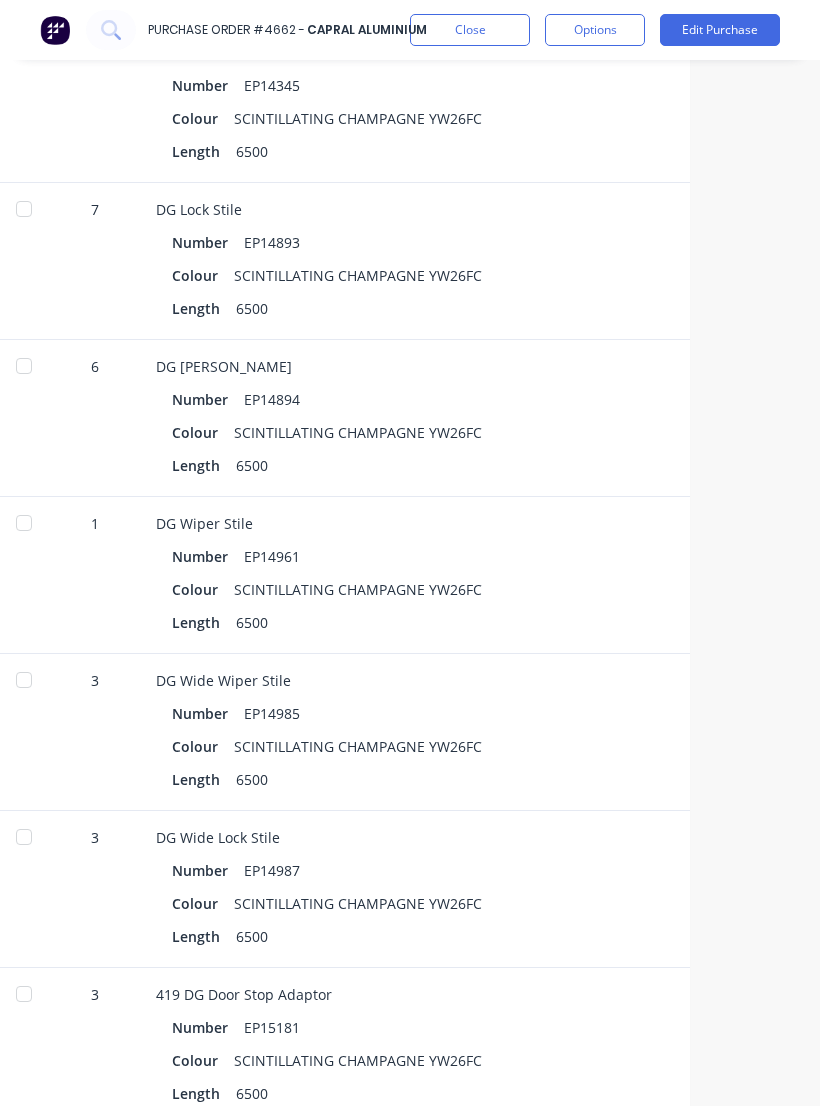 scroll, scrollTop: 3465, scrollLeft: 110, axis: both 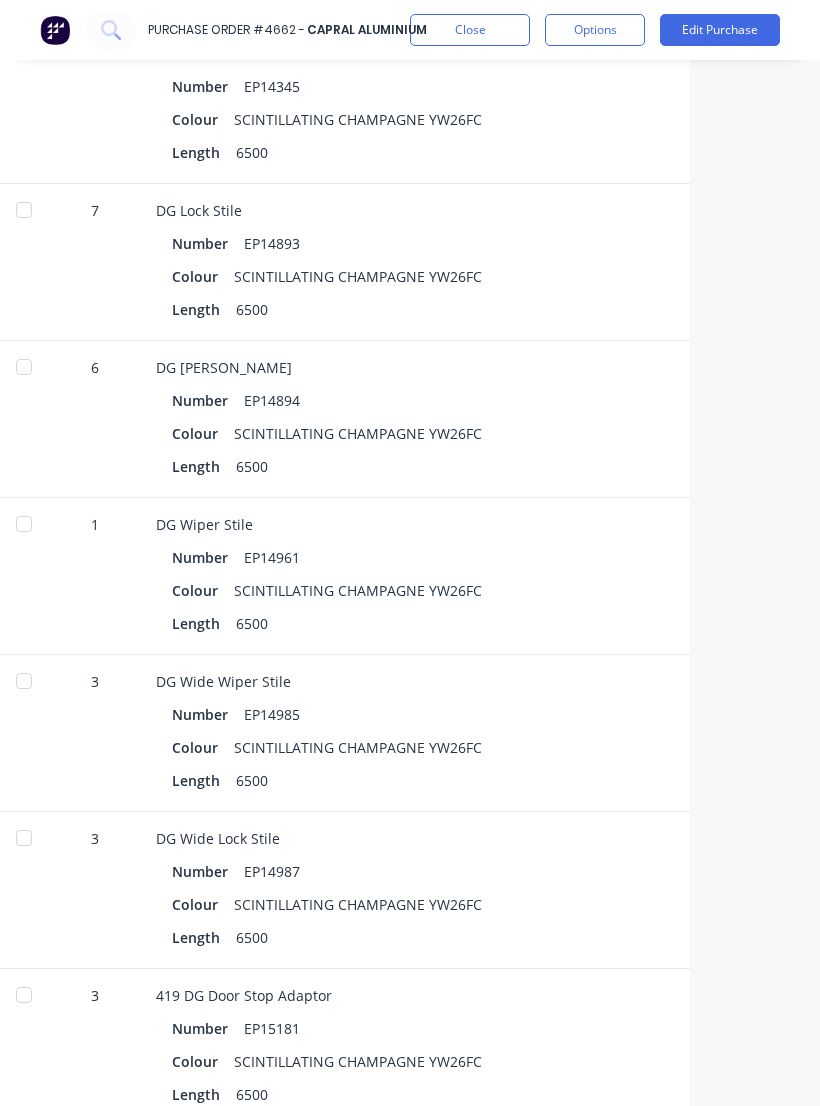 click at bounding box center [24, 367] 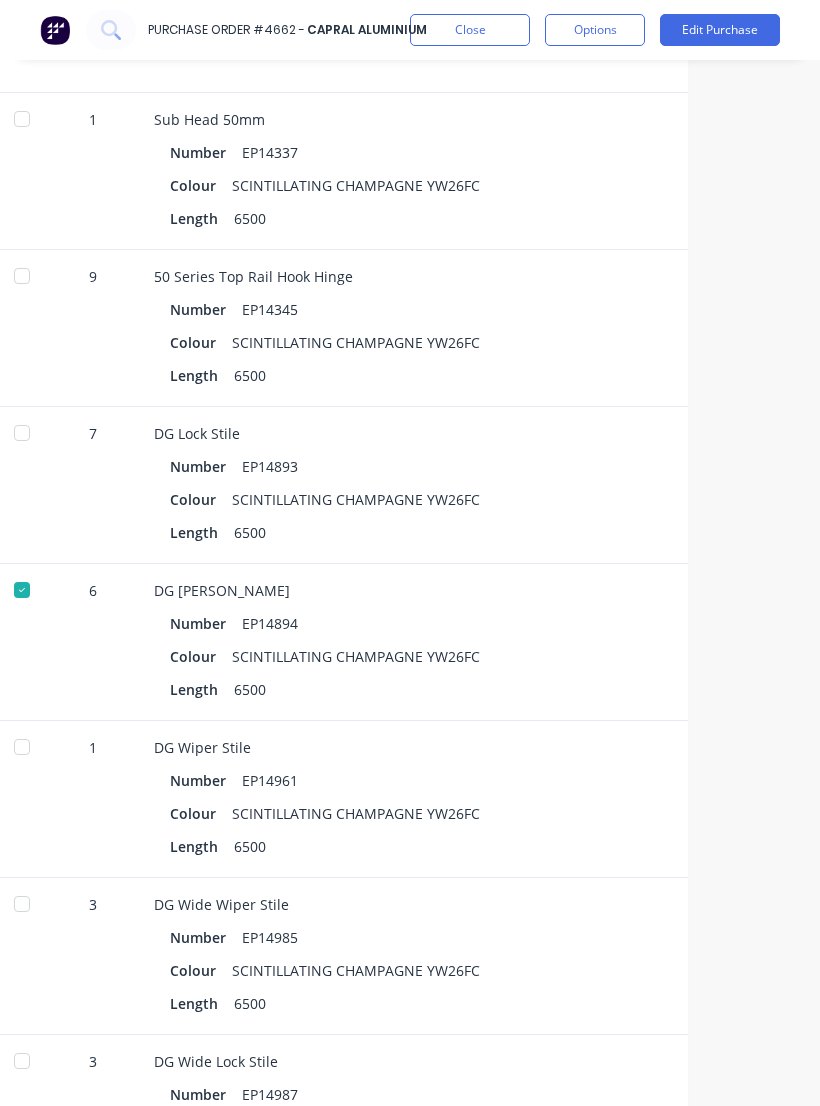 scroll, scrollTop: 3241, scrollLeft: 112, axis: both 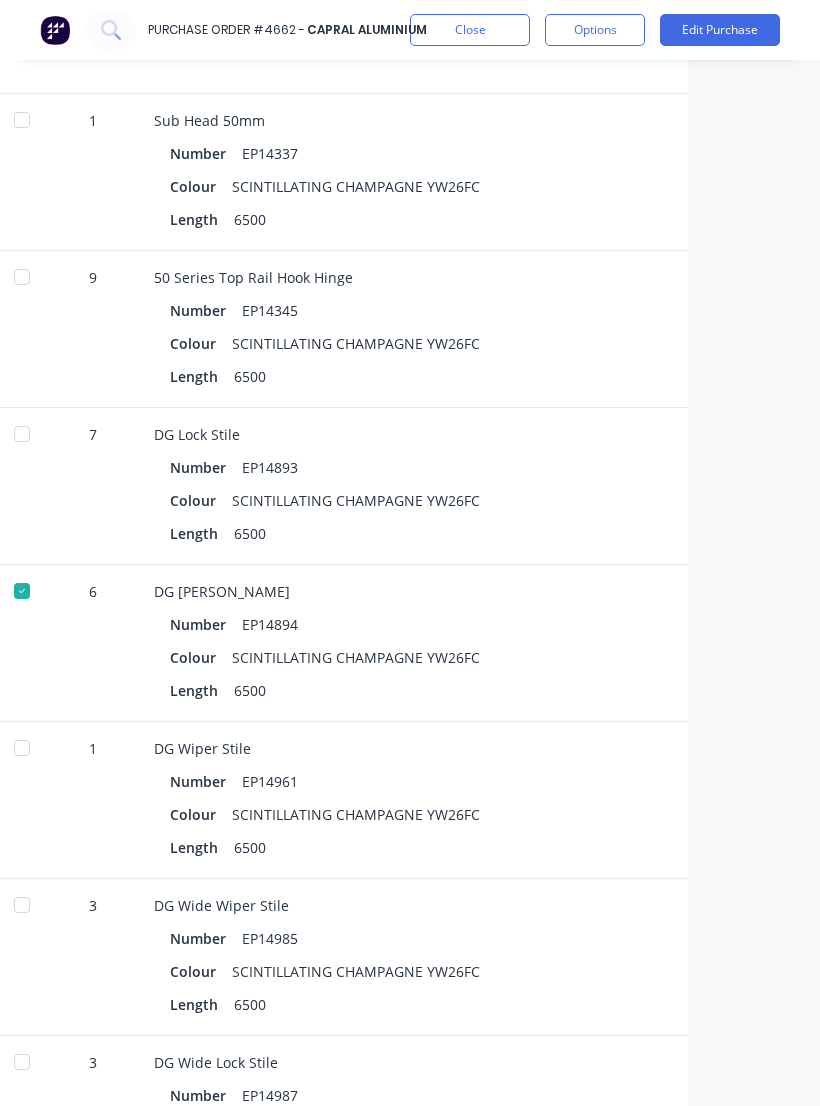 click at bounding box center (22, 434) 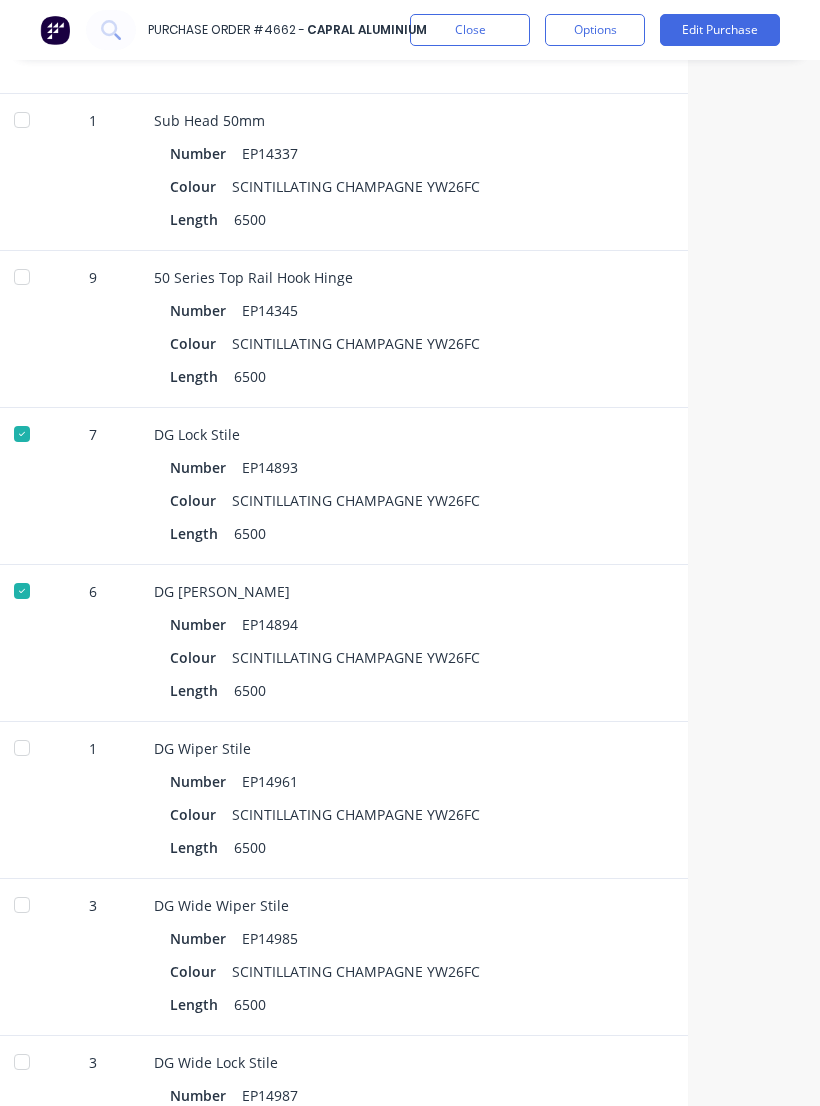 click at bounding box center [22, 277] 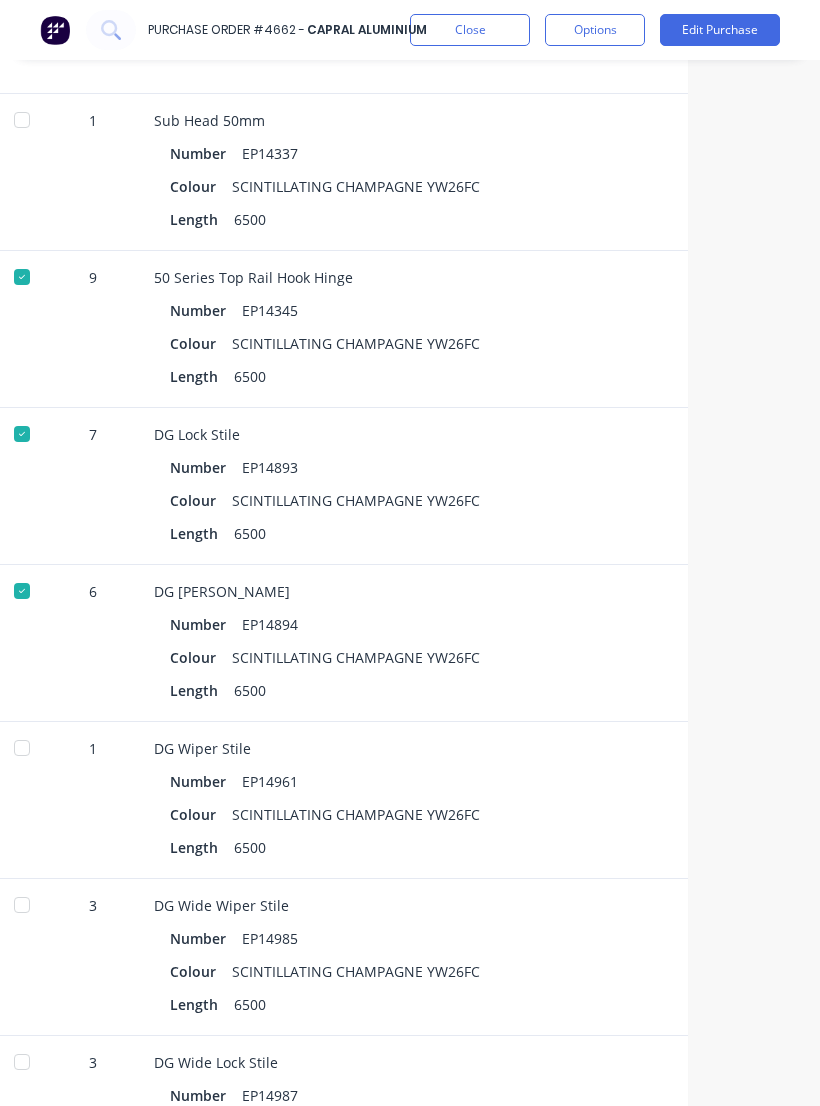 click at bounding box center [22, 748] 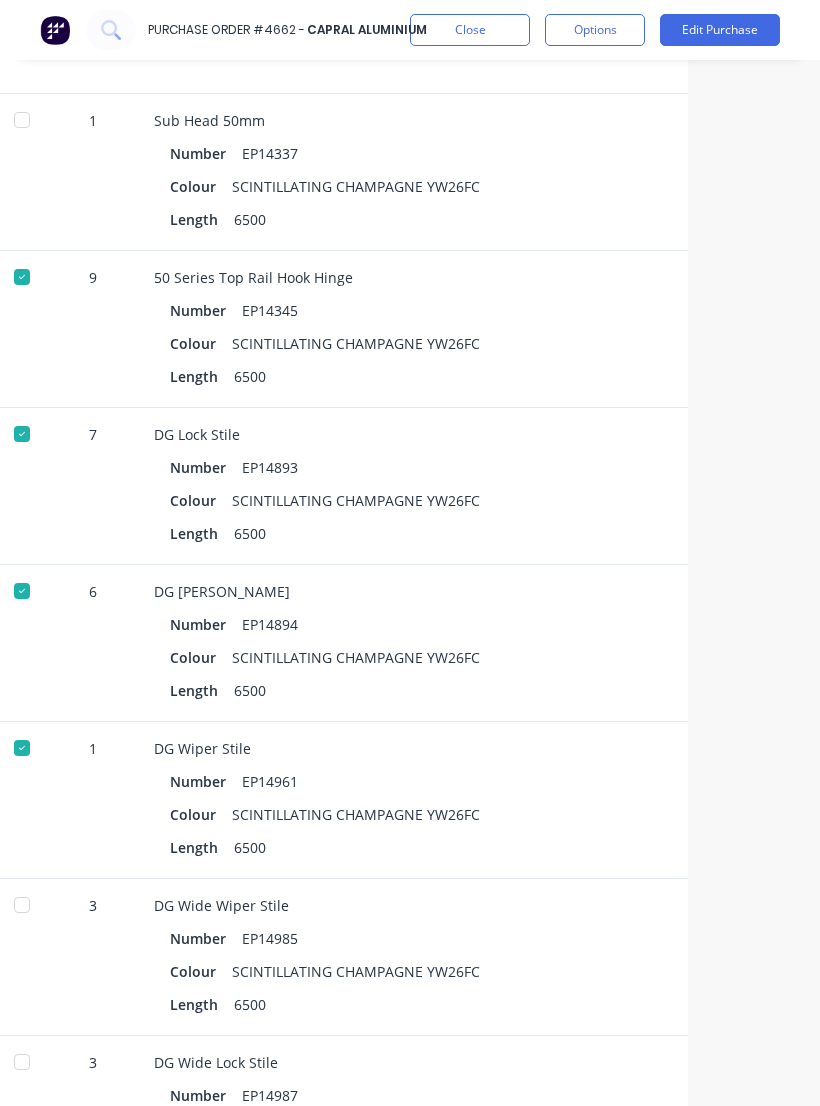 click at bounding box center [22, 905] 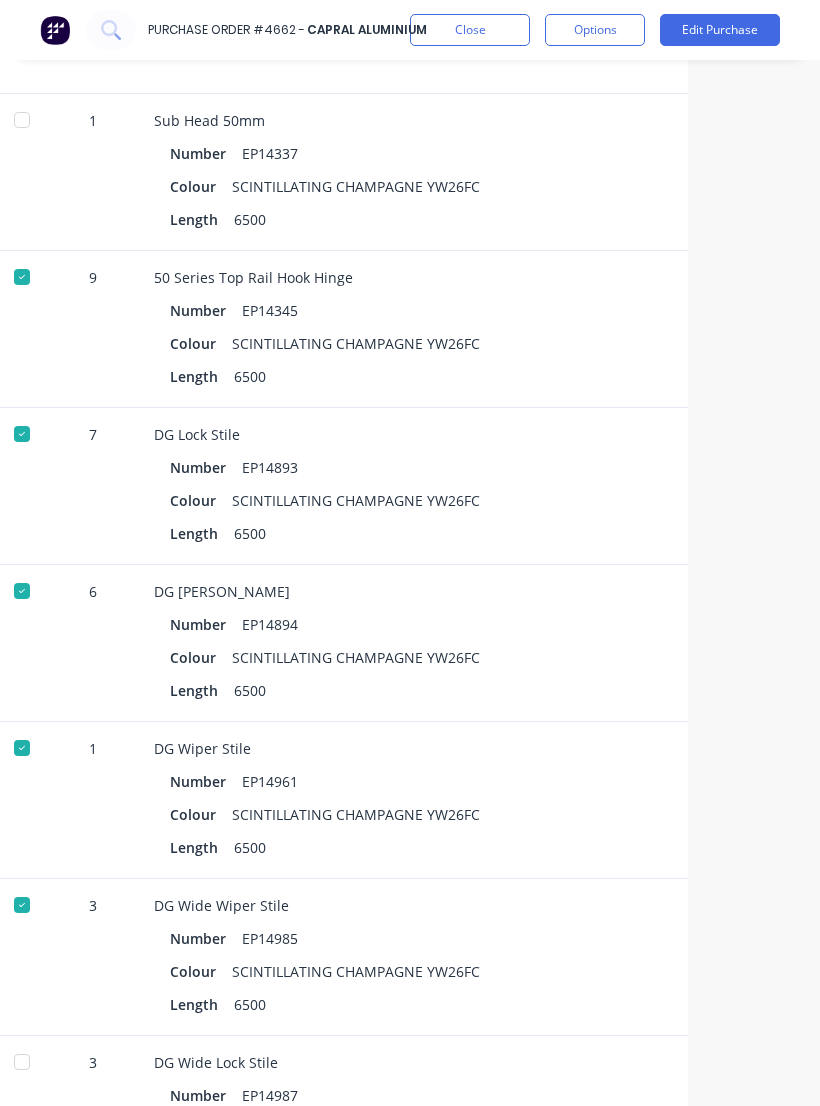 click at bounding box center (22, 1062) 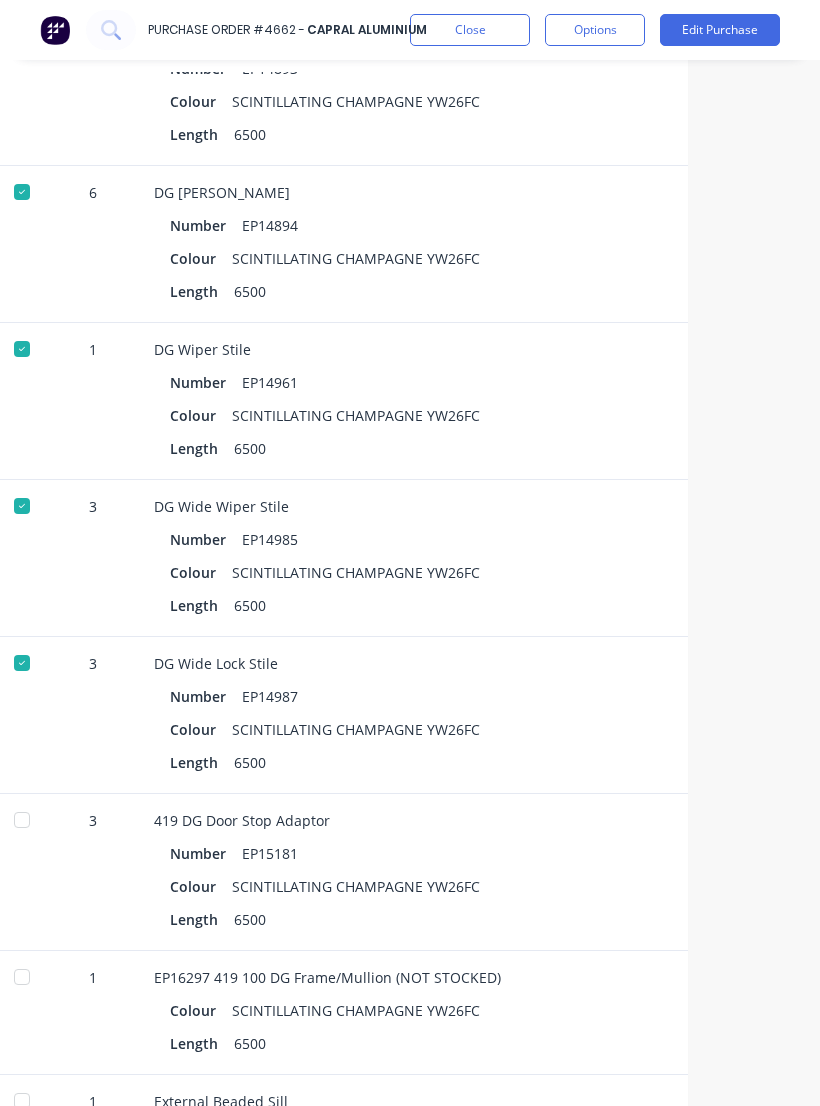 scroll, scrollTop: 3640, scrollLeft: 112, axis: both 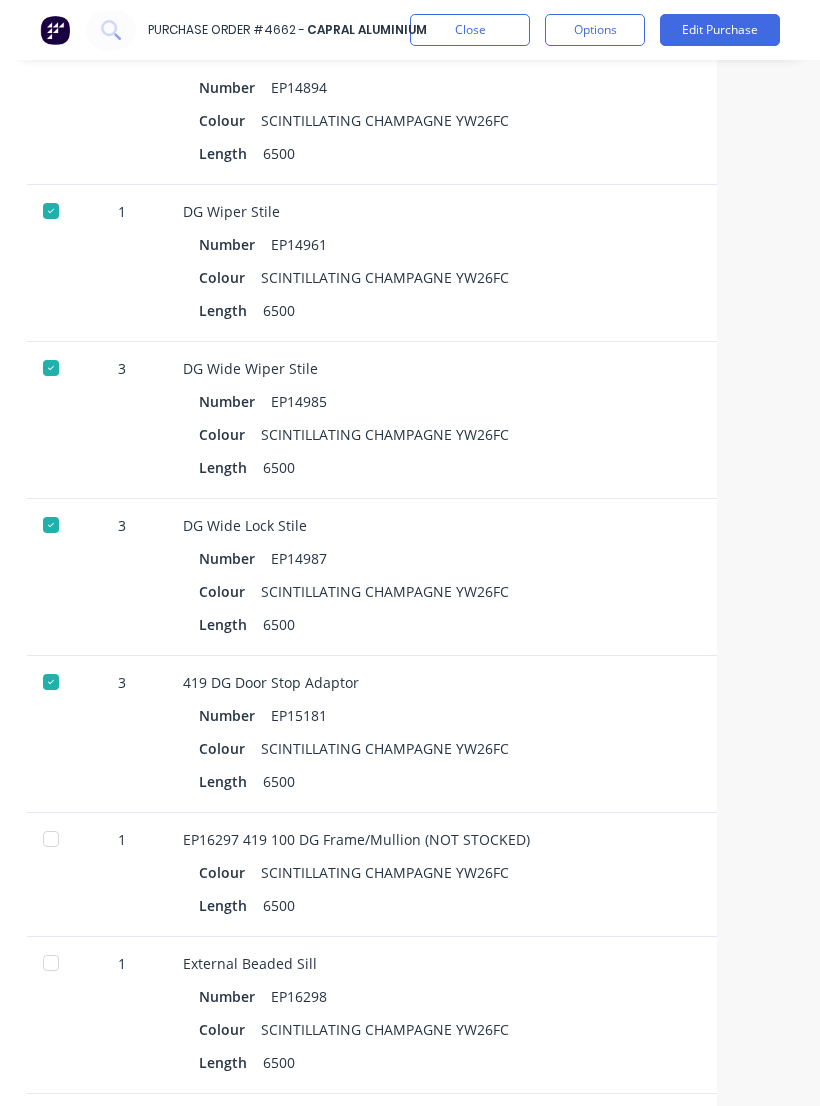 click at bounding box center [51, 839] 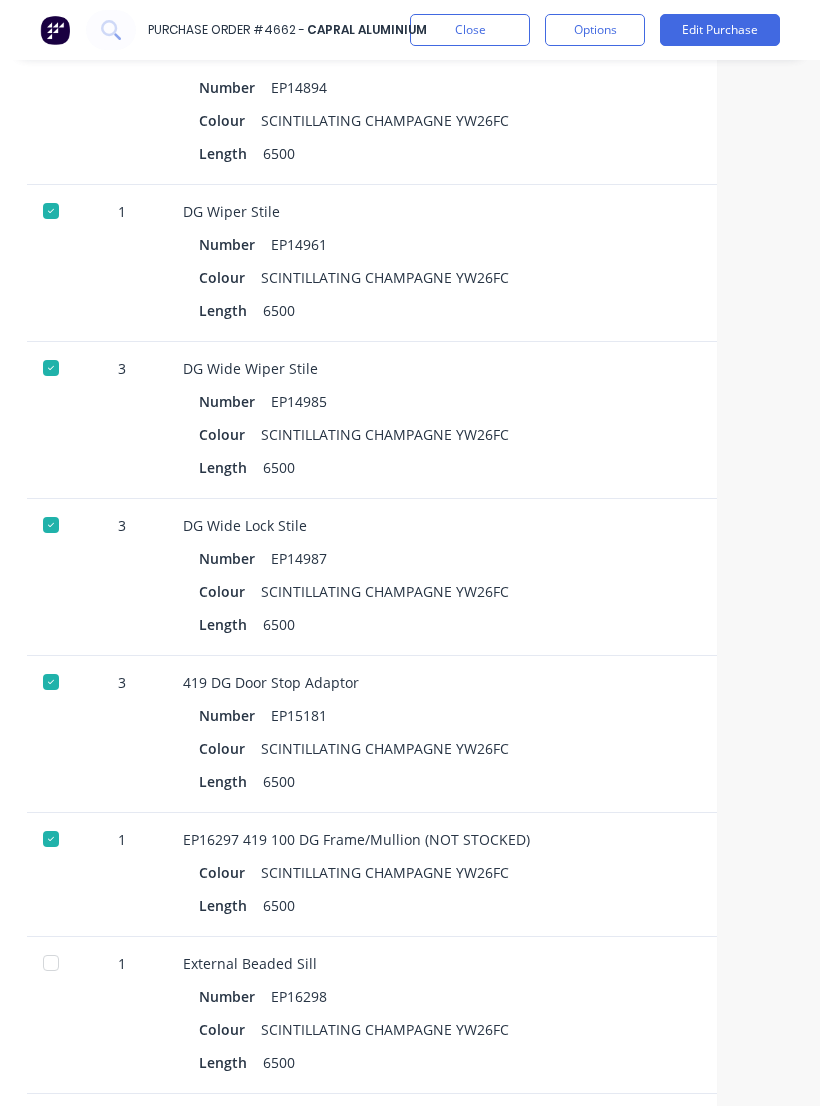 click at bounding box center (51, 963) 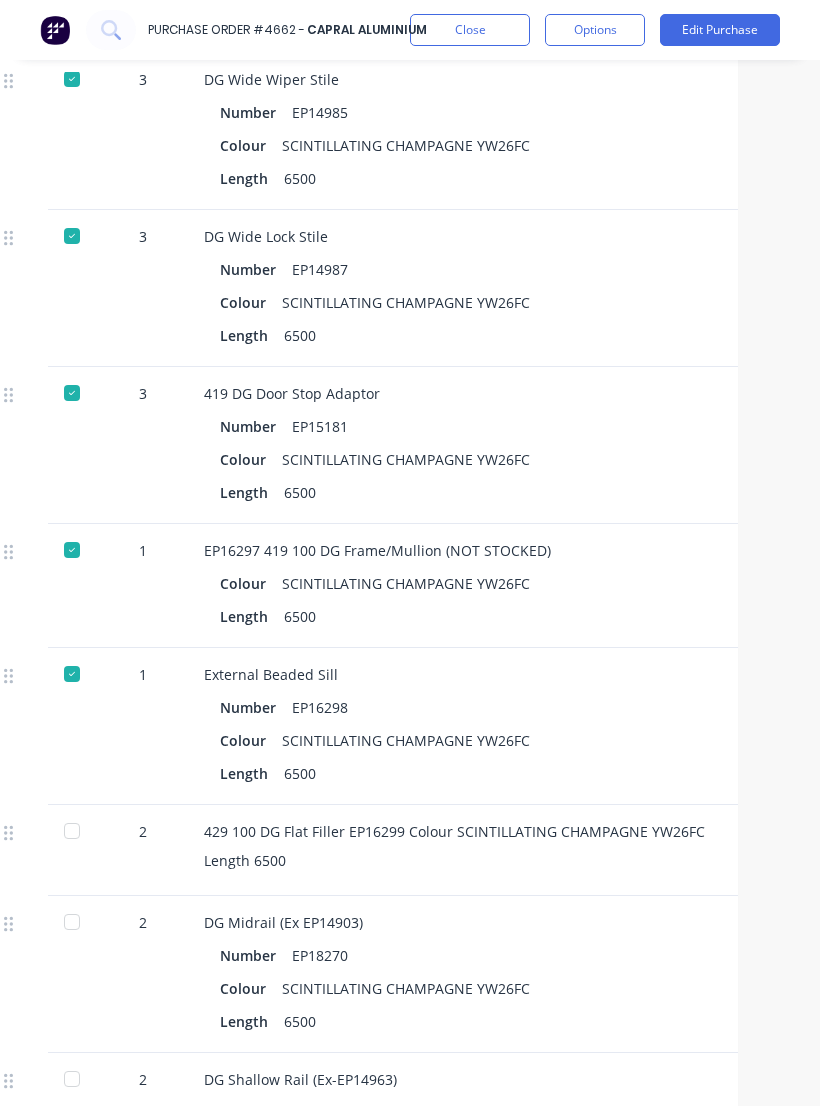 scroll, scrollTop: 4068, scrollLeft: 66, axis: both 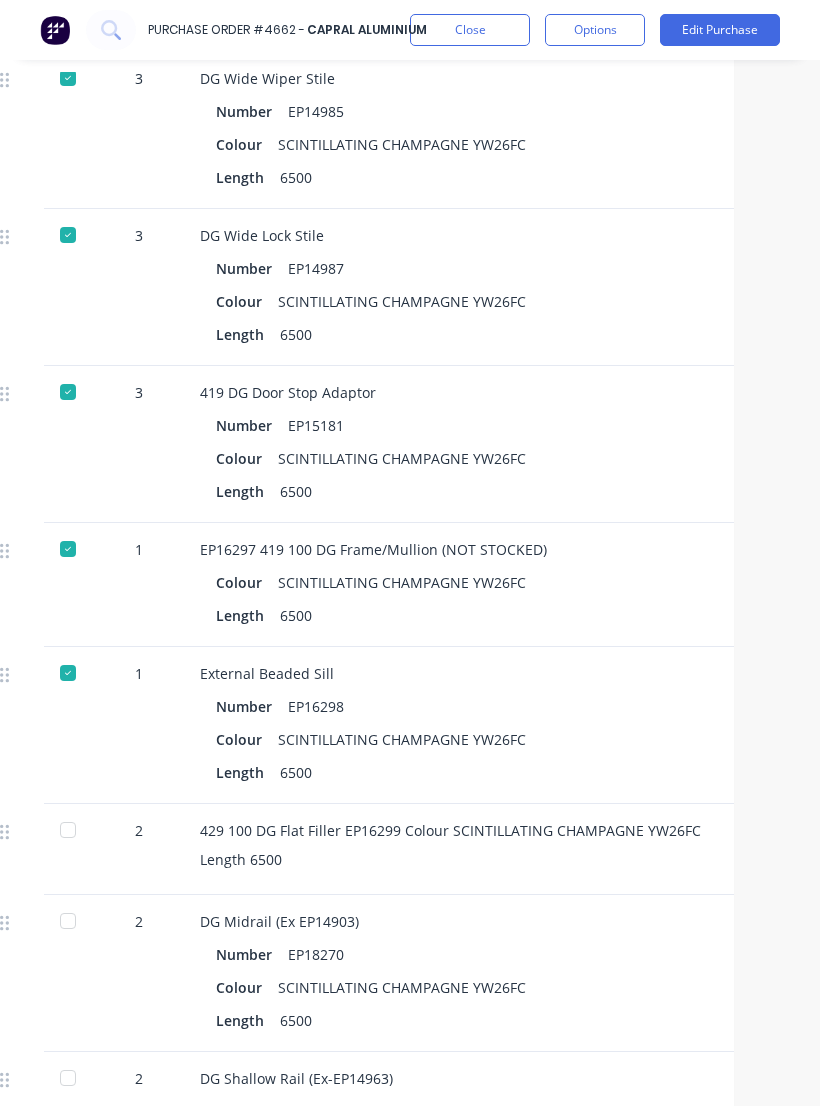 click at bounding box center (68, 830) 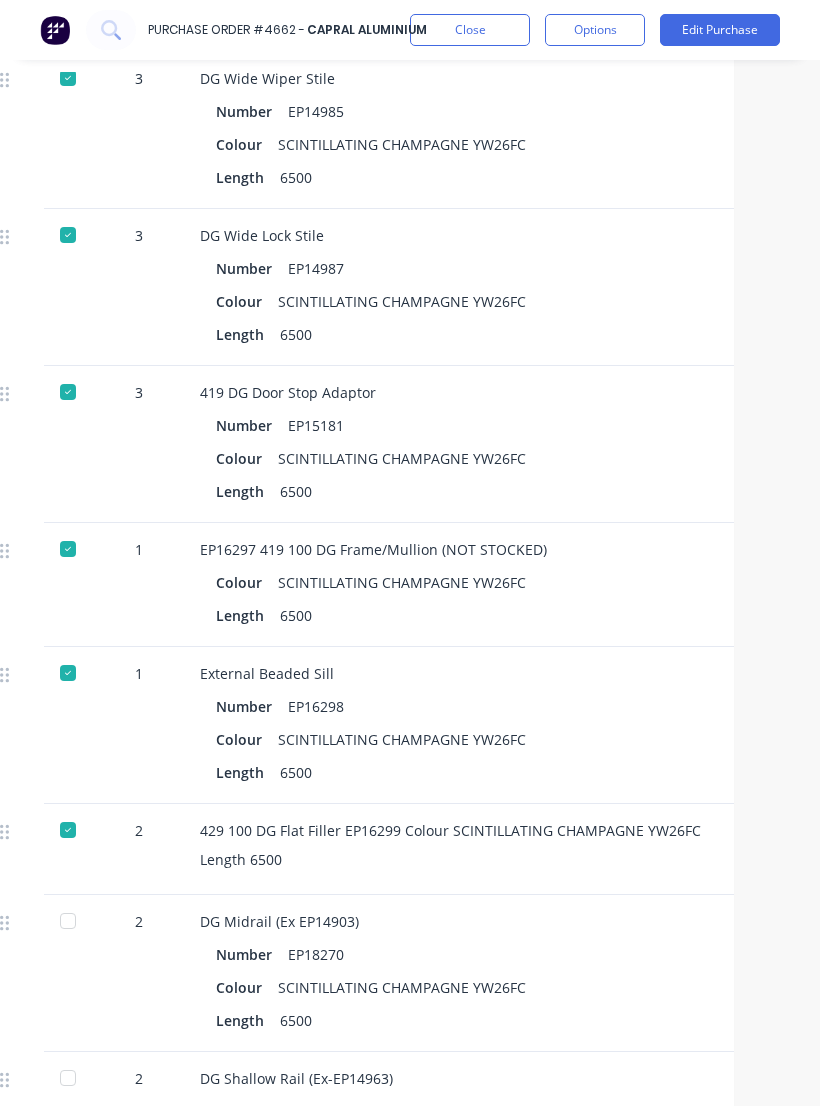 click at bounding box center [68, 921] 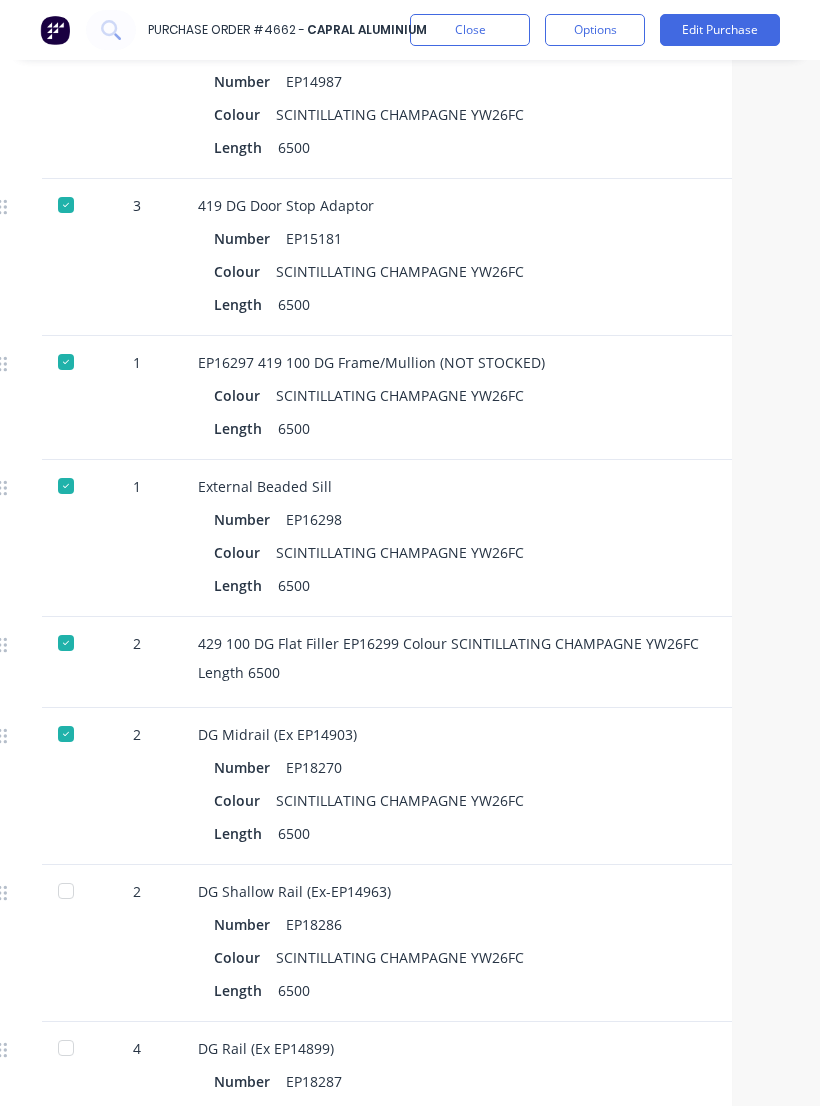 scroll, scrollTop: 4265, scrollLeft: 73, axis: both 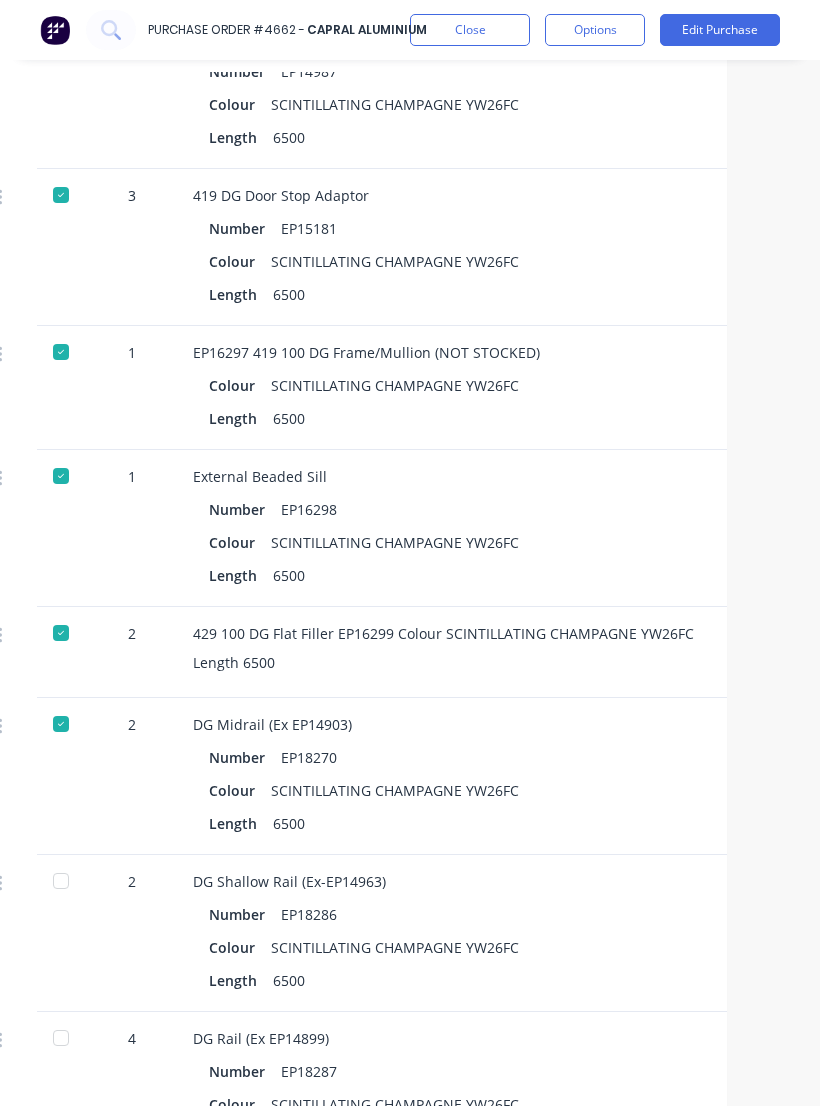 click at bounding box center [61, 881] 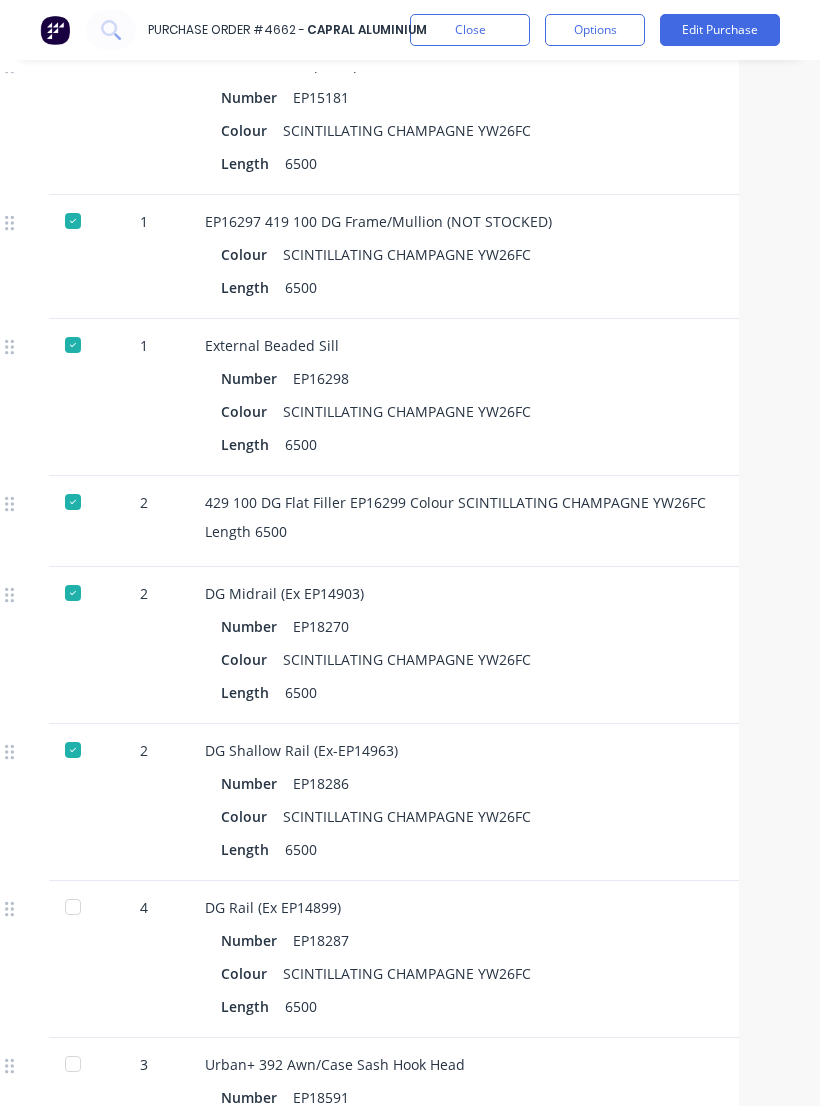 scroll, scrollTop: 4396, scrollLeft: 63, axis: both 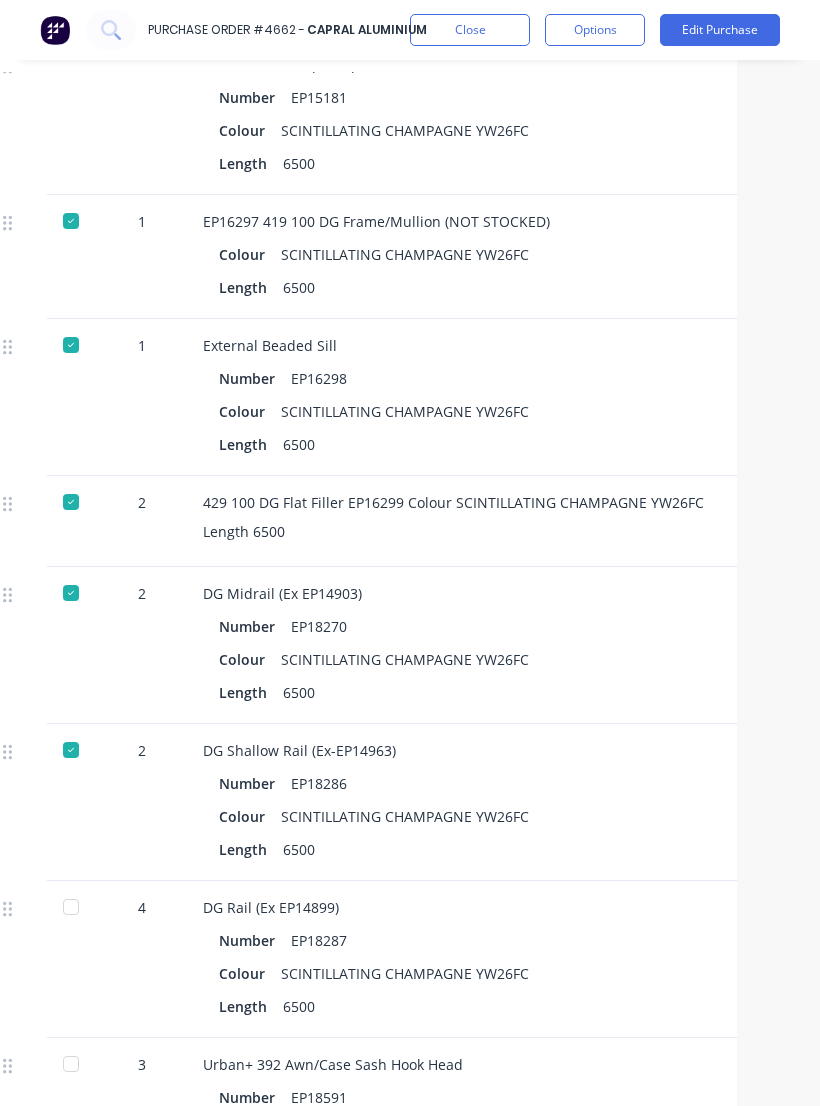 click at bounding box center (71, 907) 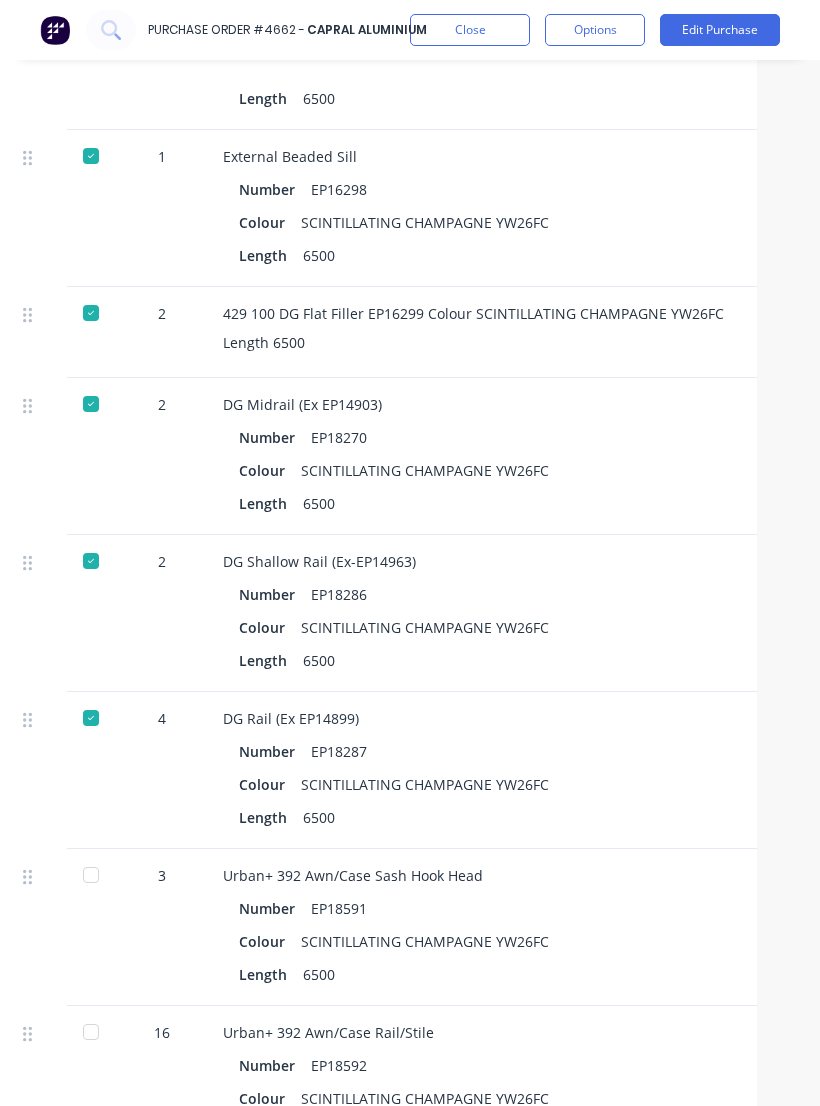 scroll, scrollTop: 4589, scrollLeft: 45, axis: both 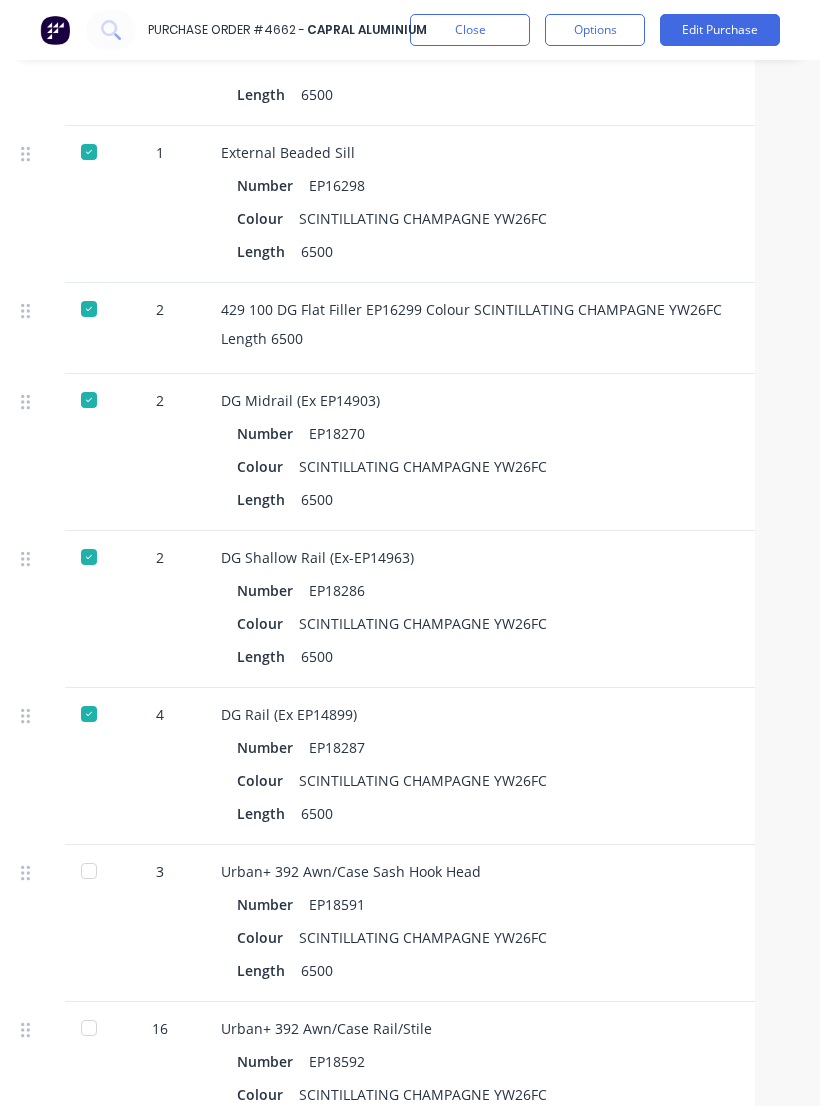 click at bounding box center [89, 871] 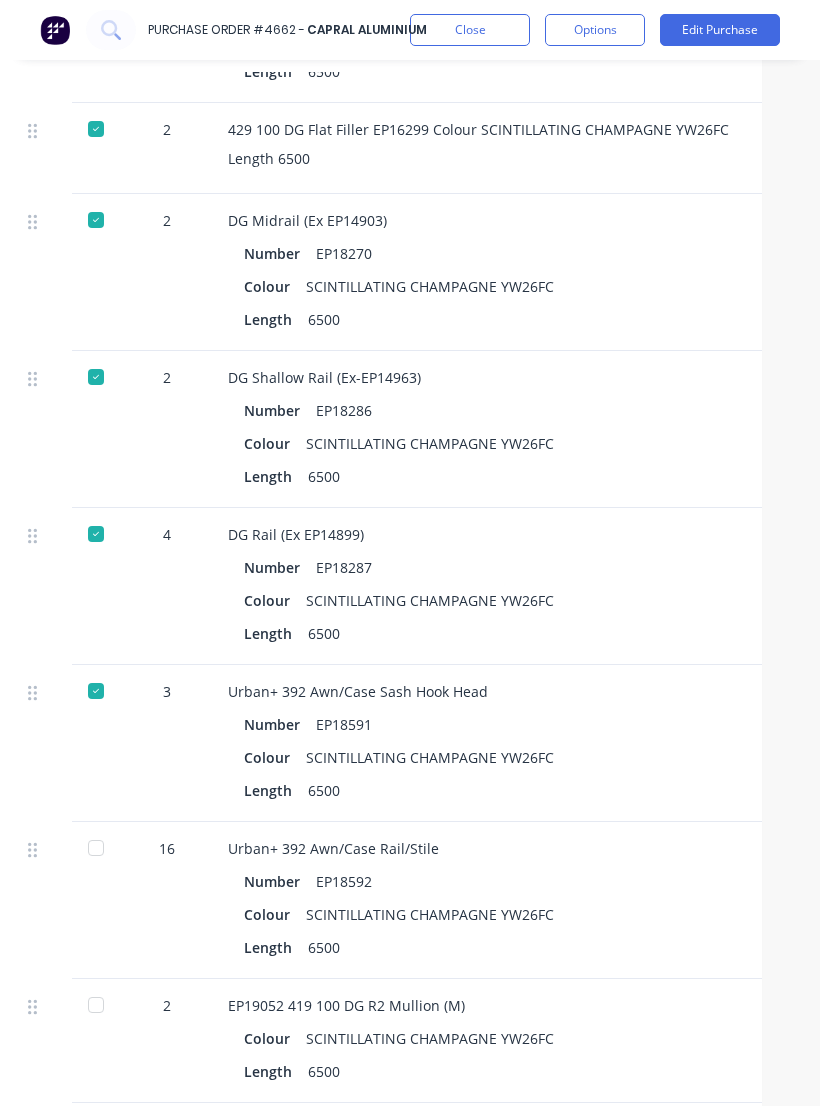 scroll, scrollTop: 4773, scrollLeft: 42, axis: both 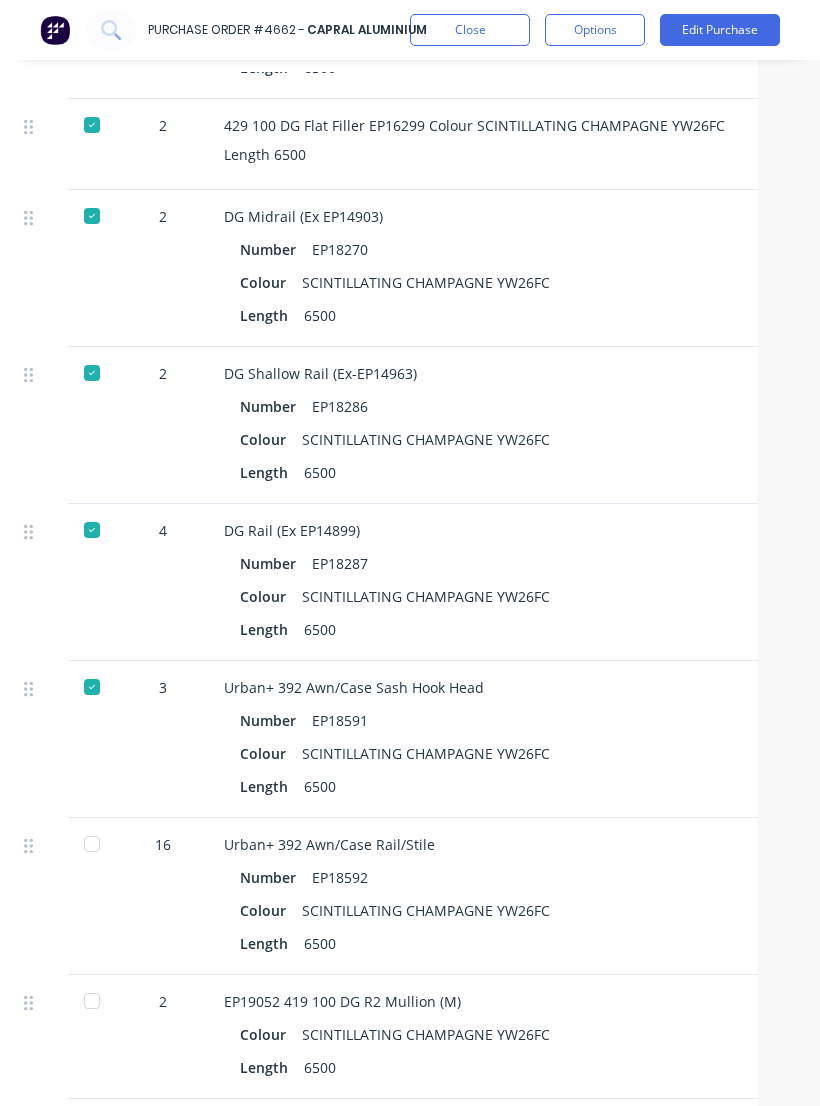 click at bounding box center [92, 844] 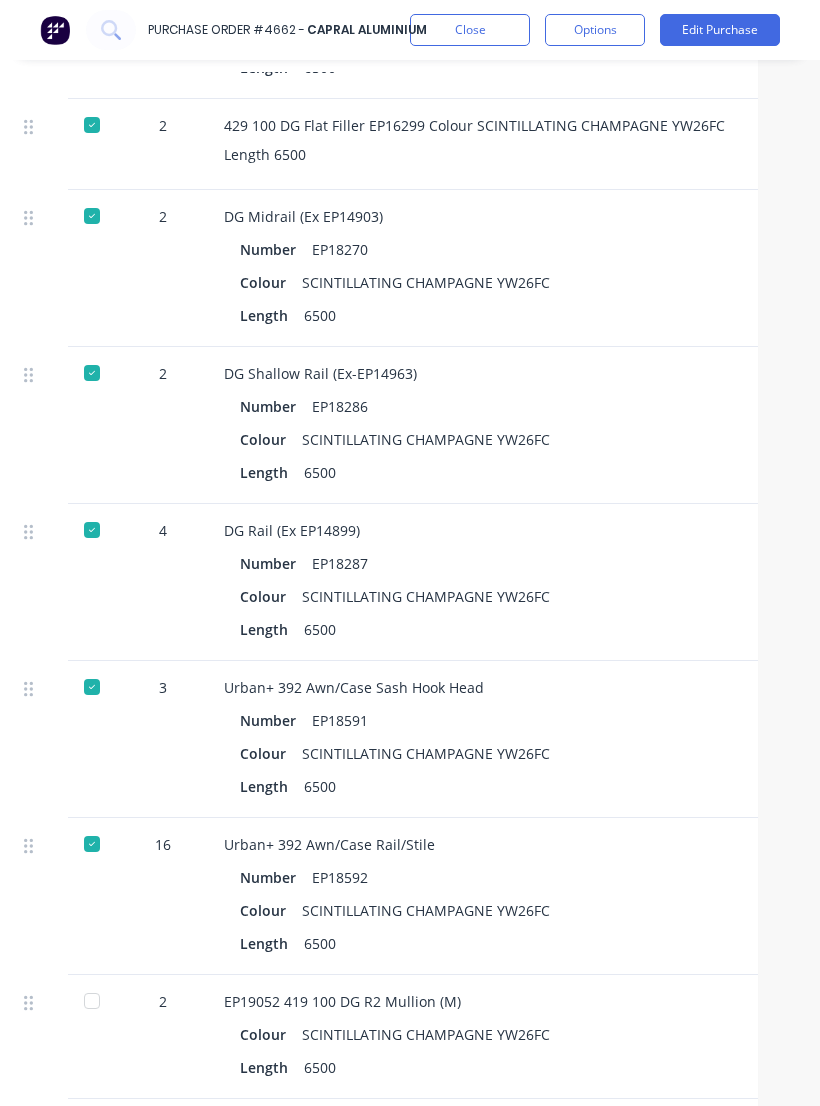 click at bounding box center [38, 896] 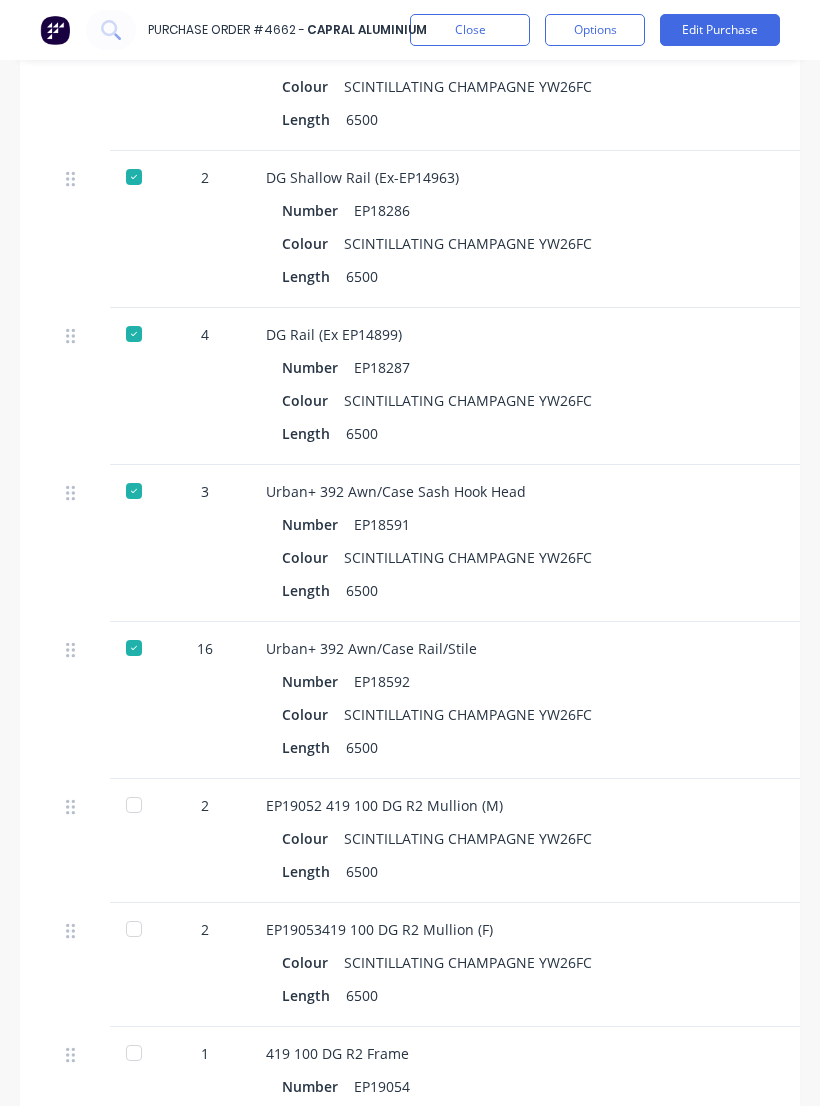 scroll, scrollTop: 4979, scrollLeft: 1, axis: both 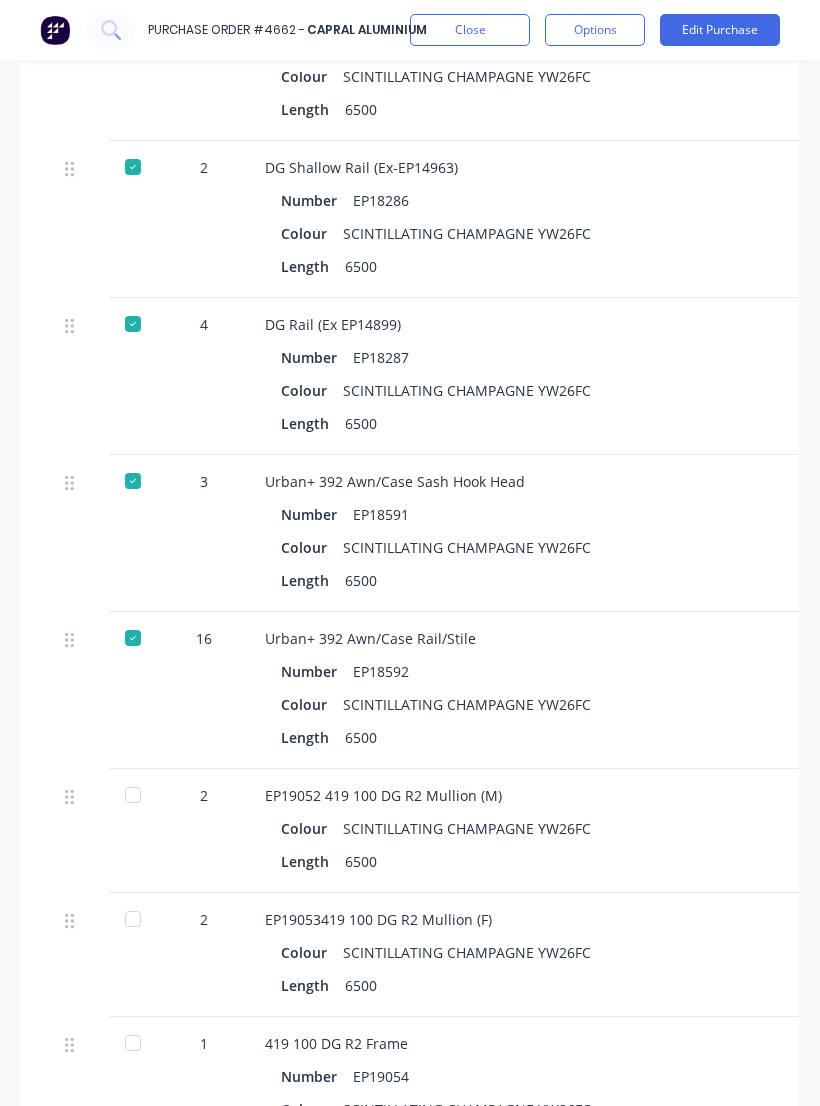 click at bounding box center (133, 795) 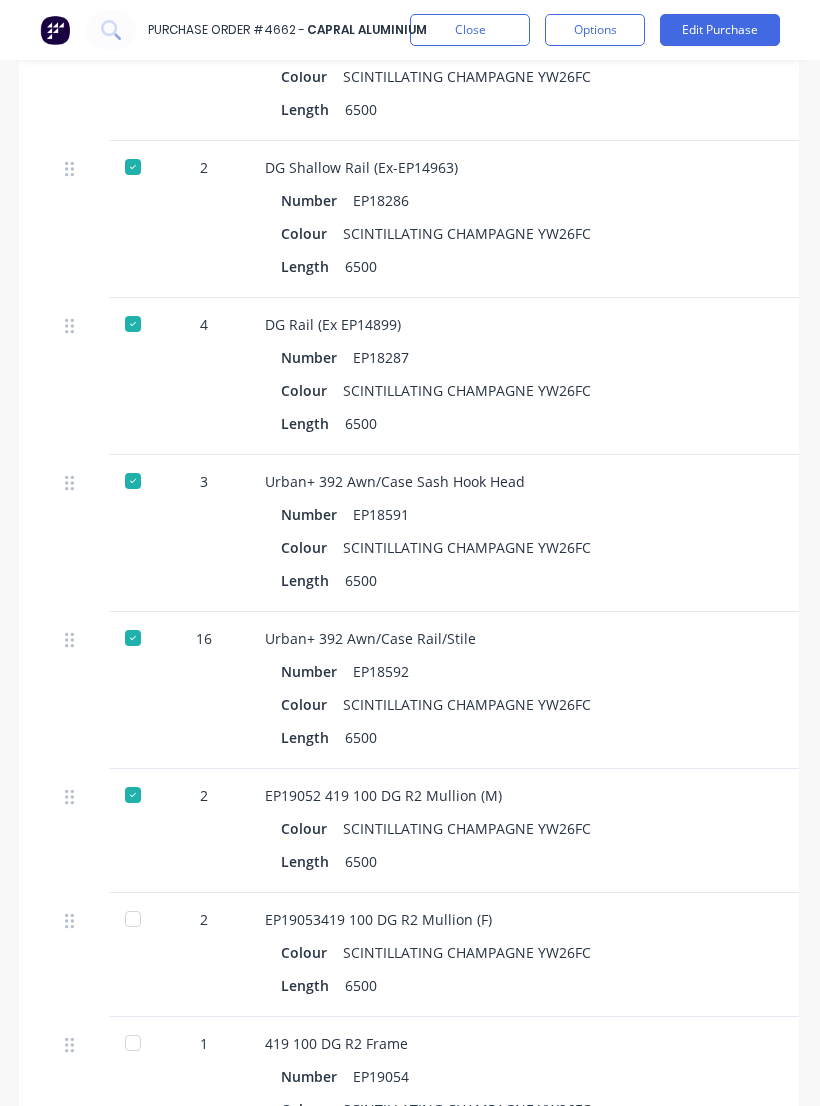 click at bounding box center (133, 919) 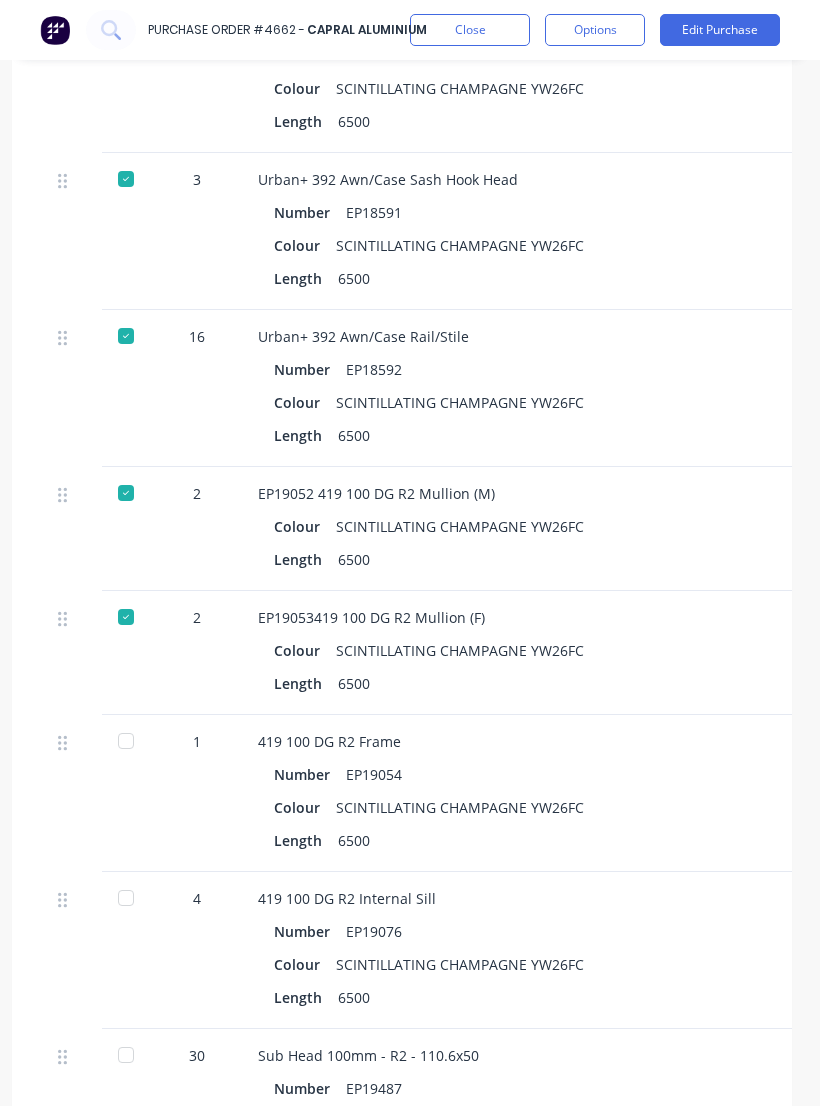 scroll, scrollTop: 5281, scrollLeft: 9, axis: both 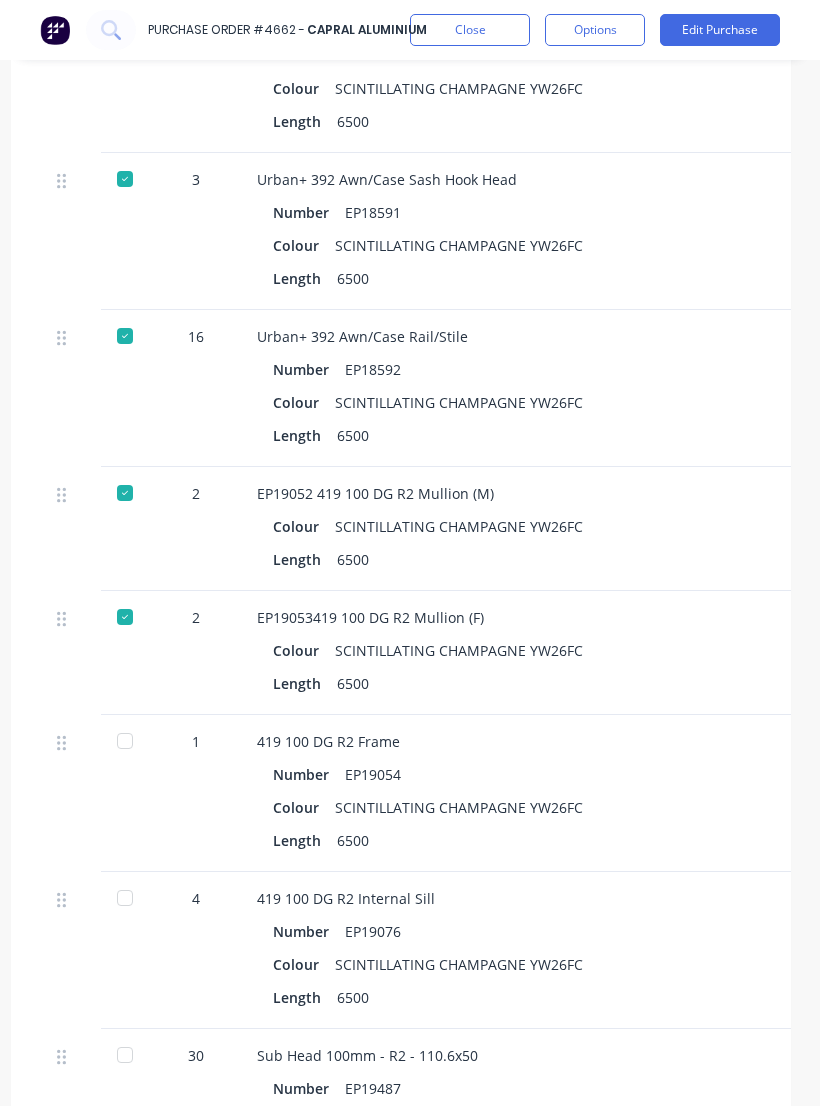 click at bounding box center (125, 898) 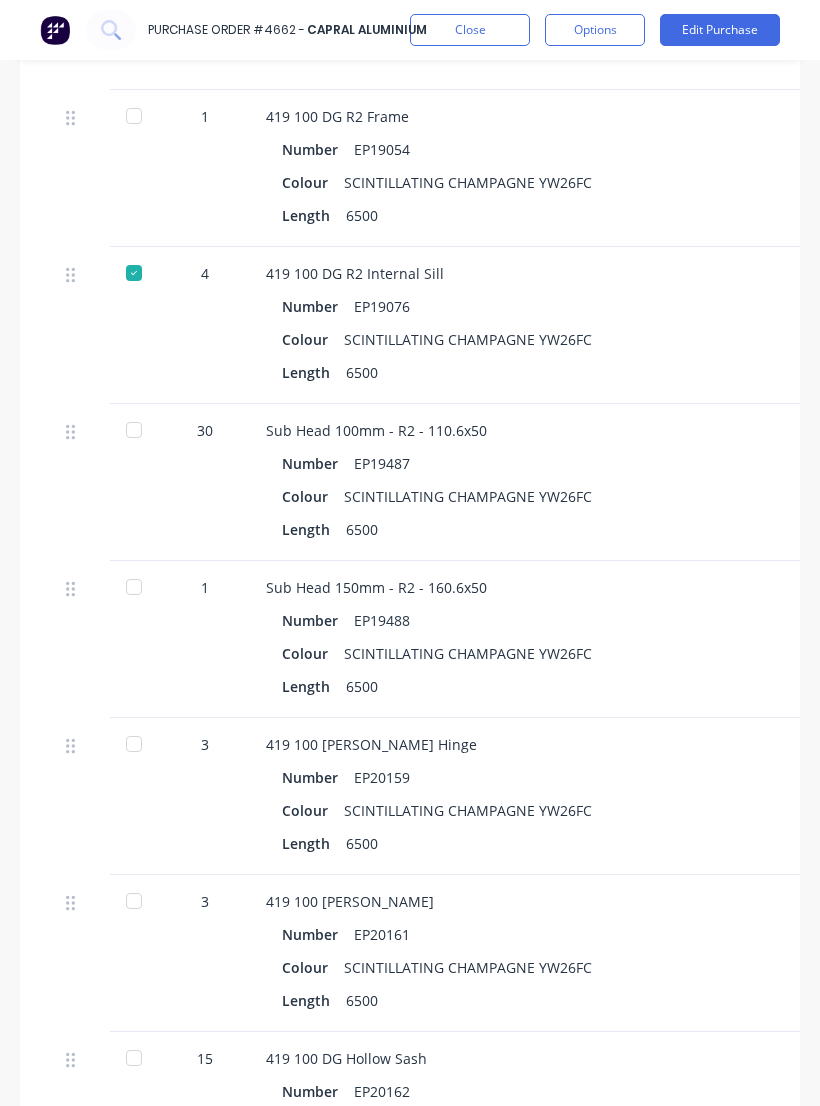scroll, scrollTop: 5907, scrollLeft: 0, axis: vertical 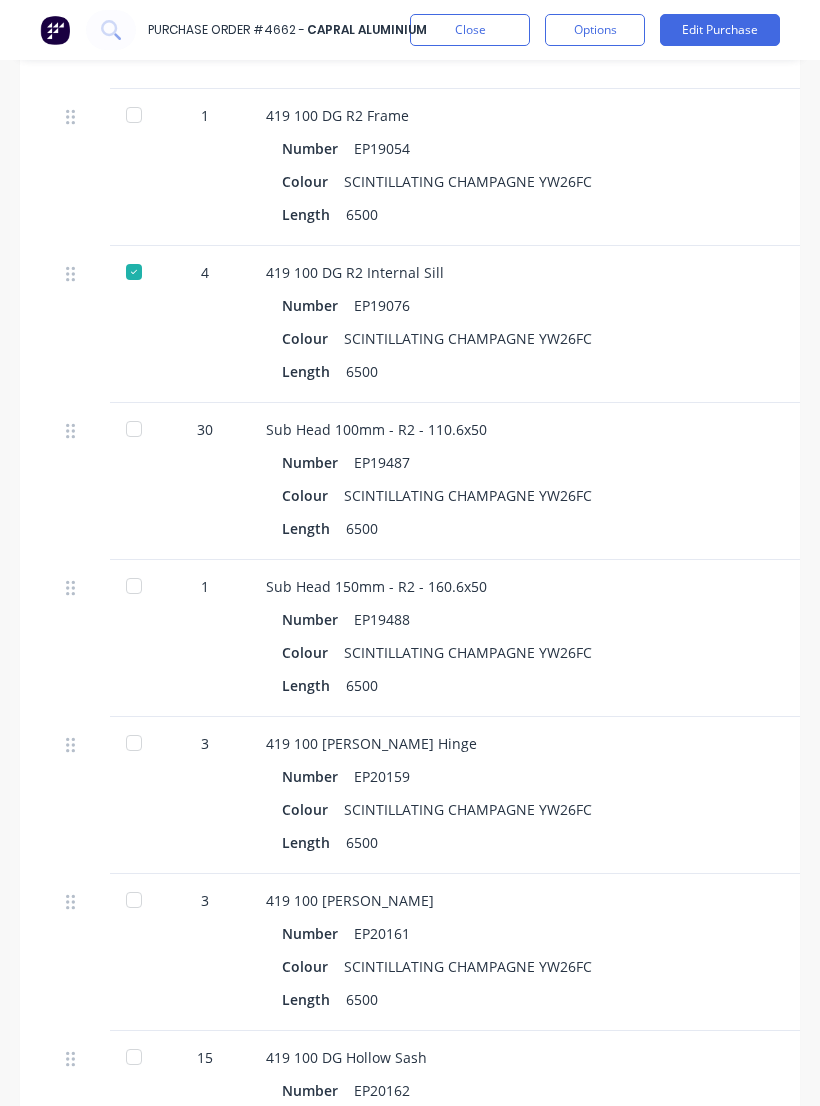 click at bounding box center [134, 900] 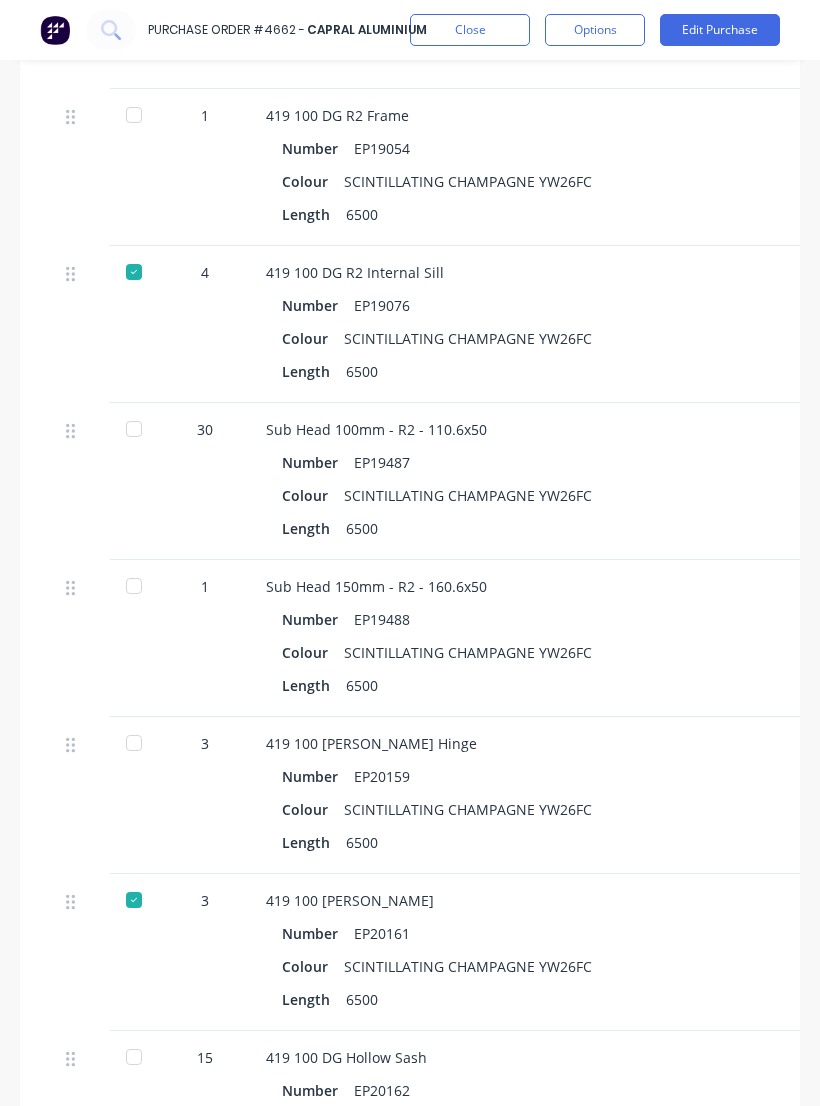click at bounding box center (134, 743) 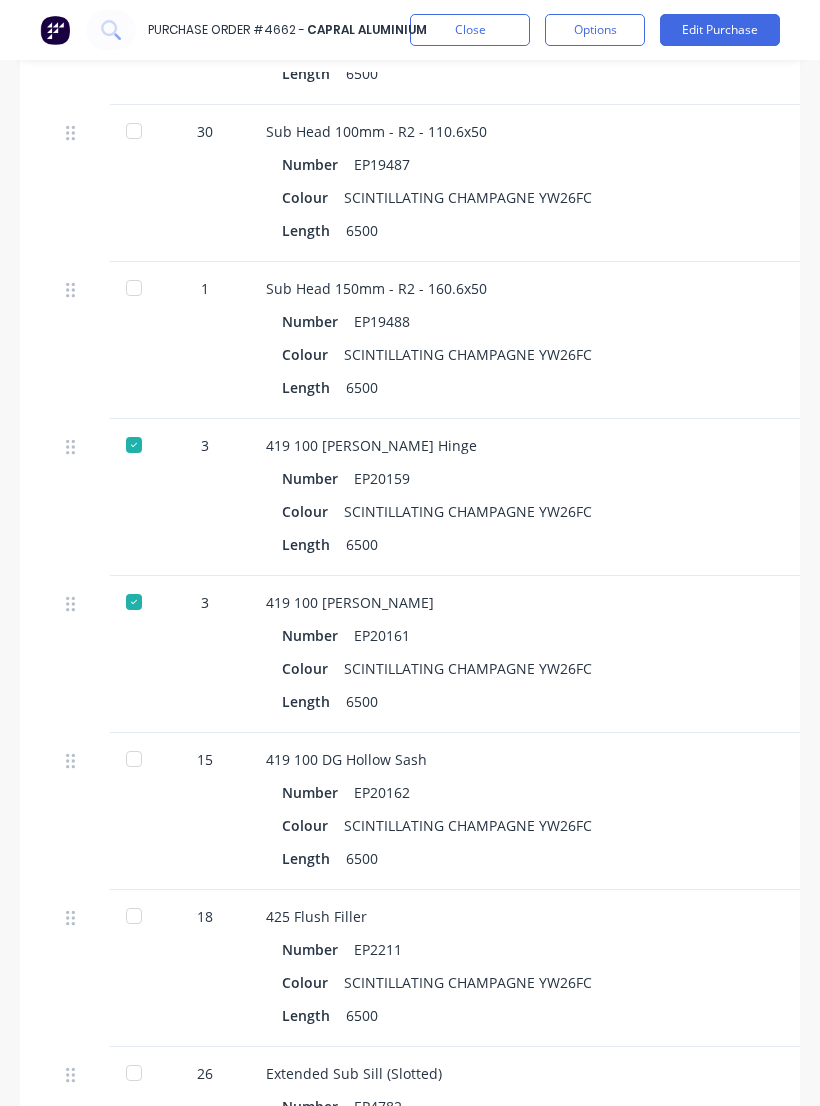 scroll, scrollTop: 6206, scrollLeft: 0, axis: vertical 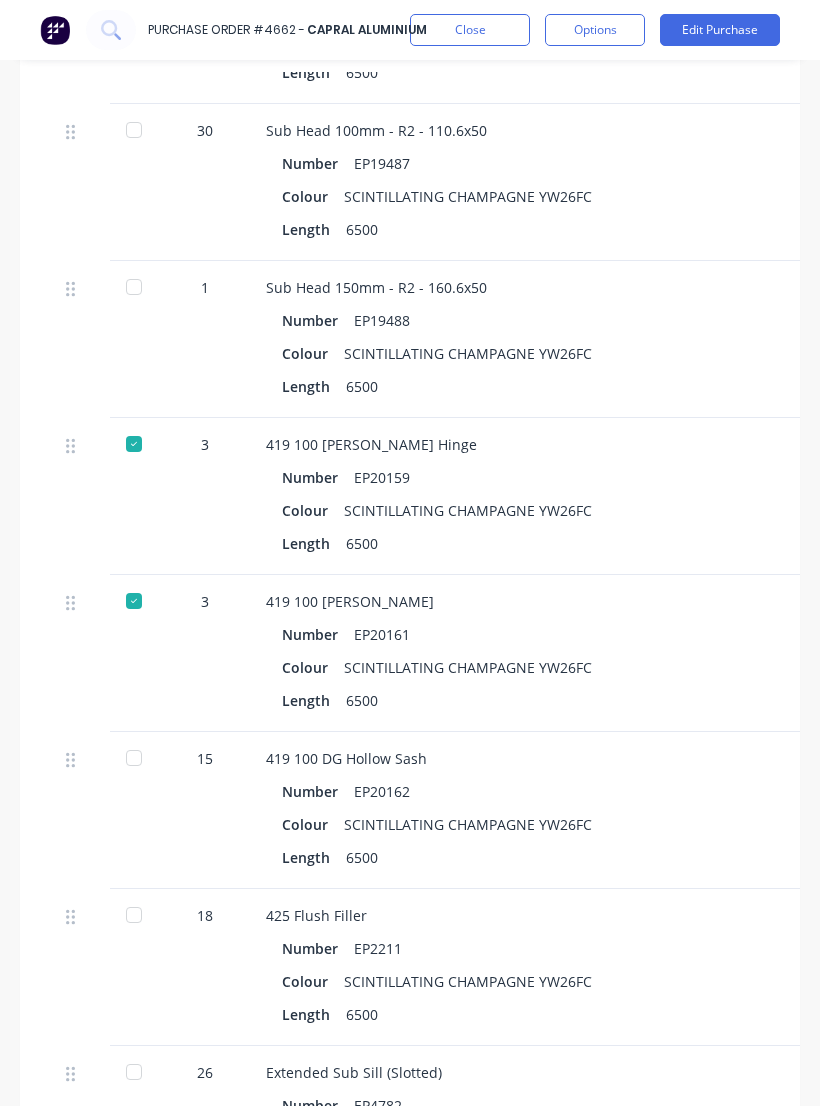 click at bounding box center [134, 758] 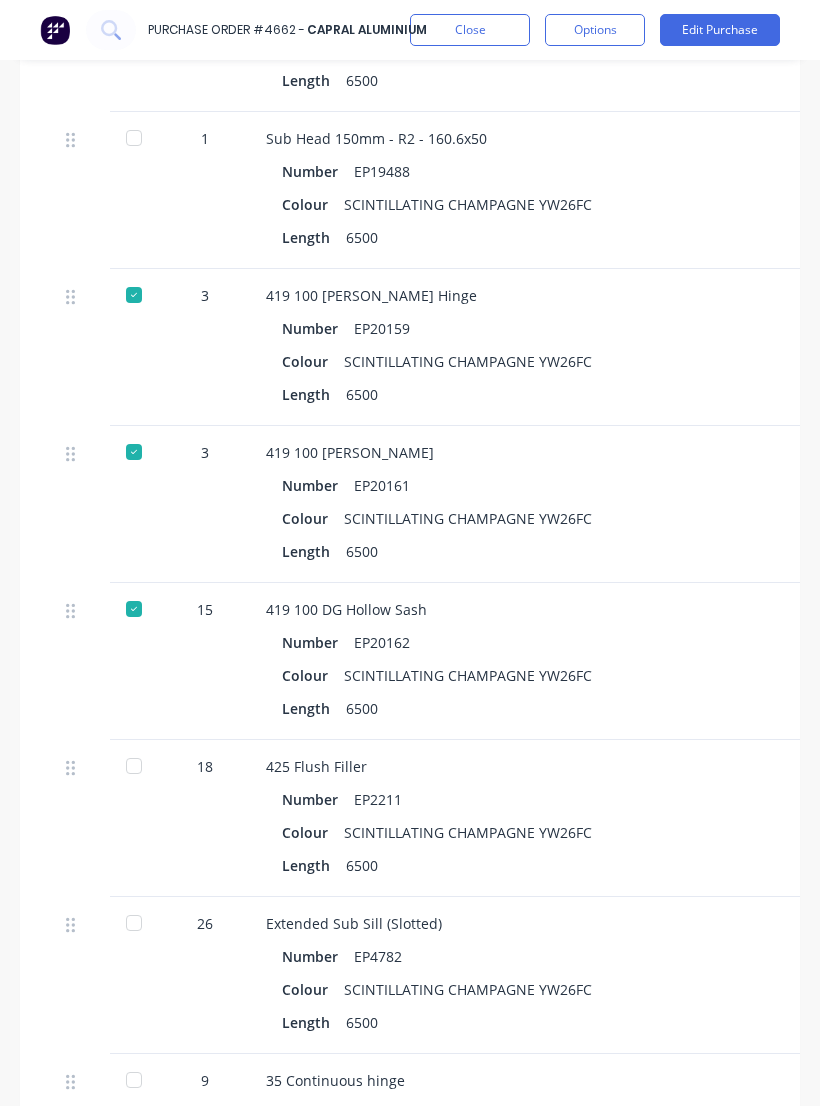 scroll, scrollTop: 6357, scrollLeft: 0, axis: vertical 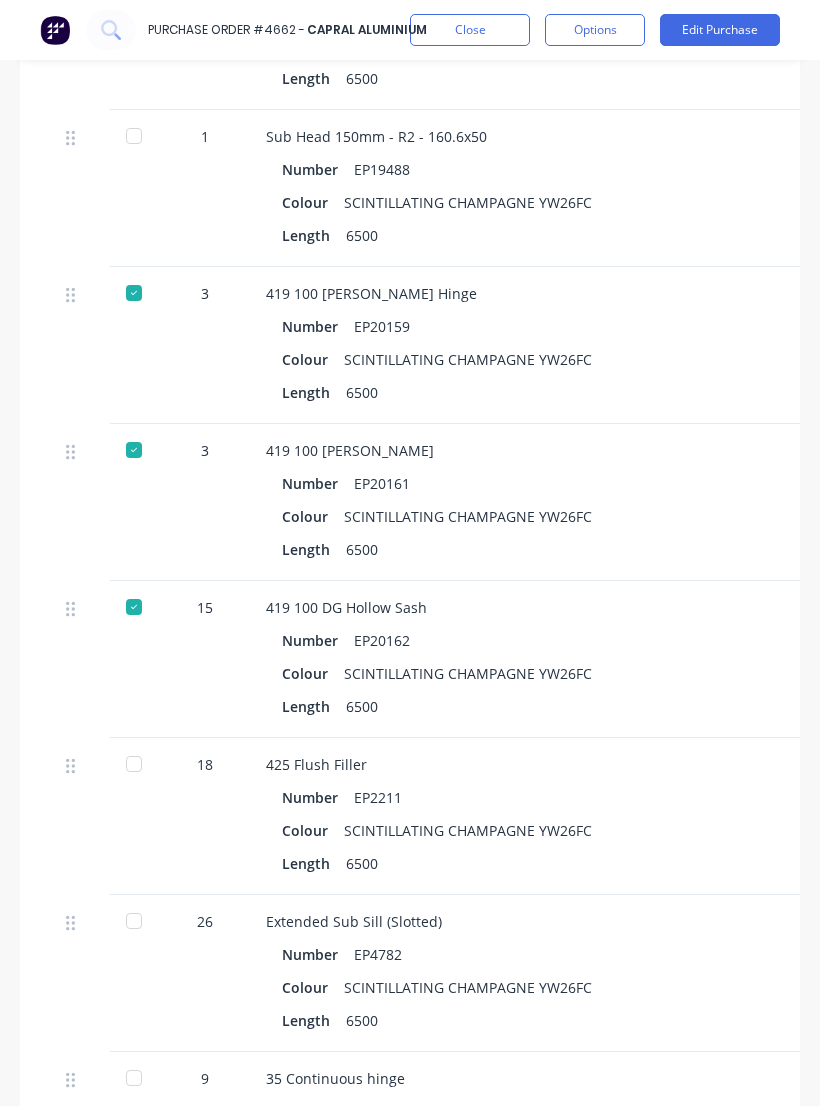 click at bounding box center [134, 764] 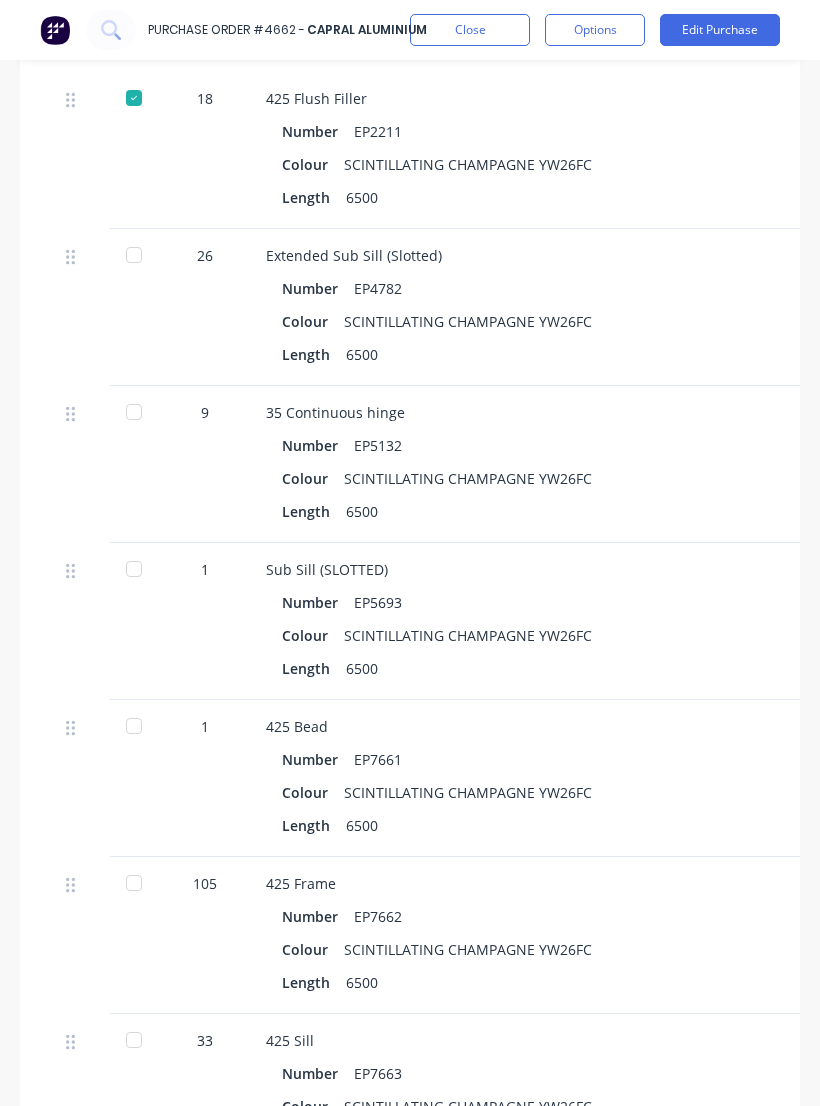 scroll, scrollTop: 7025, scrollLeft: 0, axis: vertical 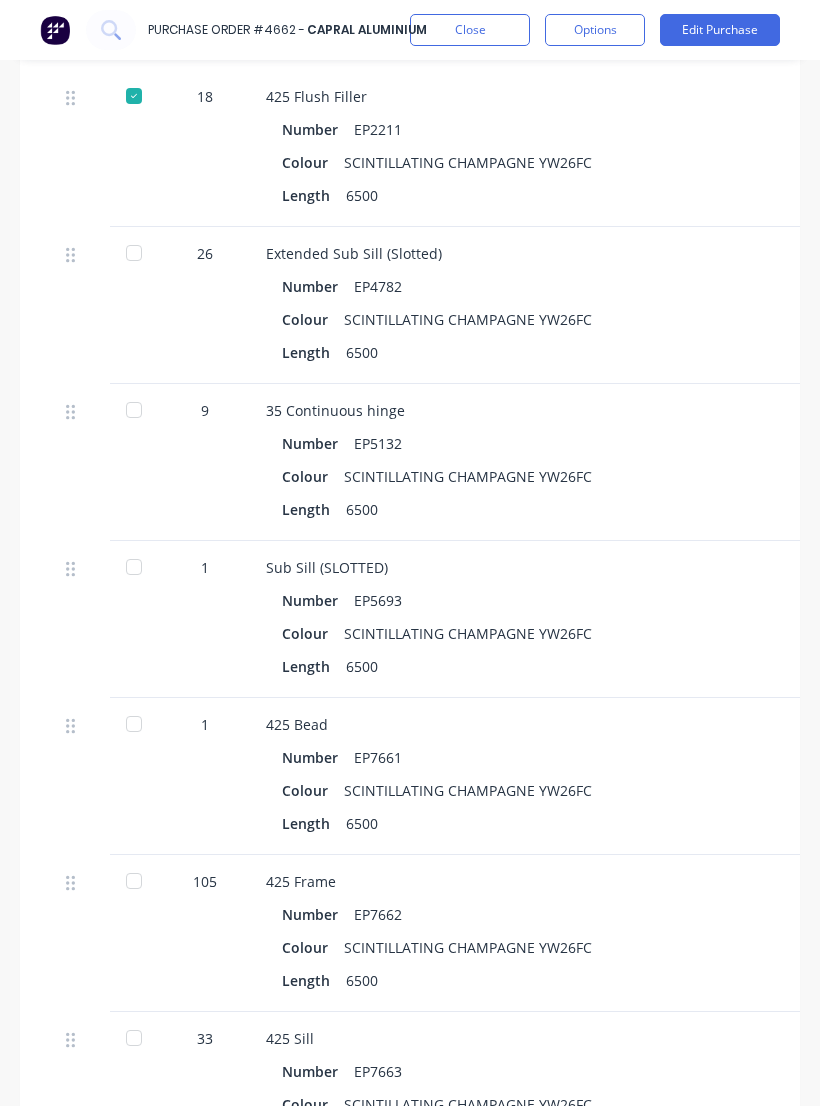 click at bounding box center [134, 410] 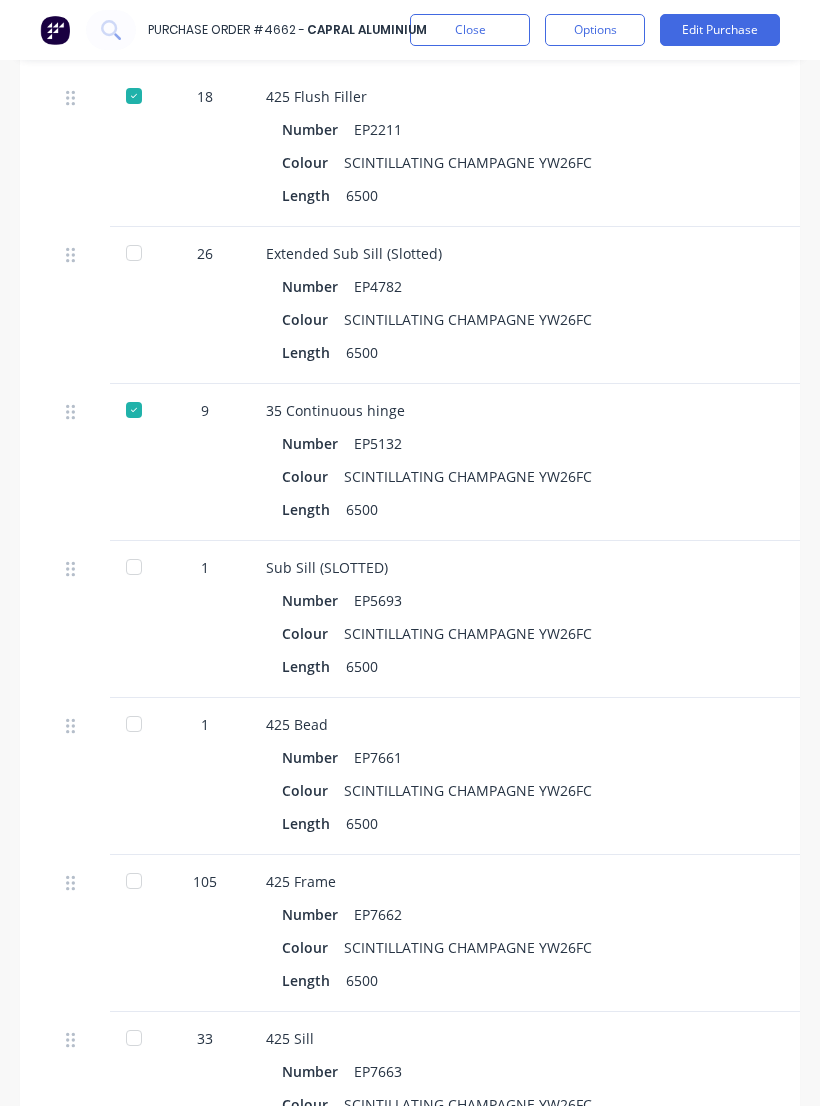 click at bounding box center [134, 724] 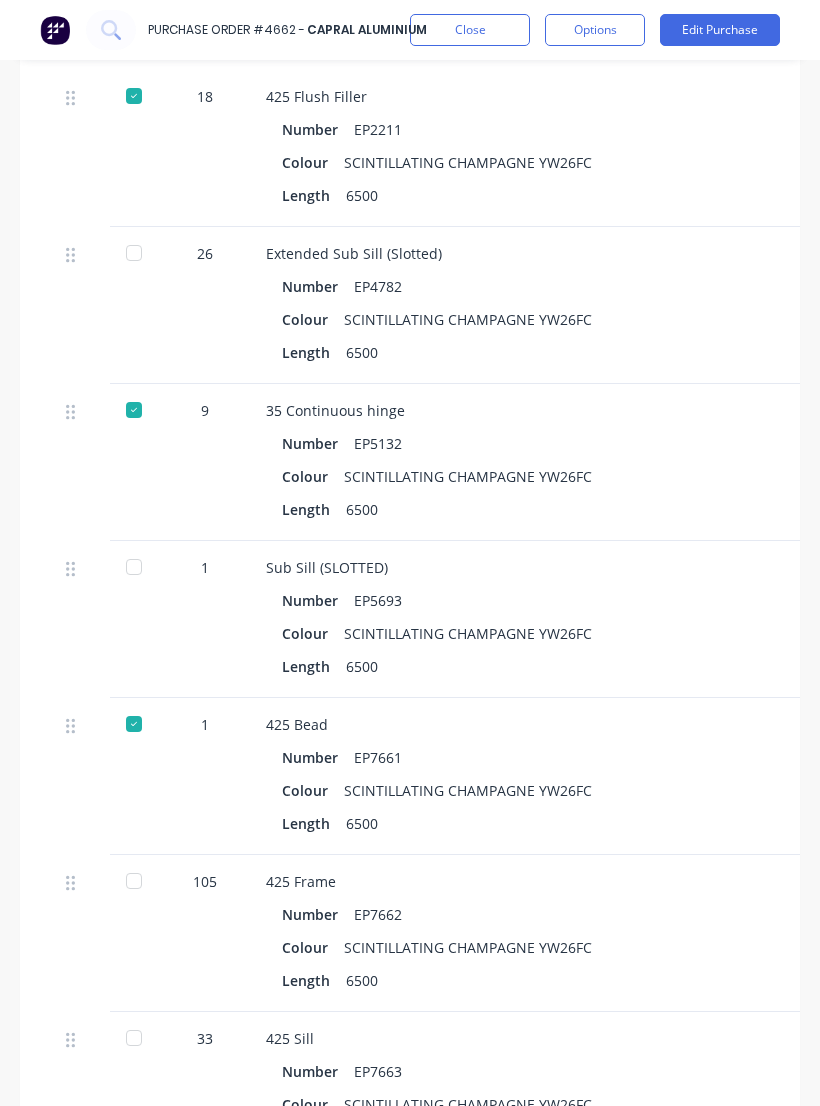 click at bounding box center (134, 881) 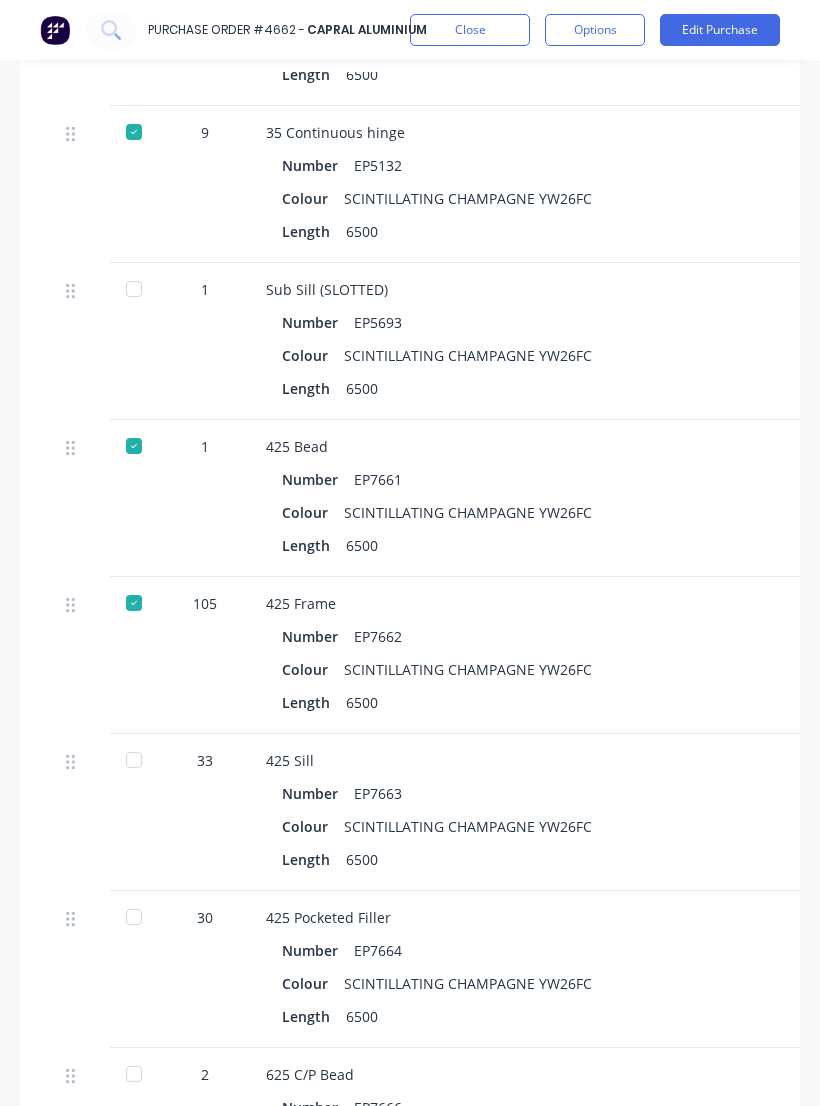 scroll, scrollTop: 7302, scrollLeft: 2, axis: both 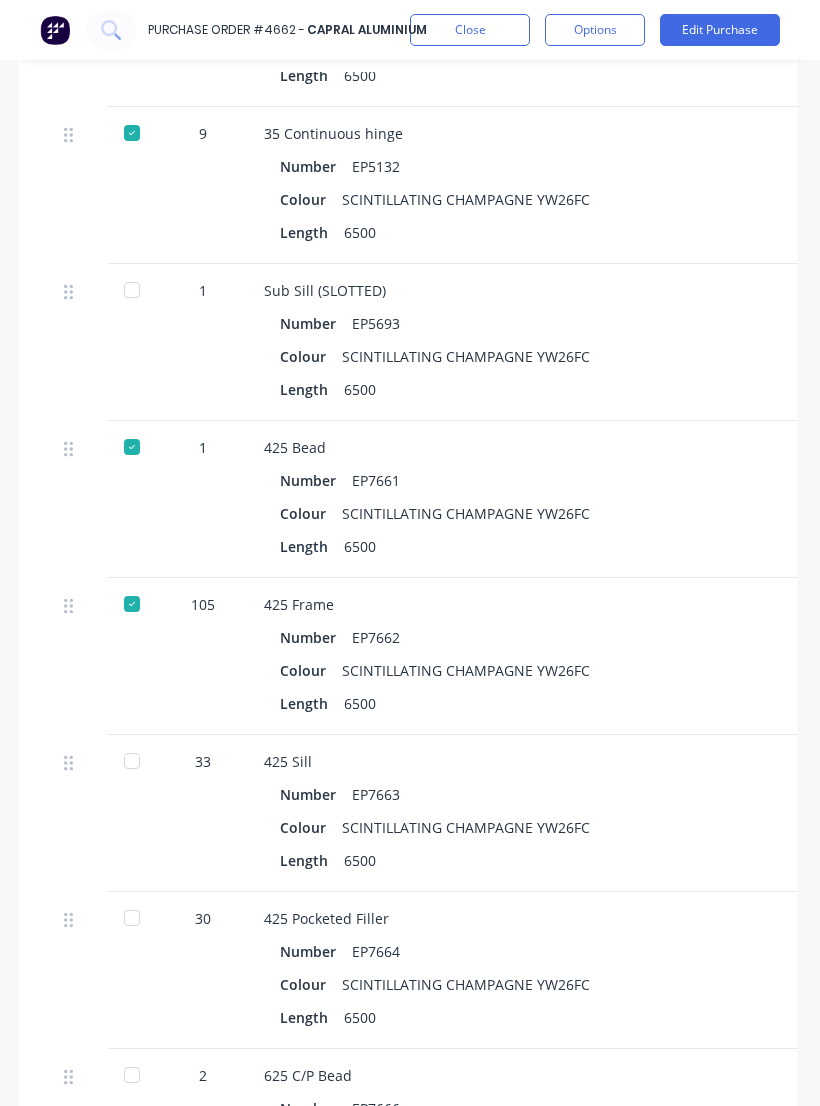 click at bounding box center (133, 813) 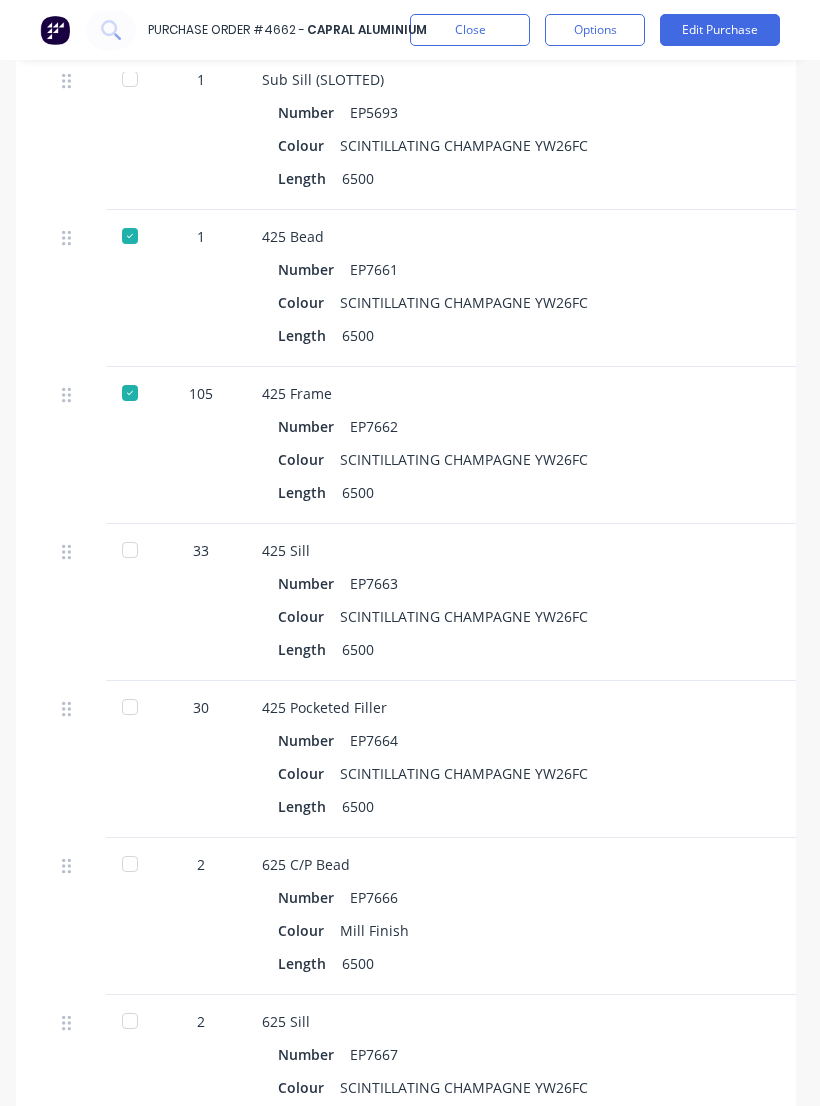 scroll, scrollTop: 7513, scrollLeft: 8, axis: both 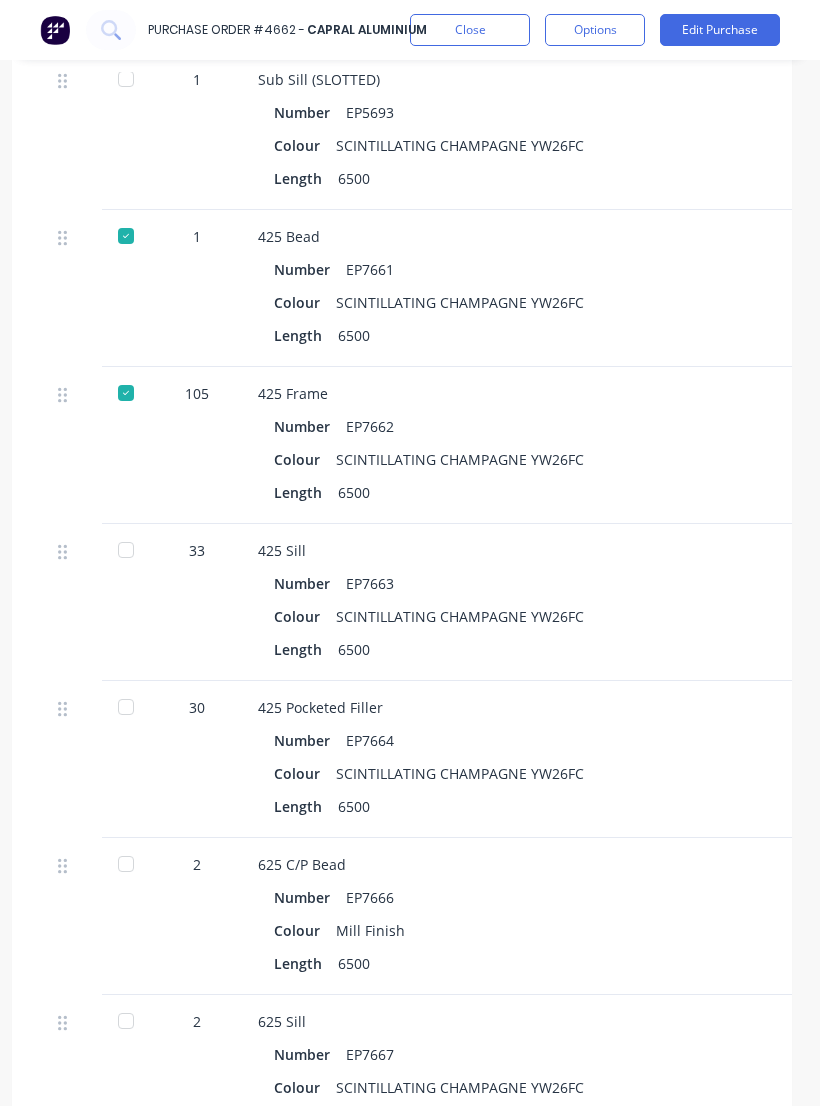 click at bounding box center [126, 707] 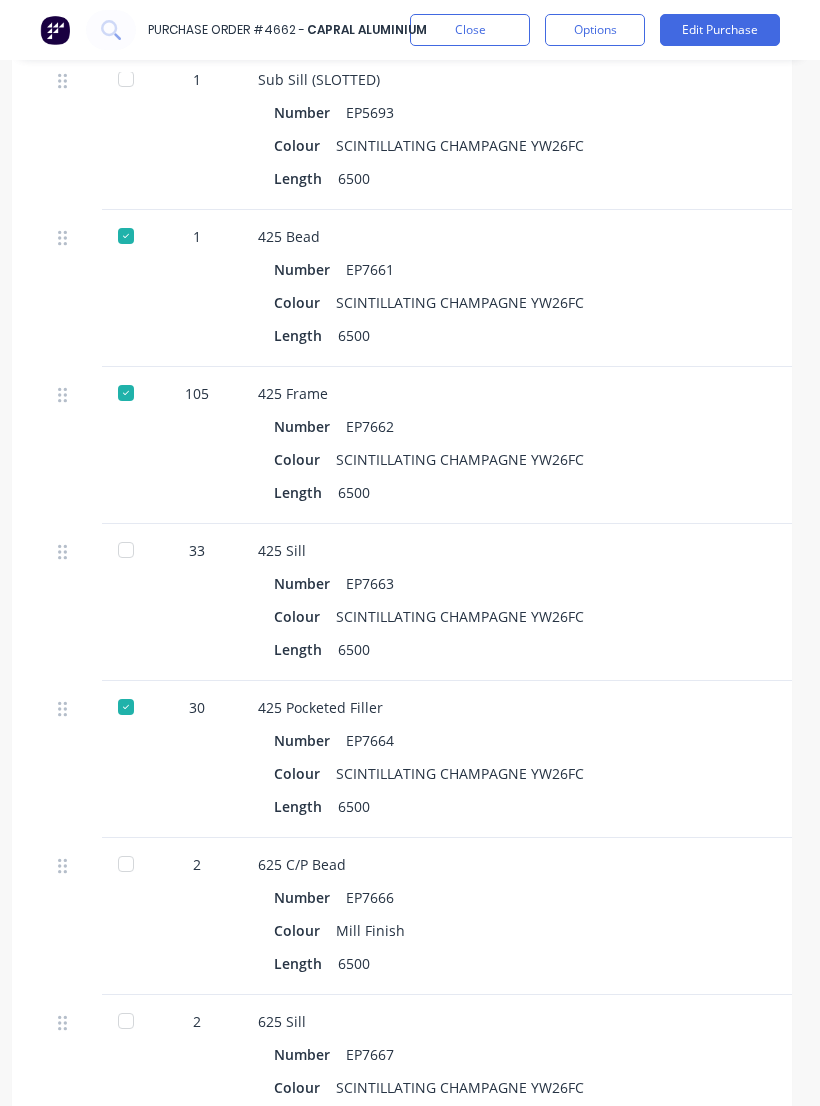 click at bounding box center [126, 550] 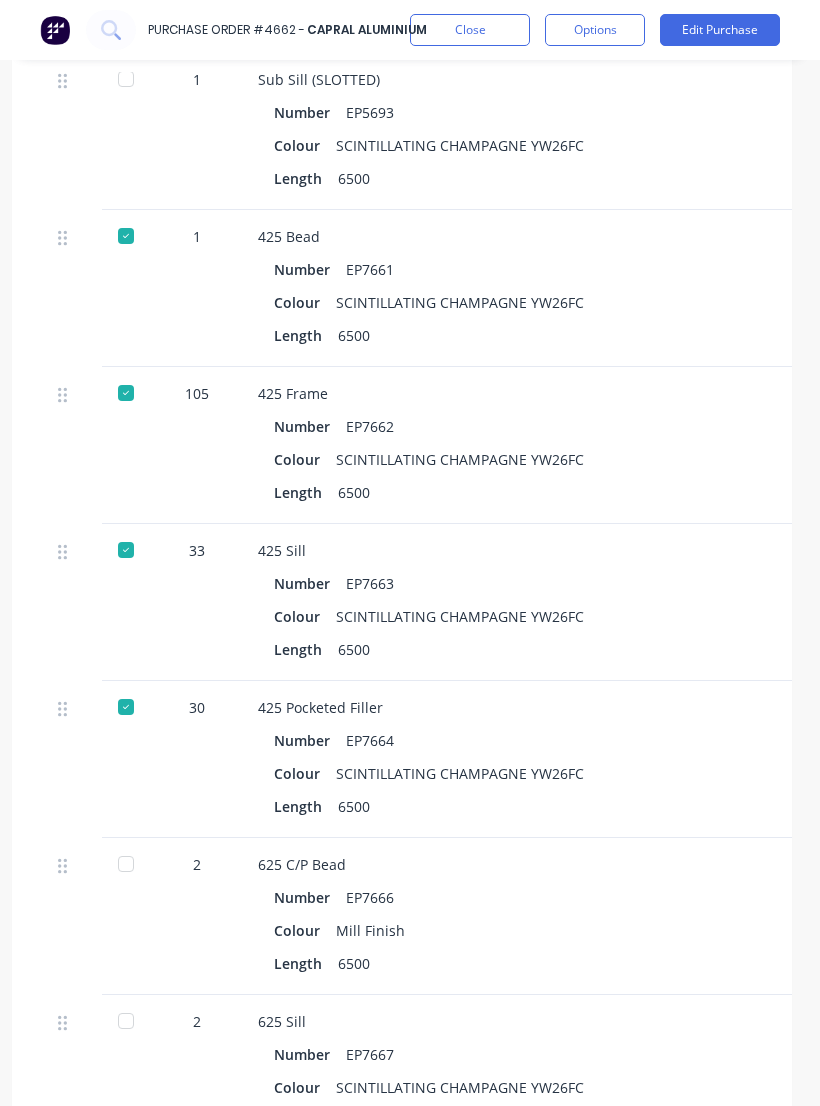 click at bounding box center (126, 864) 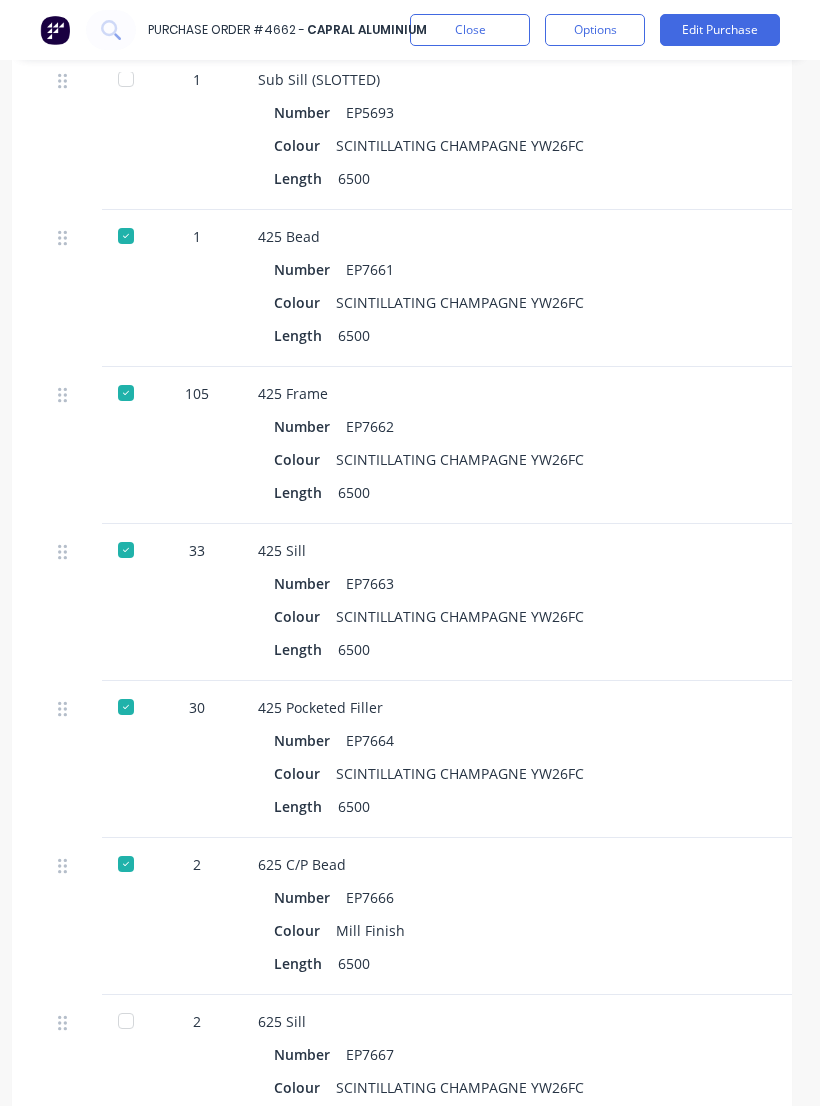 click at bounding box center (126, 1021) 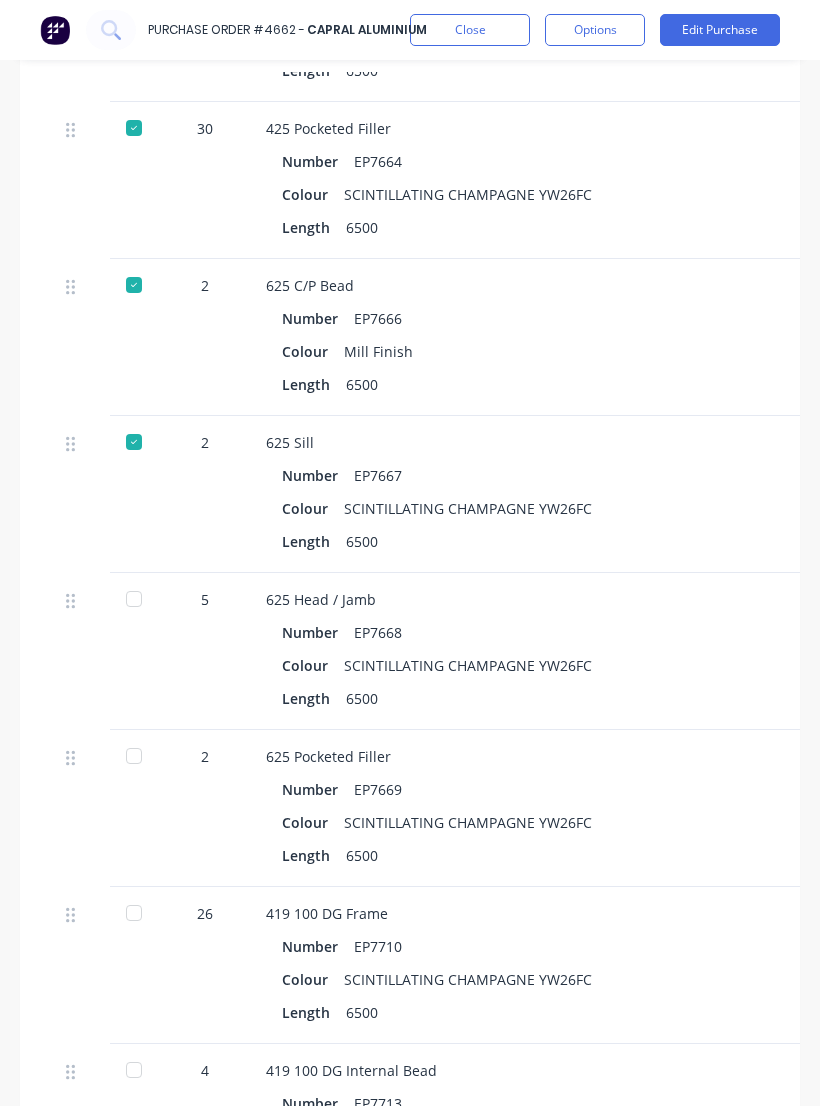 scroll, scrollTop: 8093, scrollLeft: 0, axis: vertical 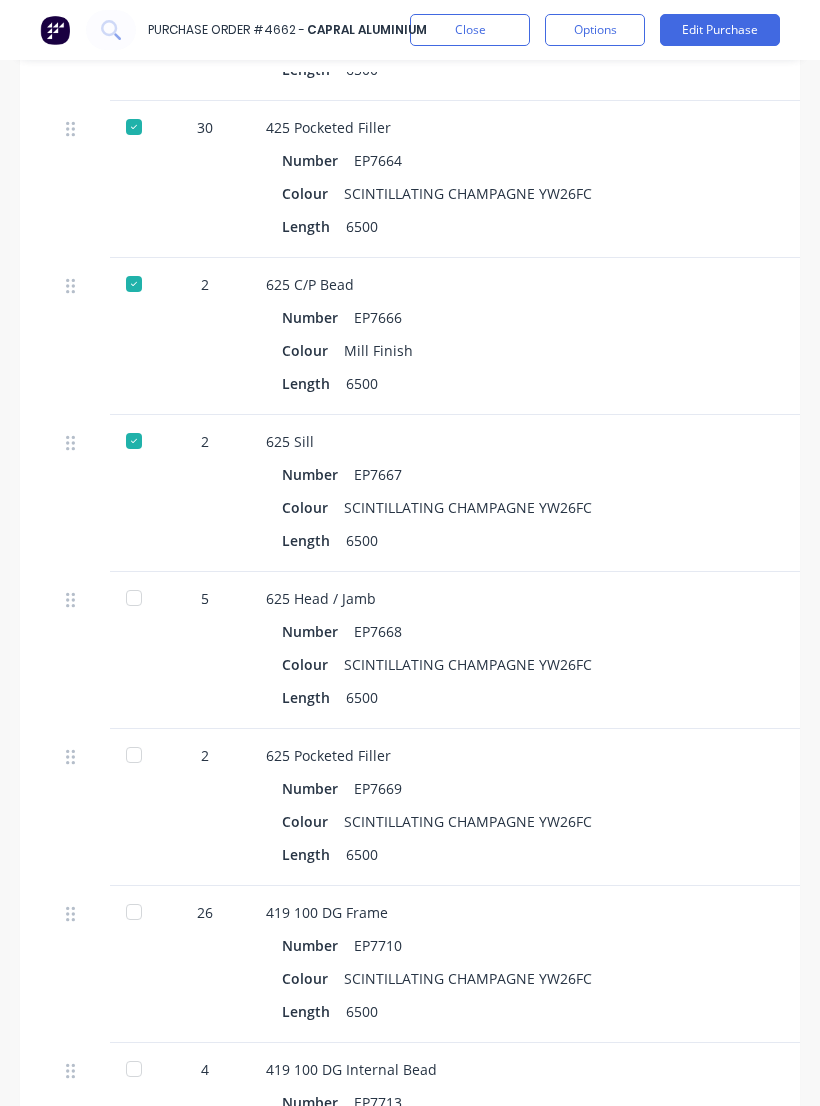 click at bounding box center [134, 598] 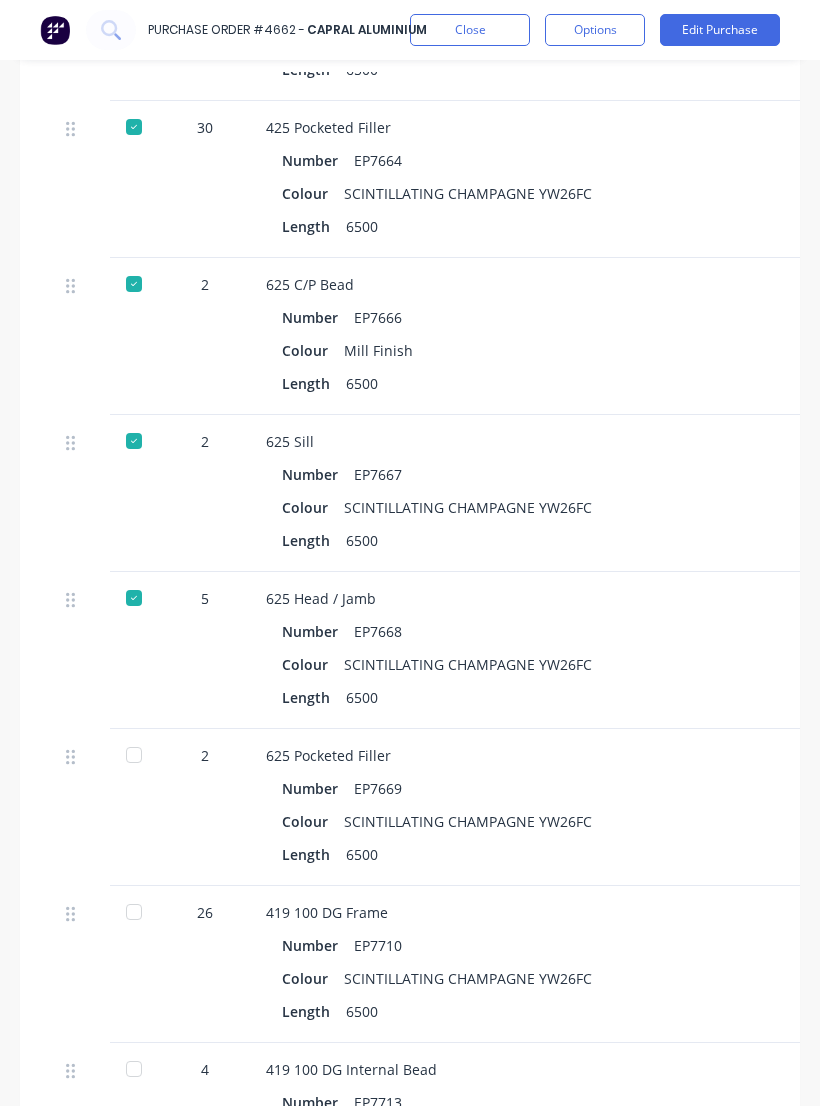 click at bounding box center (134, 755) 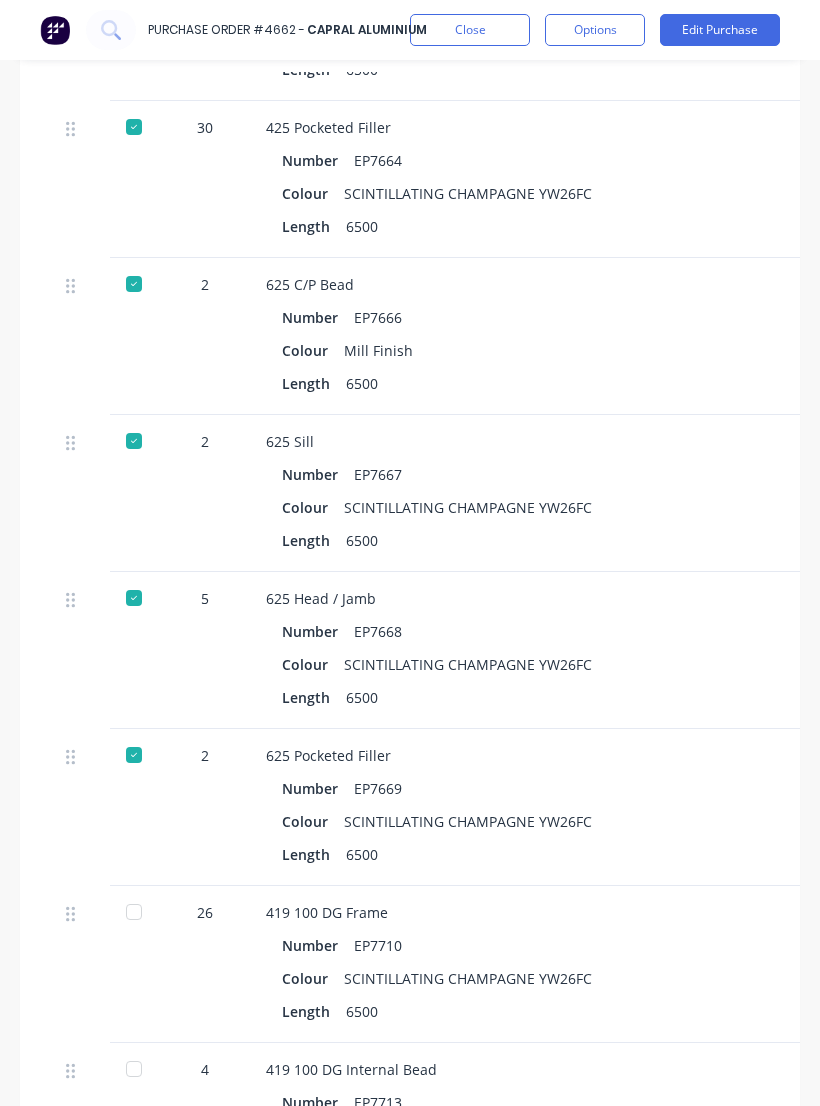 click at bounding box center [134, 912] 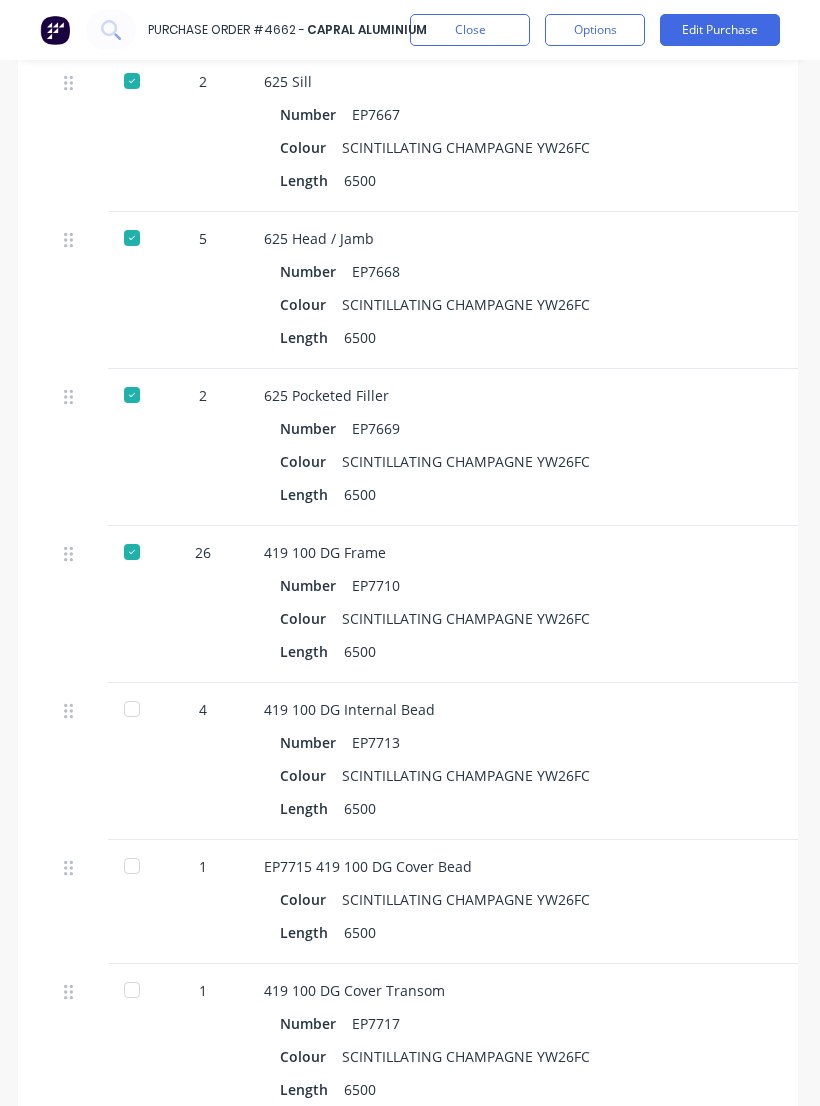 scroll, scrollTop: 8452, scrollLeft: 2, axis: both 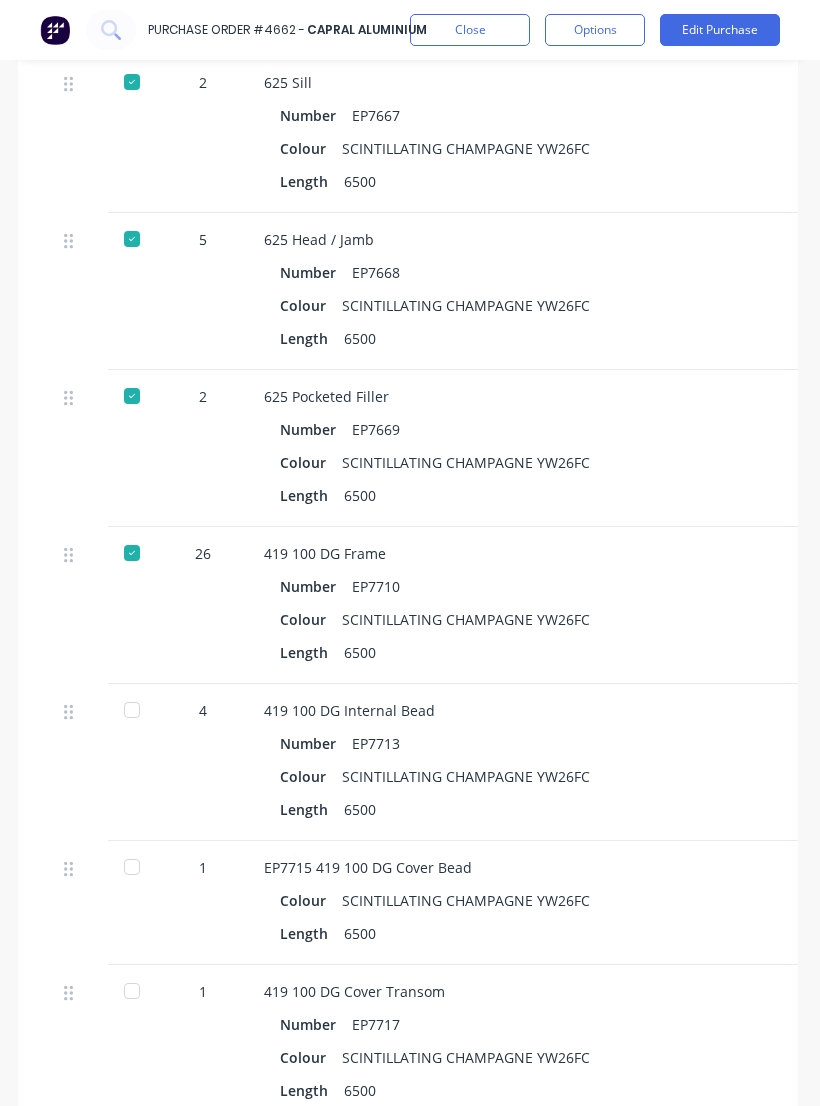 click at bounding box center [132, 710] 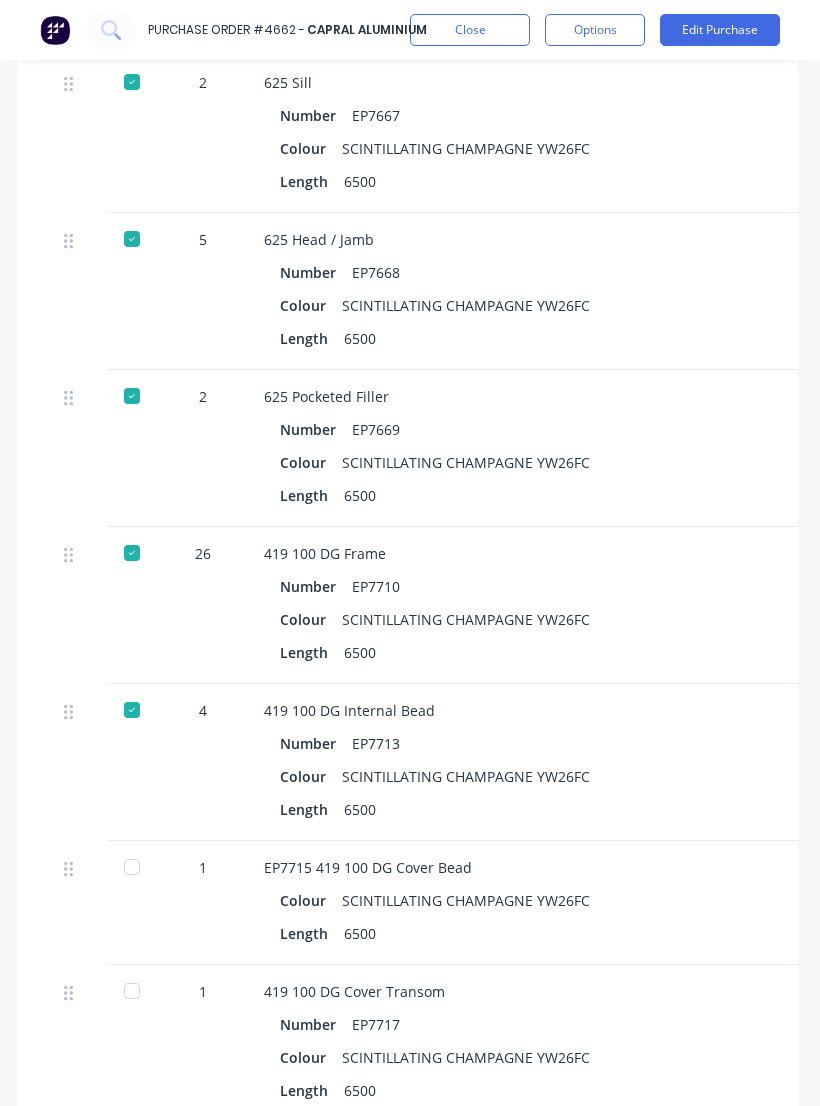 click at bounding box center [132, 867] 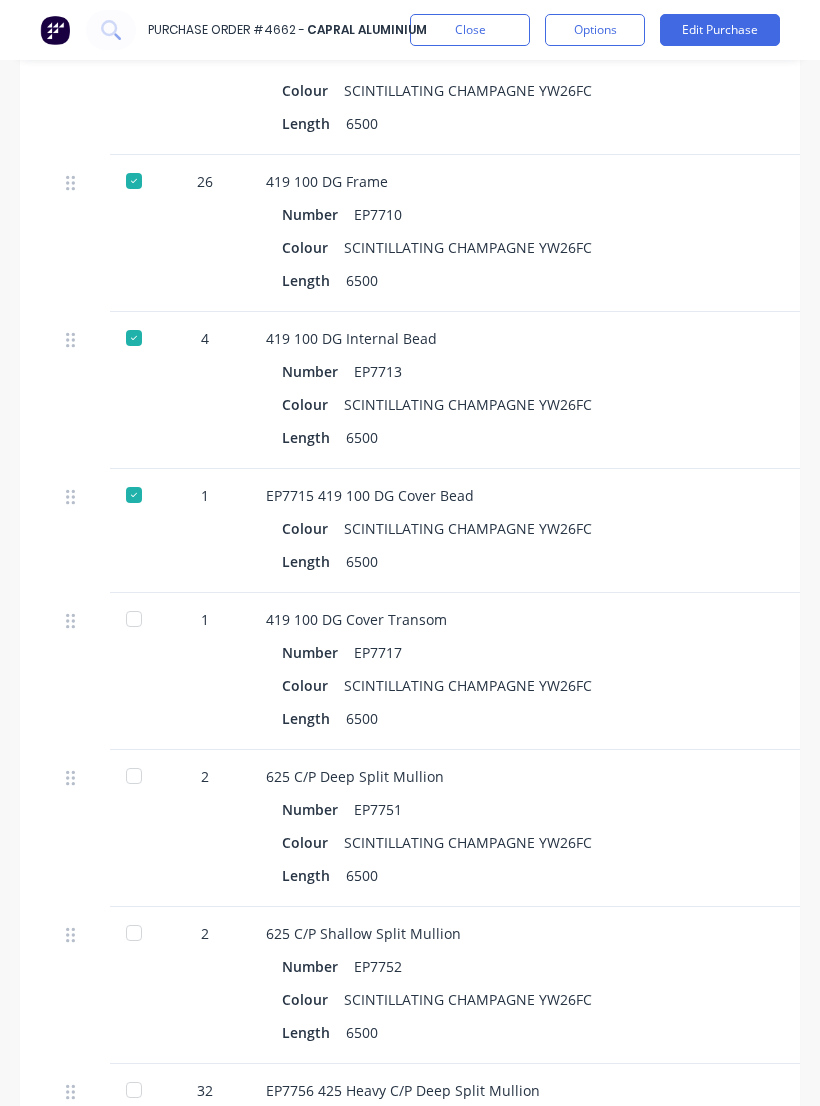 scroll, scrollTop: 8826, scrollLeft: 0, axis: vertical 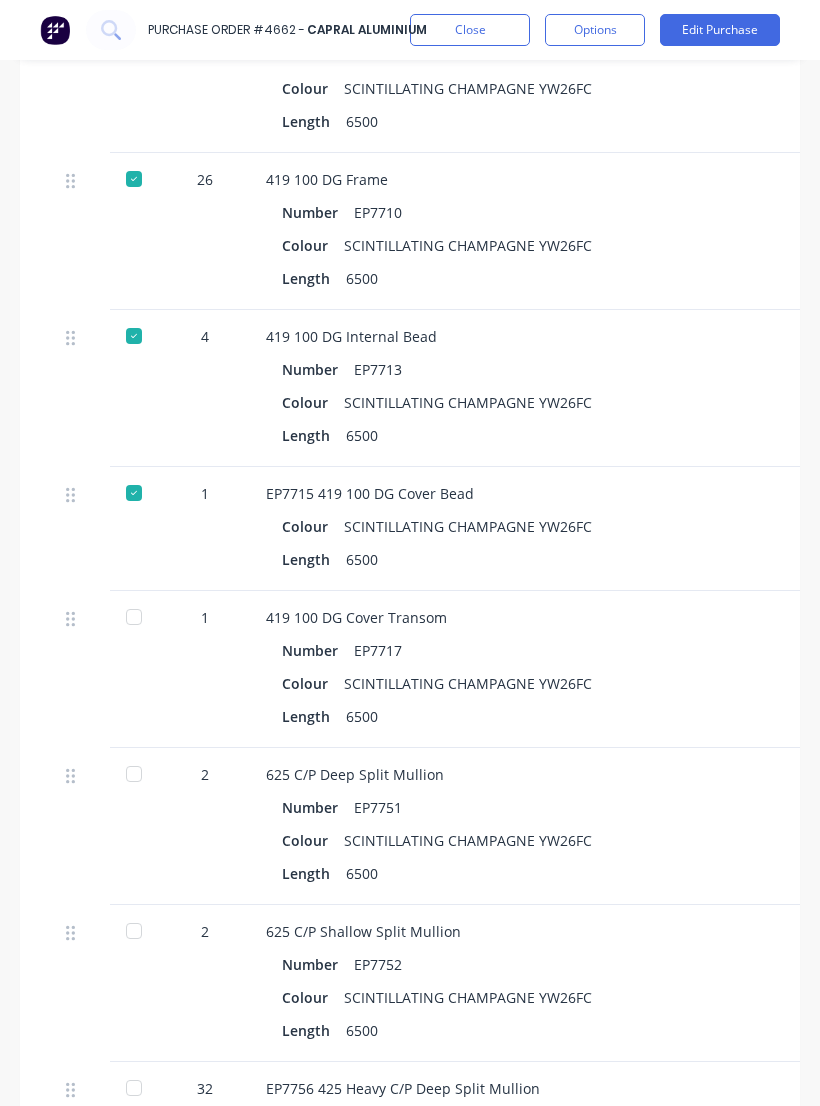 click at bounding box center [134, 617] 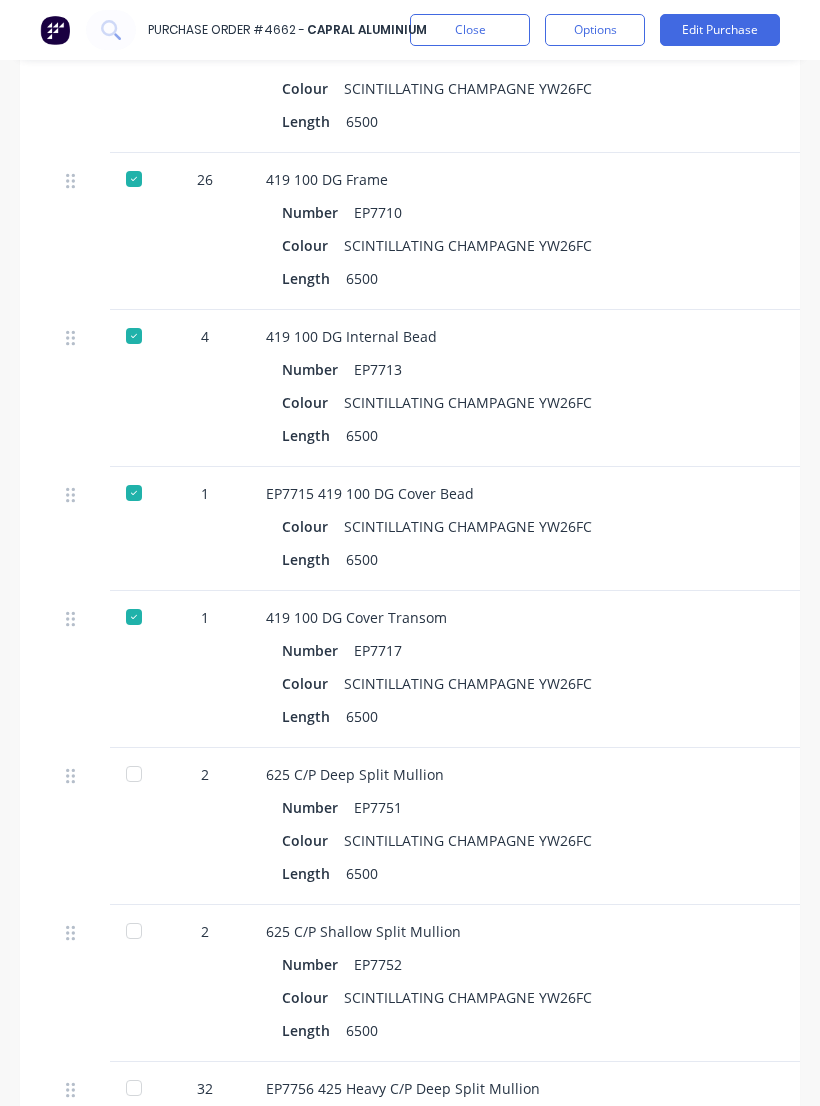 click at bounding box center (134, 774) 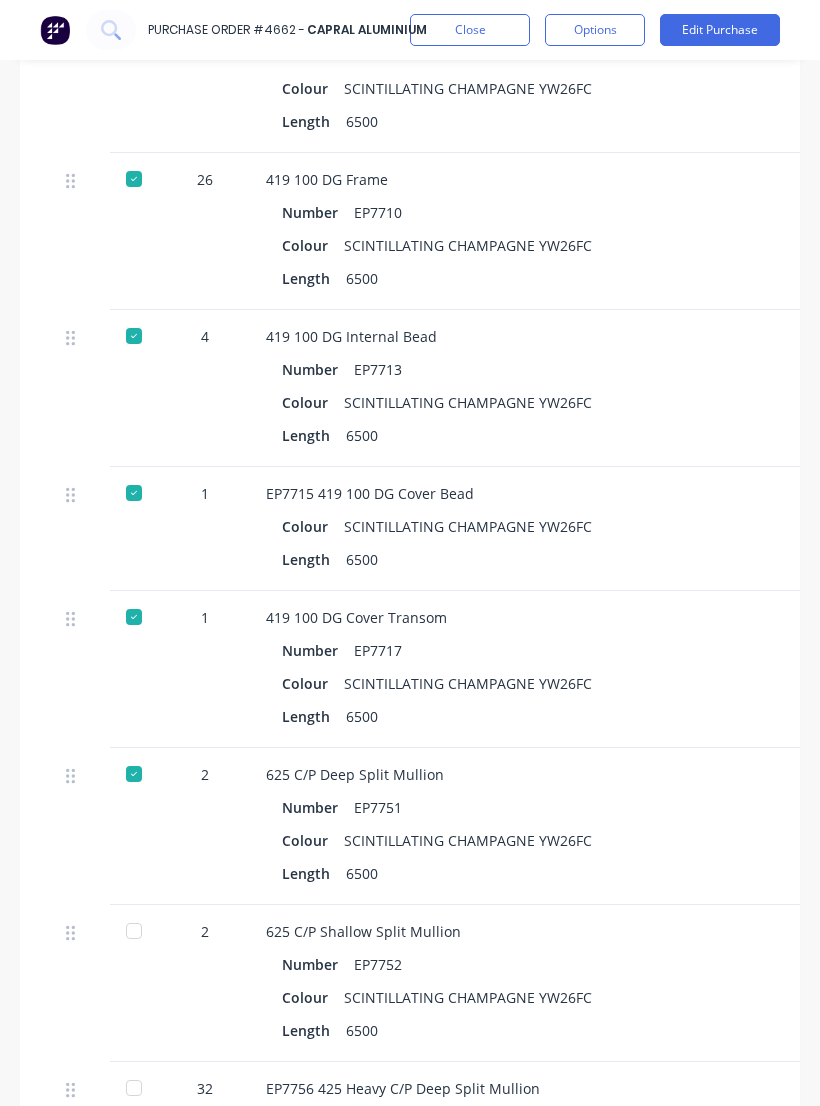 click at bounding box center [134, 931] 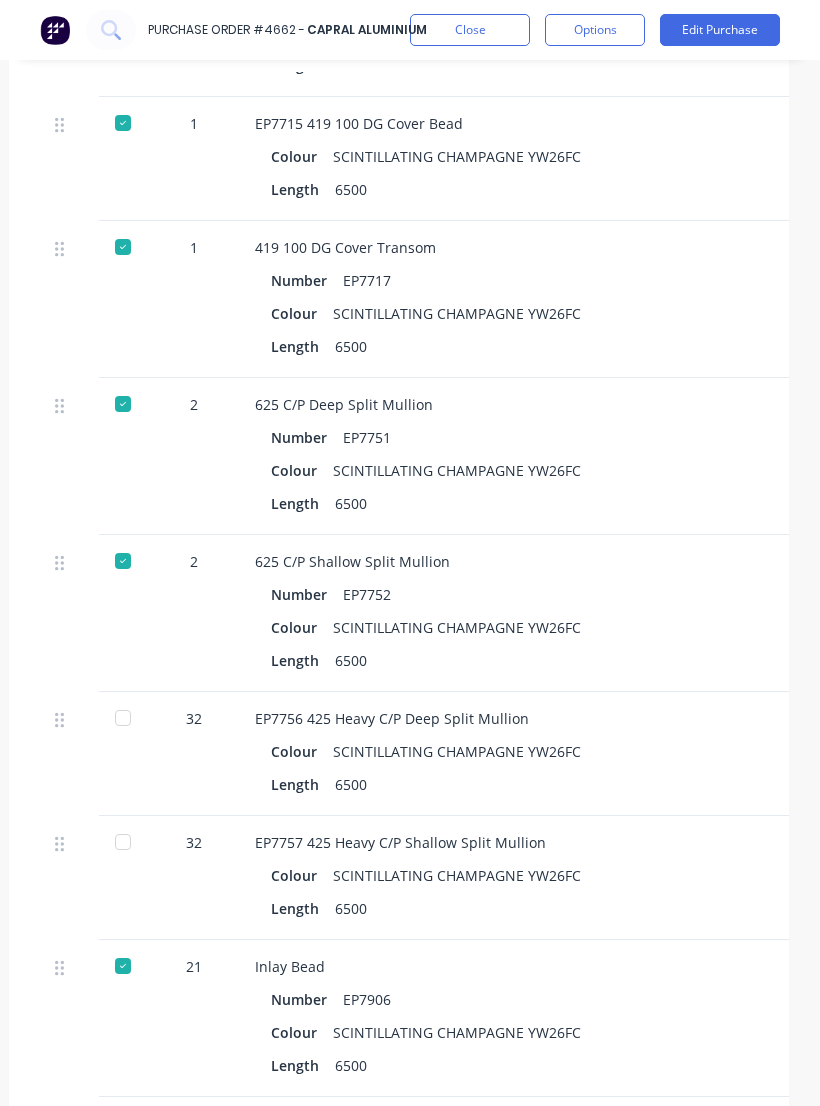 scroll, scrollTop: 9196, scrollLeft: 12, axis: both 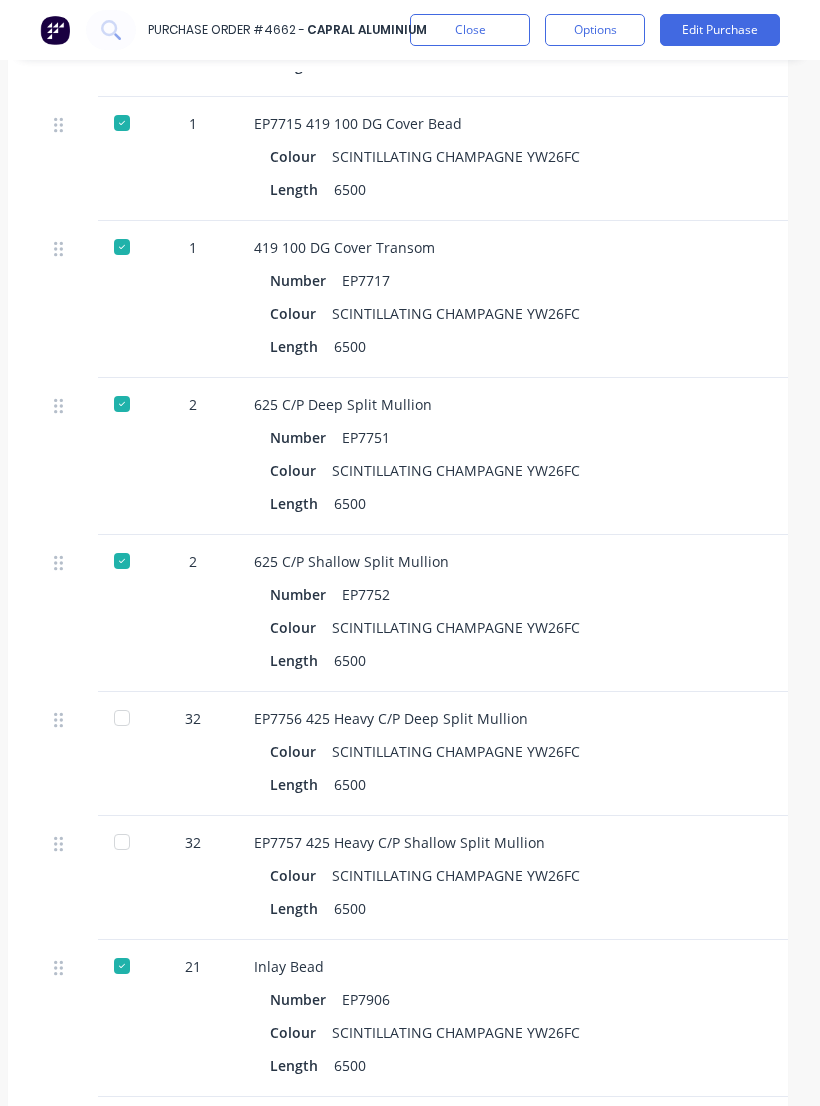 click at bounding box center [122, 718] 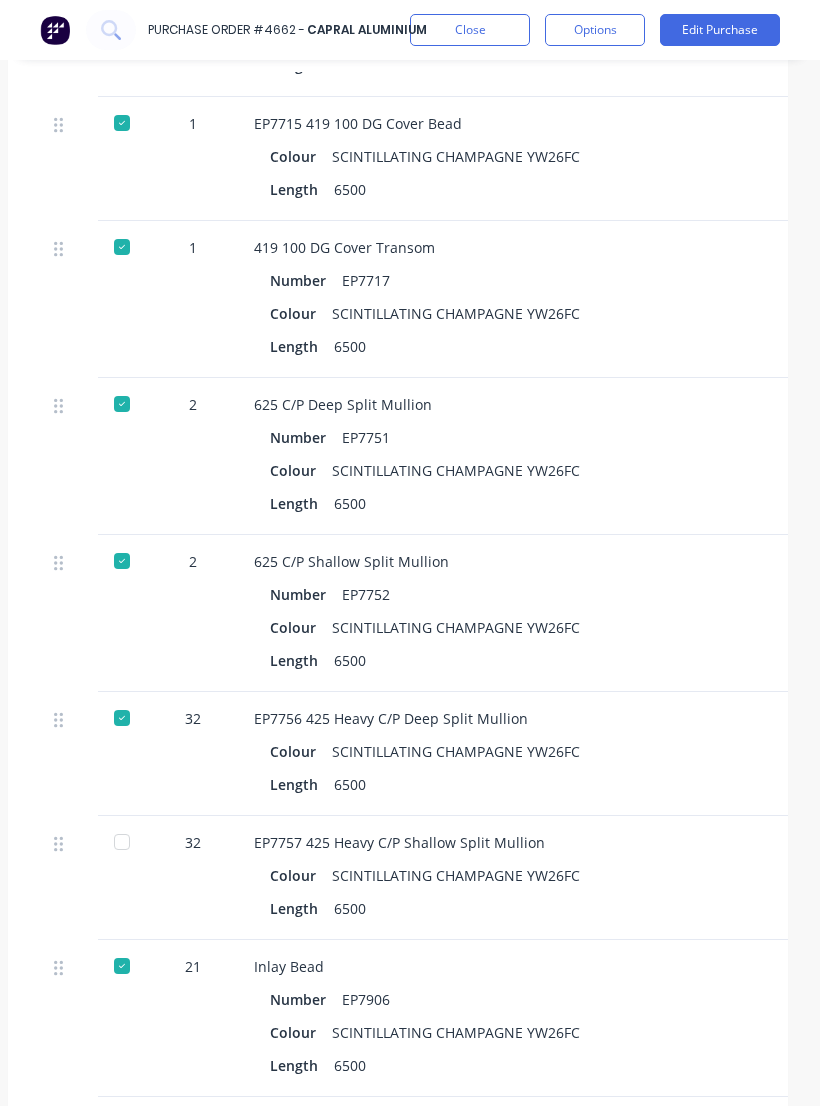 click at bounding box center (122, 842) 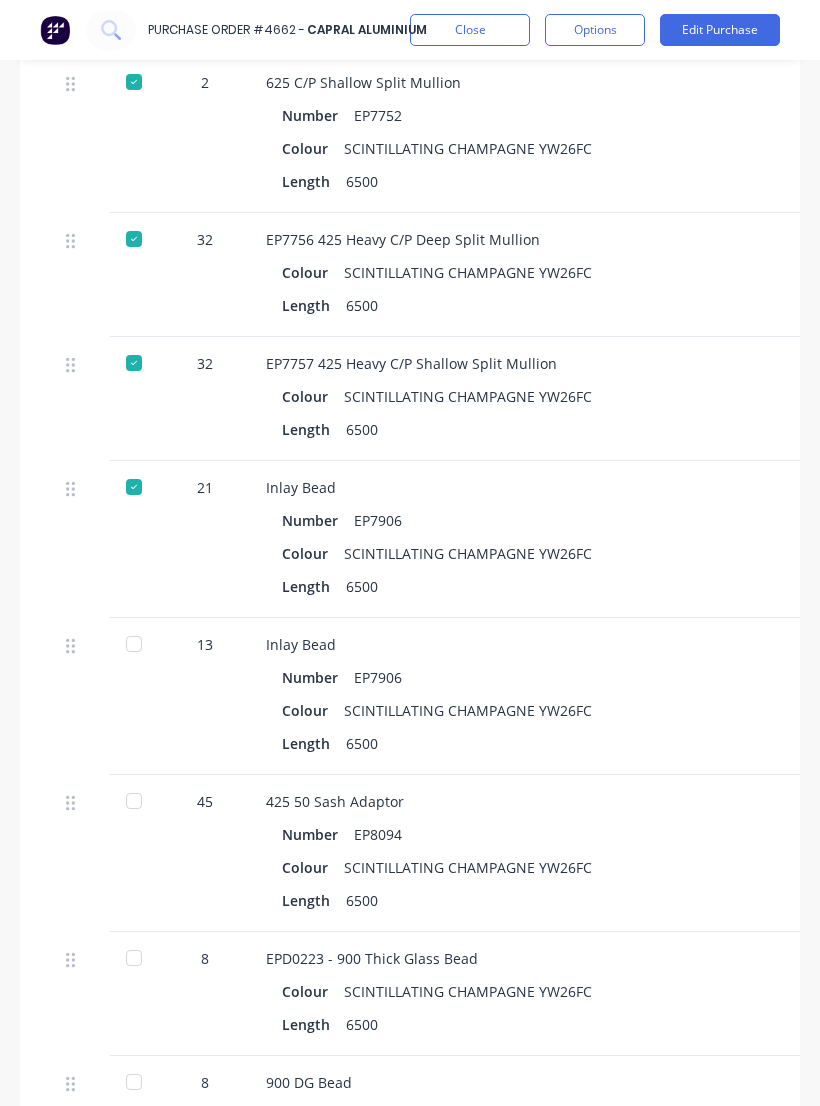 scroll, scrollTop: 9676, scrollLeft: 0, axis: vertical 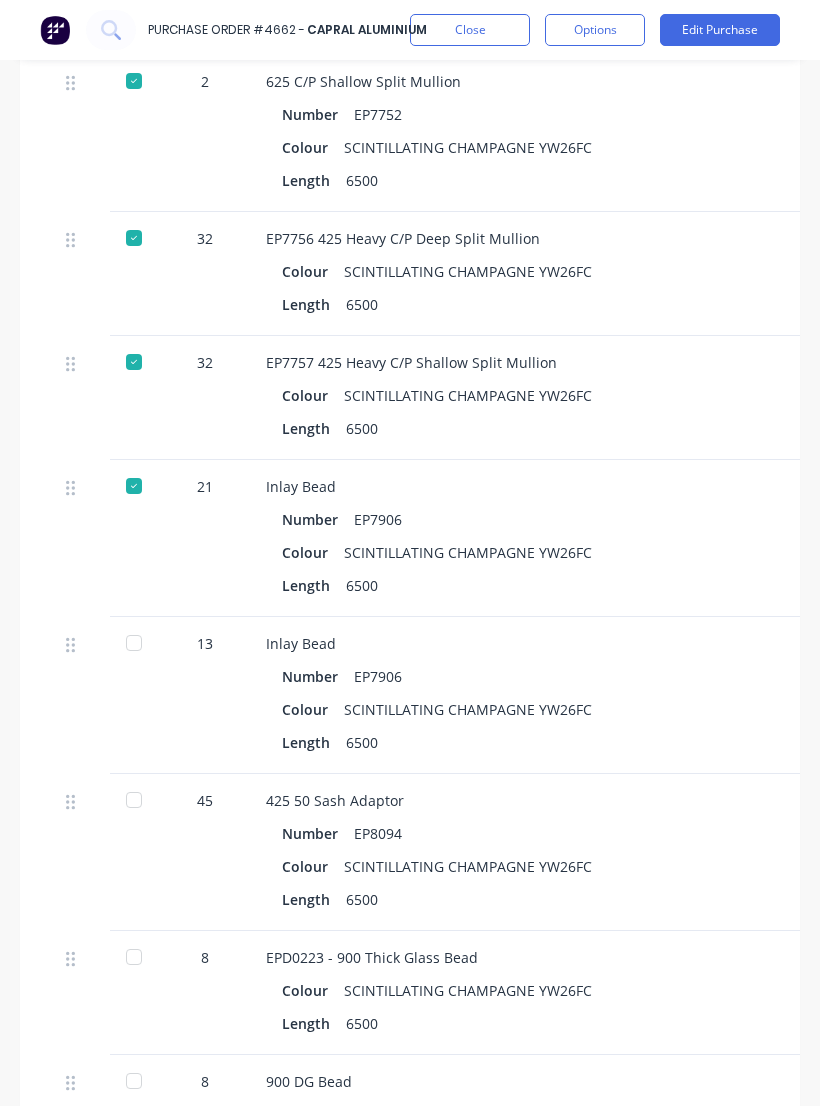 click at bounding box center (134, 486) 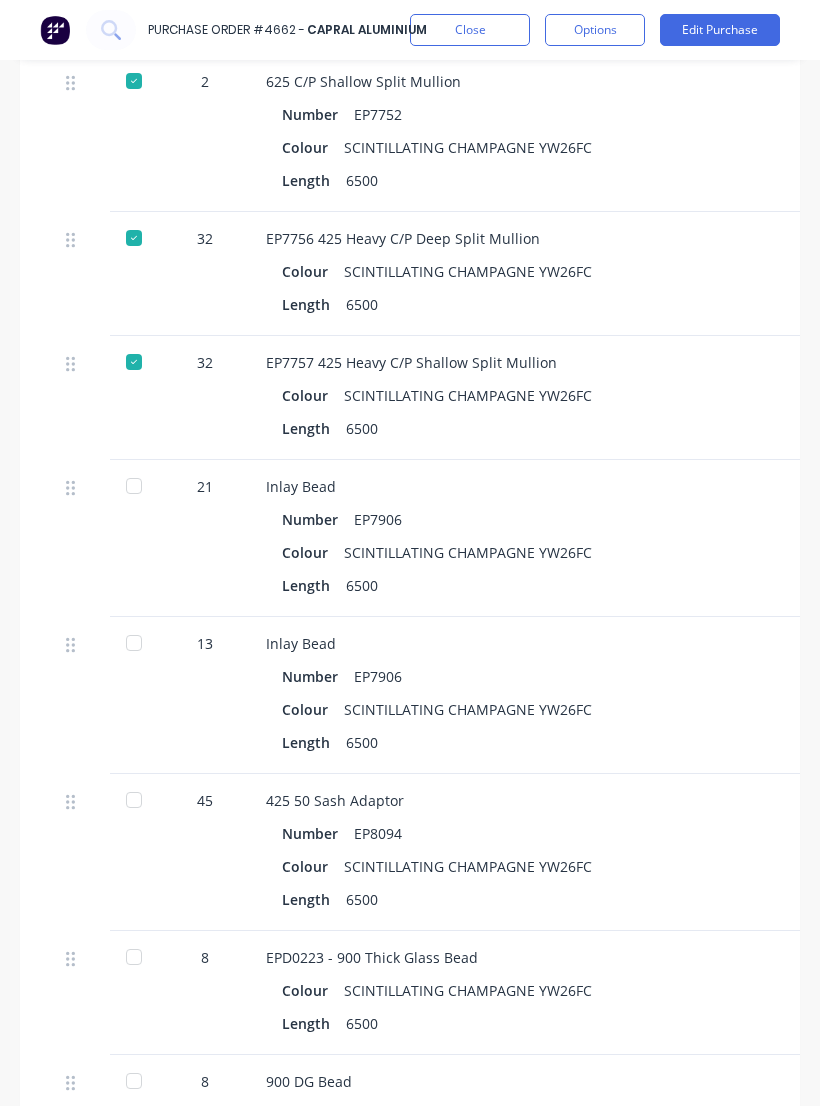 click at bounding box center [134, 643] 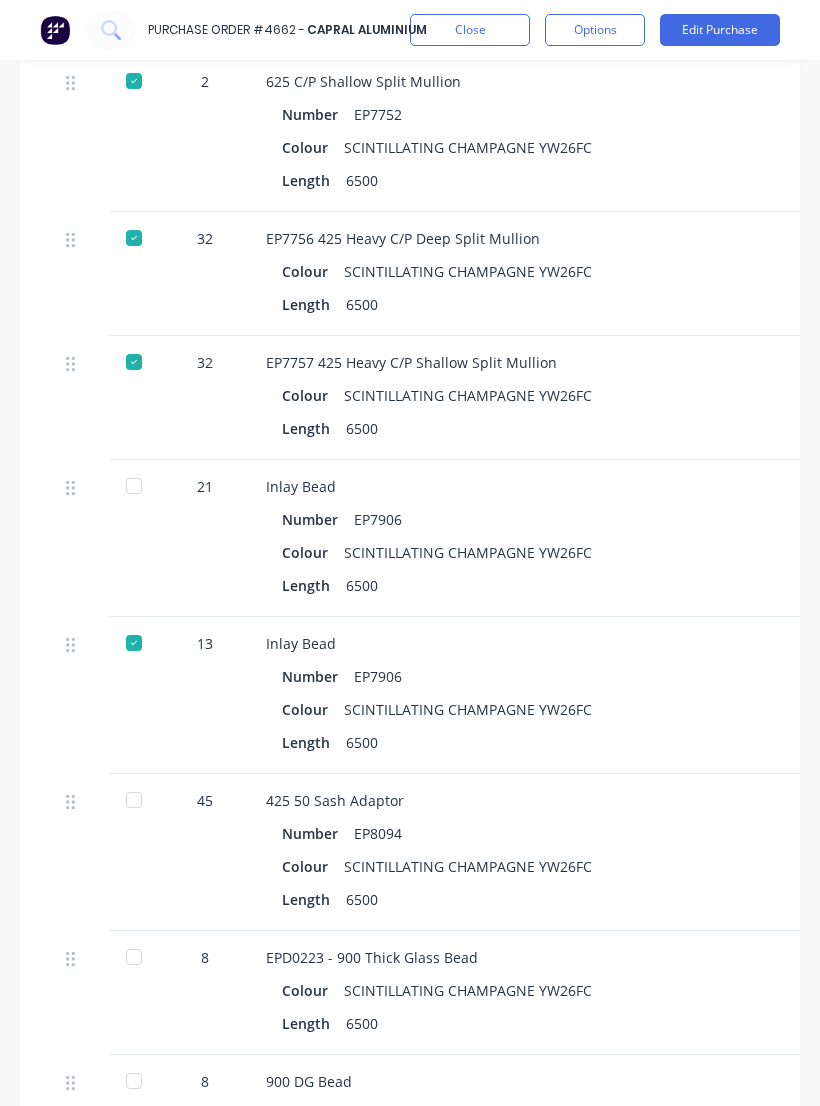 click at bounding box center (134, 800) 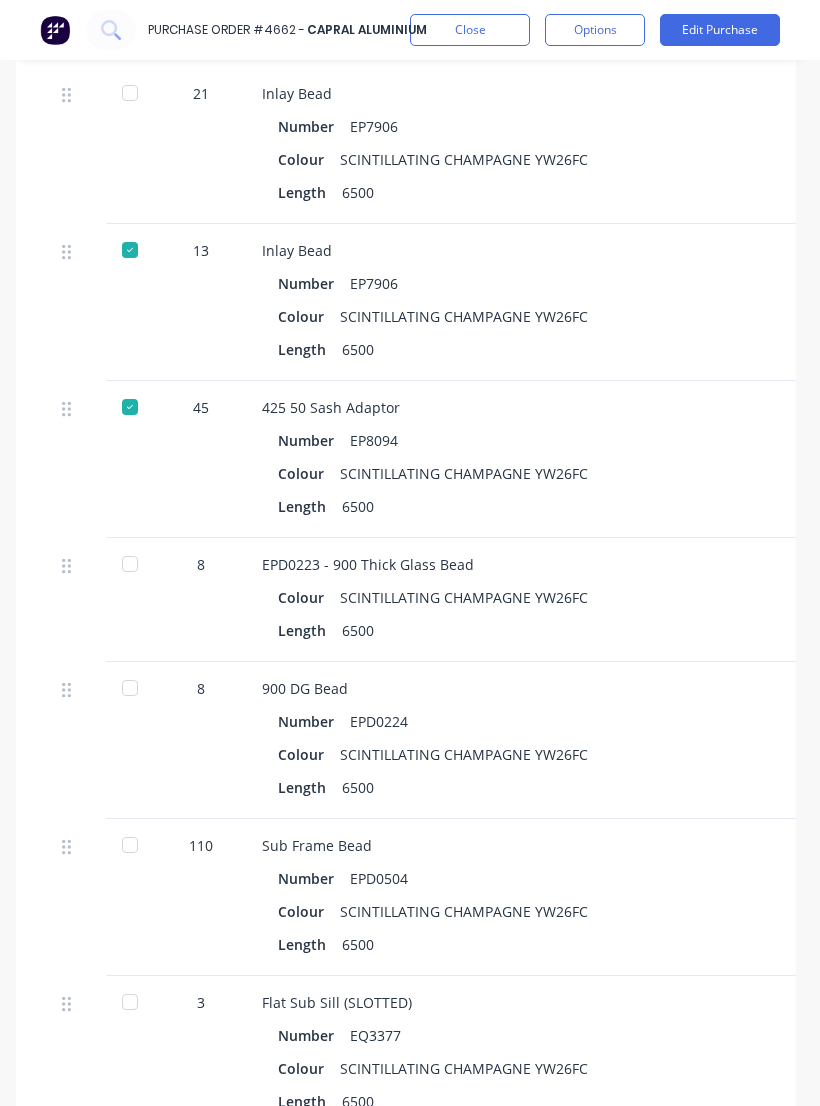 scroll, scrollTop: 10071, scrollLeft: 4, axis: both 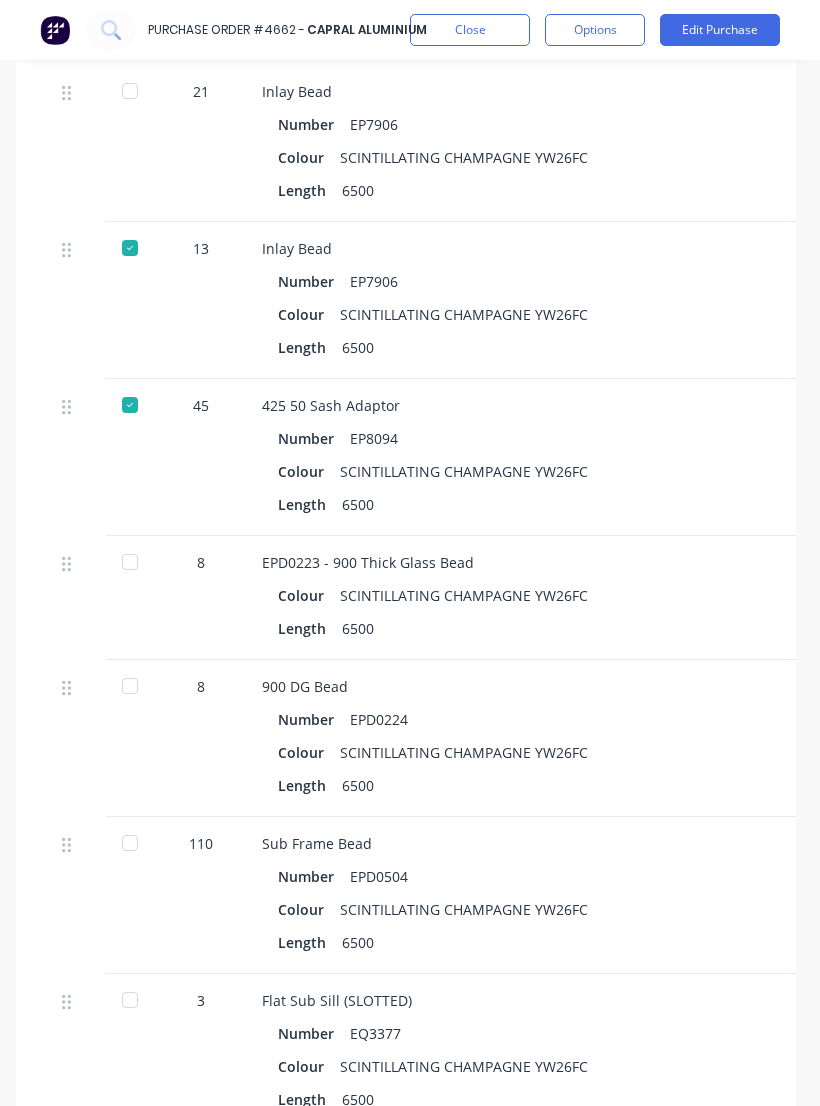 click at bounding box center (130, 562) 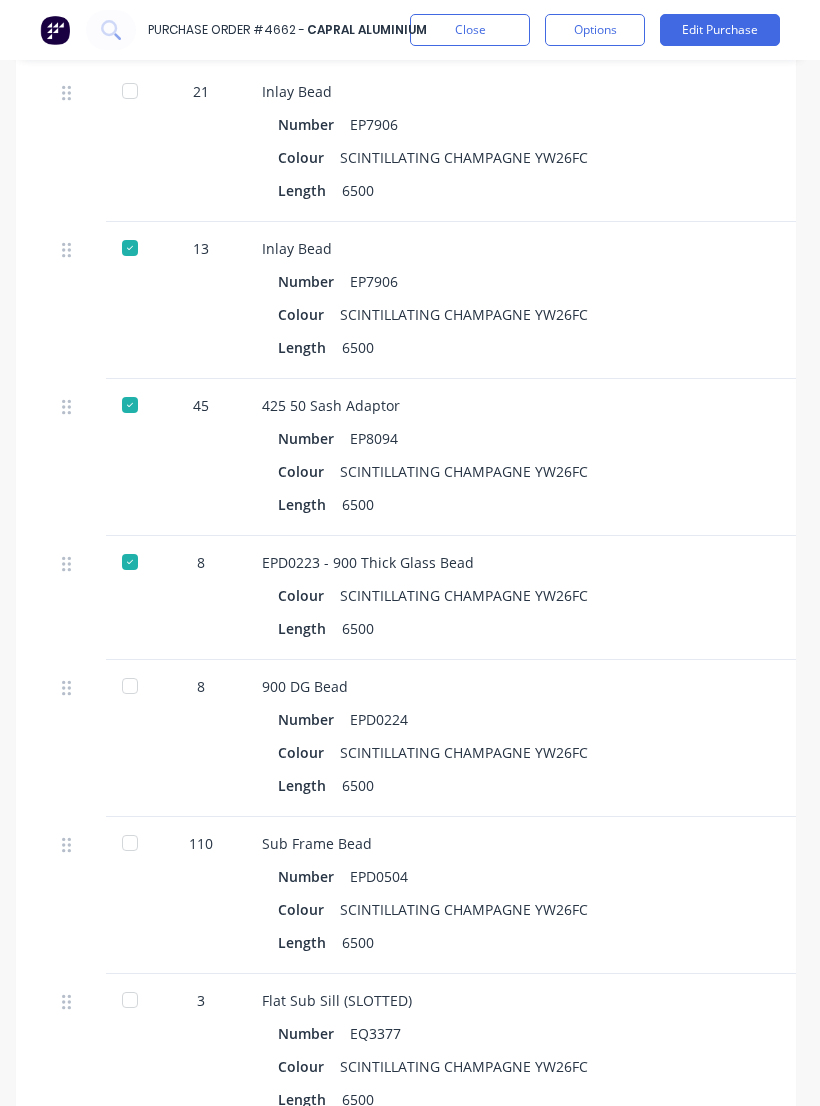 click at bounding box center [130, 686] 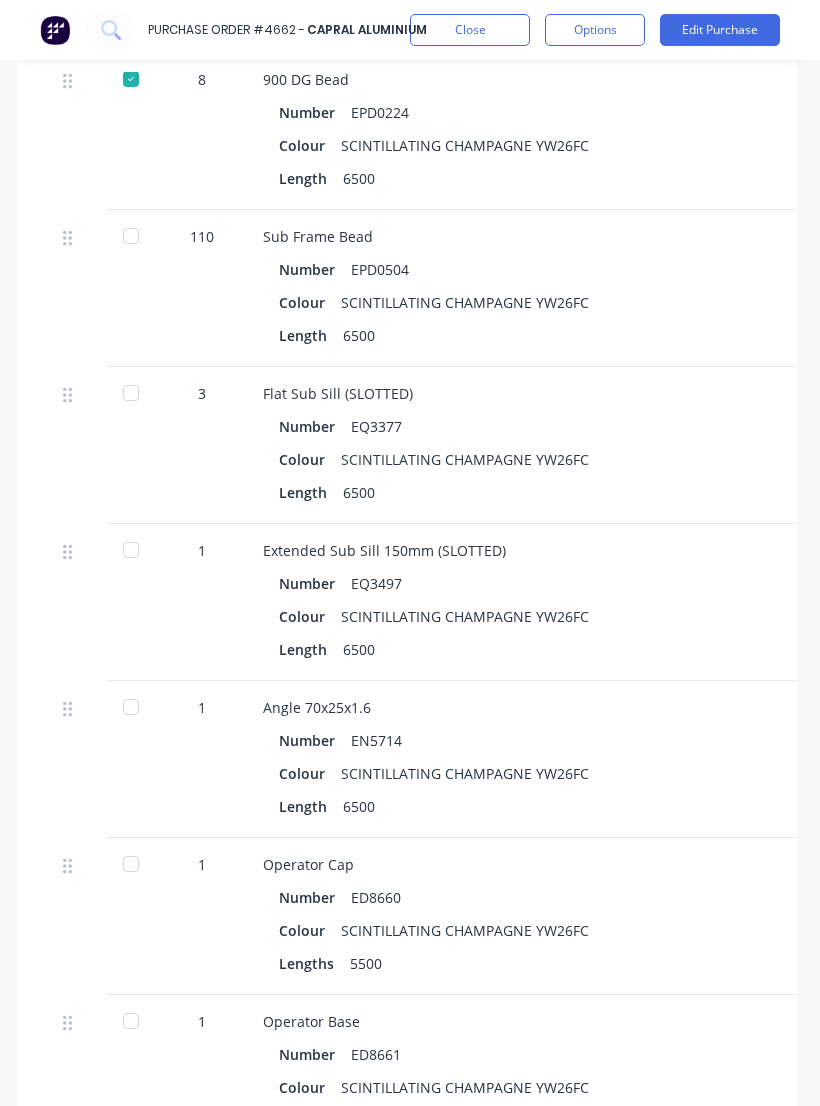 scroll, scrollTop: 10677, scrollLeft: 6, axis: both 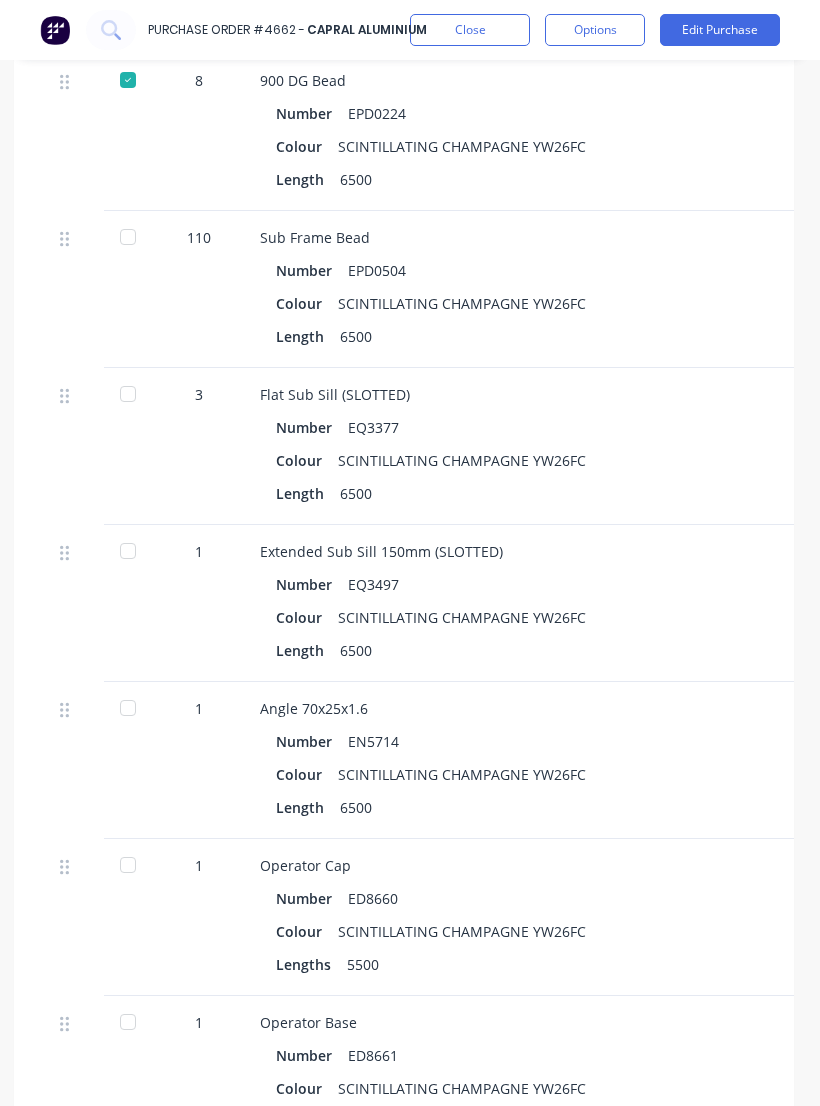 click at bounding box center (128, 865) 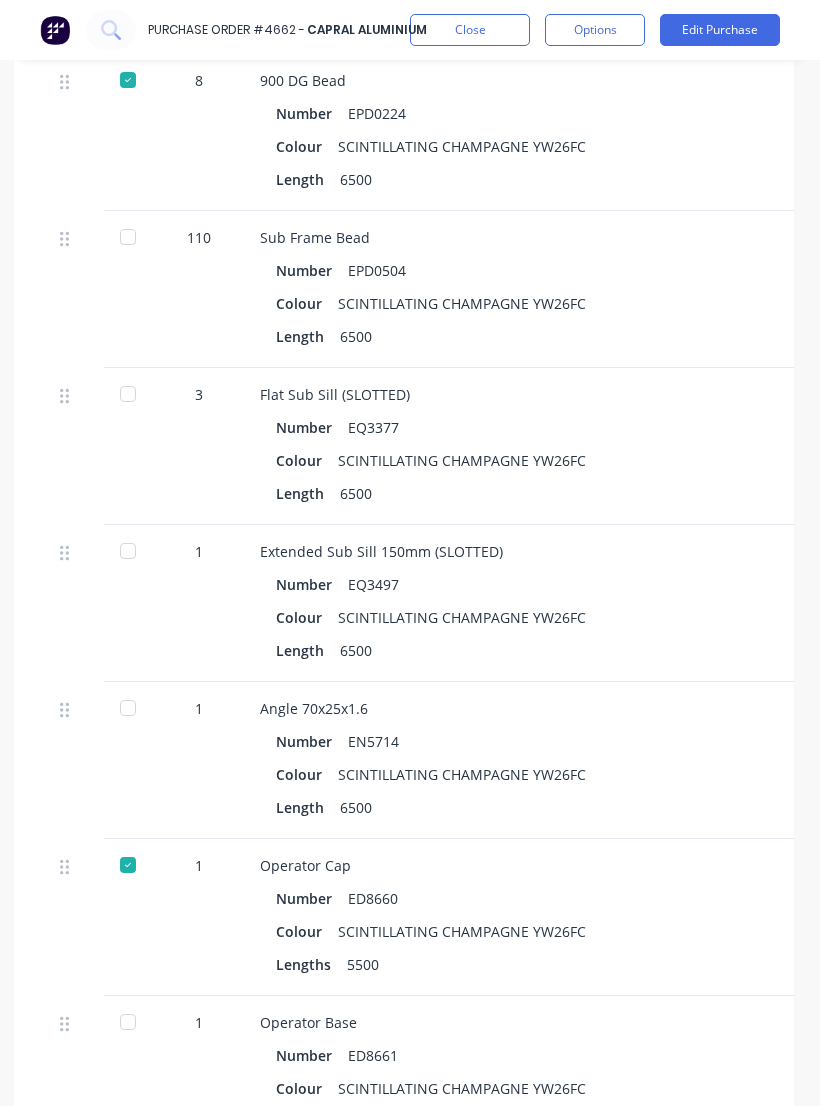 click at bounding box center [128, 1022] 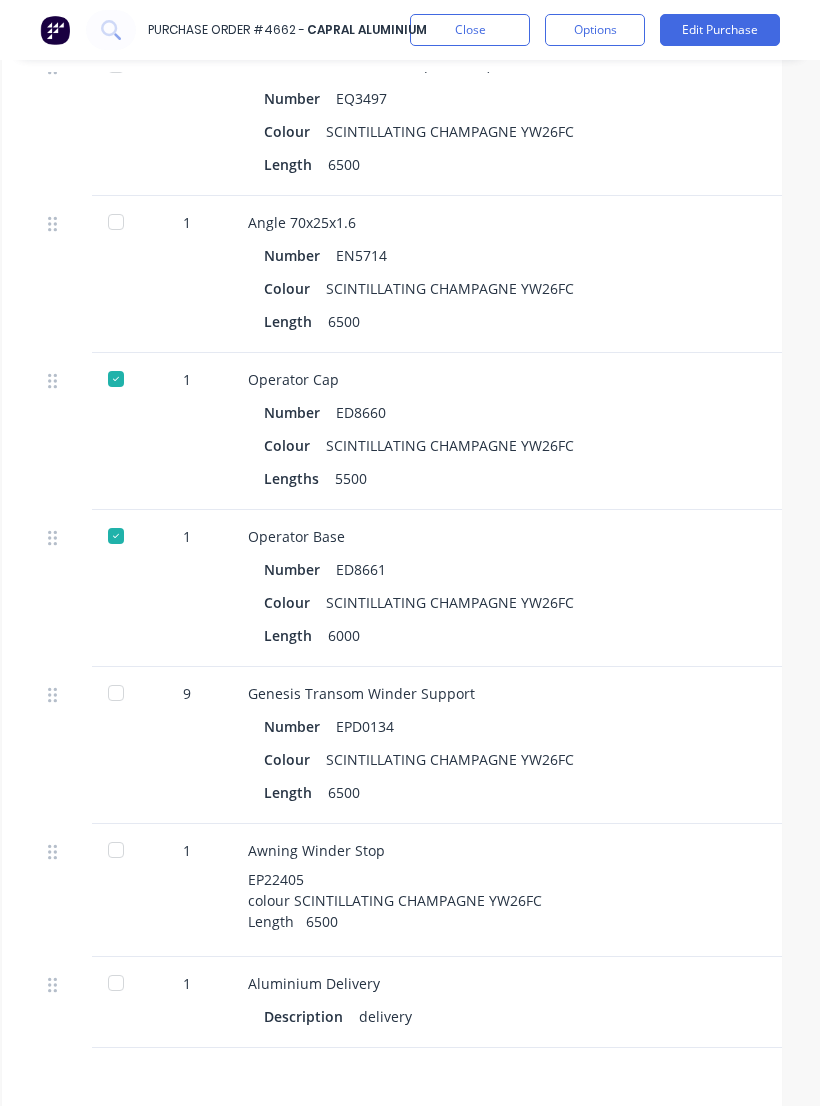 scroll, scrollTop: 11163, scrollLeft: 20, axis: both 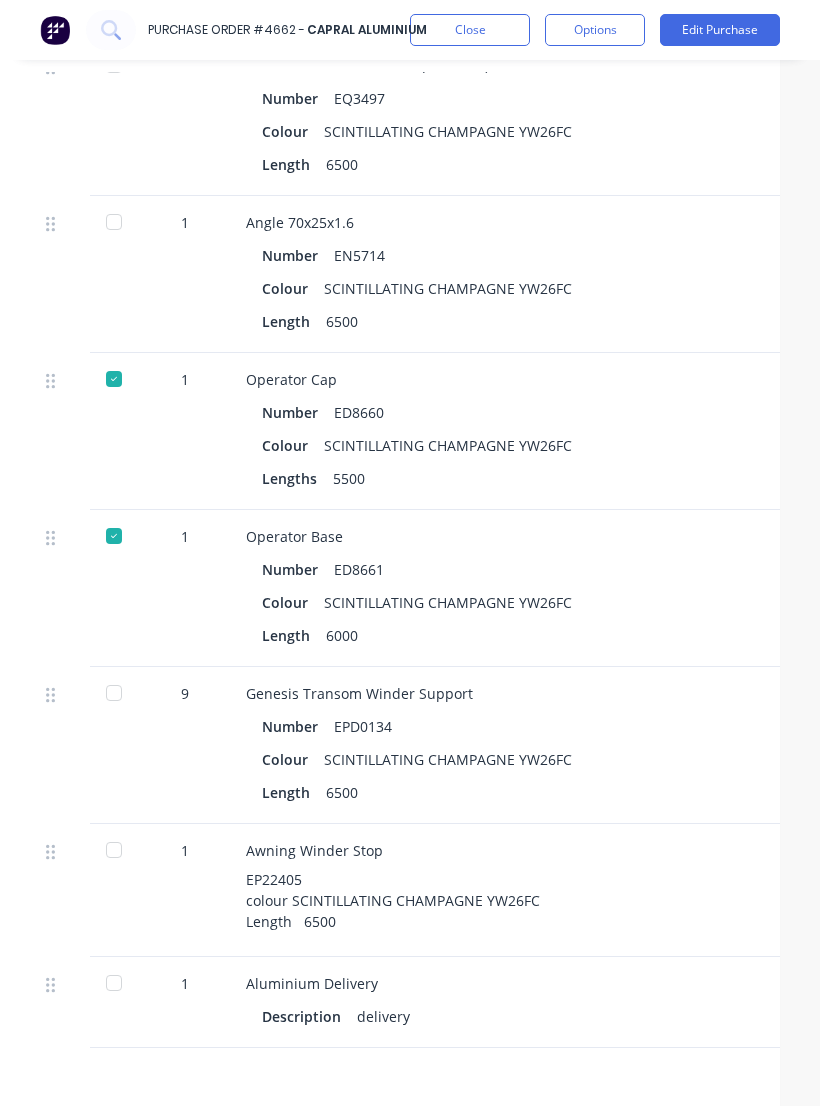 click at bounding box center (114, 693) 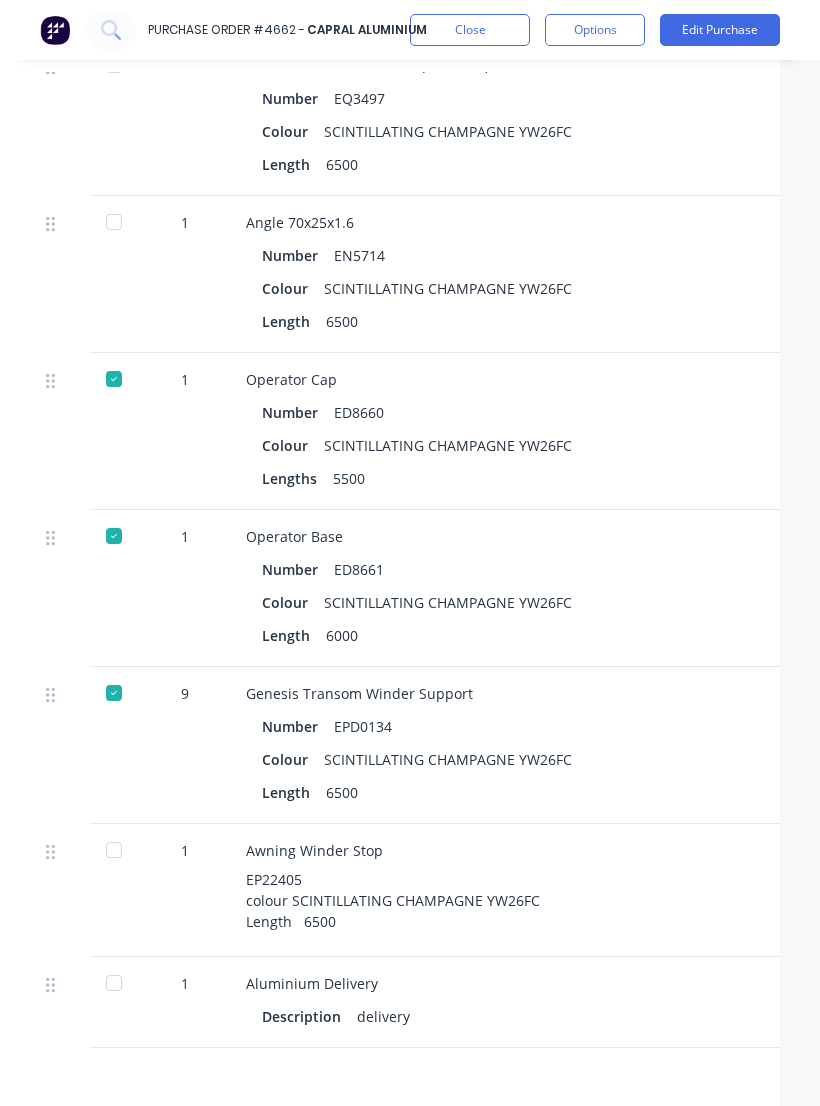 click at bounding box center (114, 850) 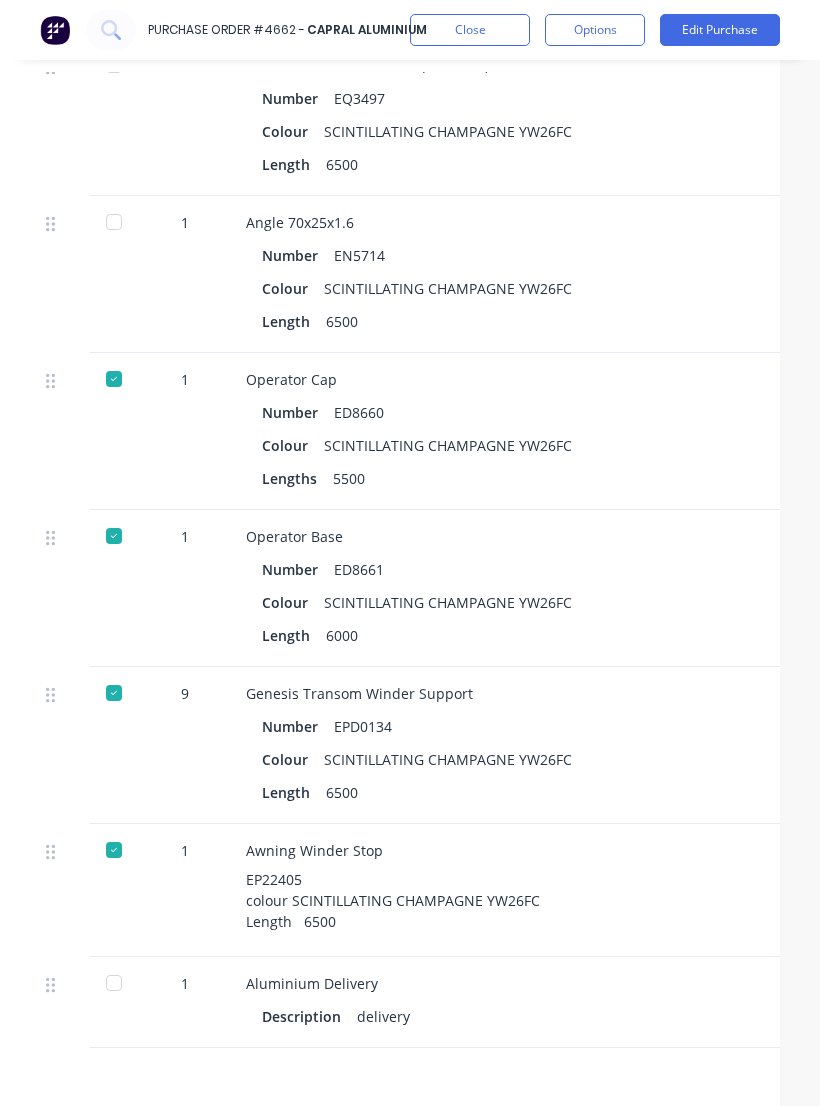 click at bounding box center [114, 983] 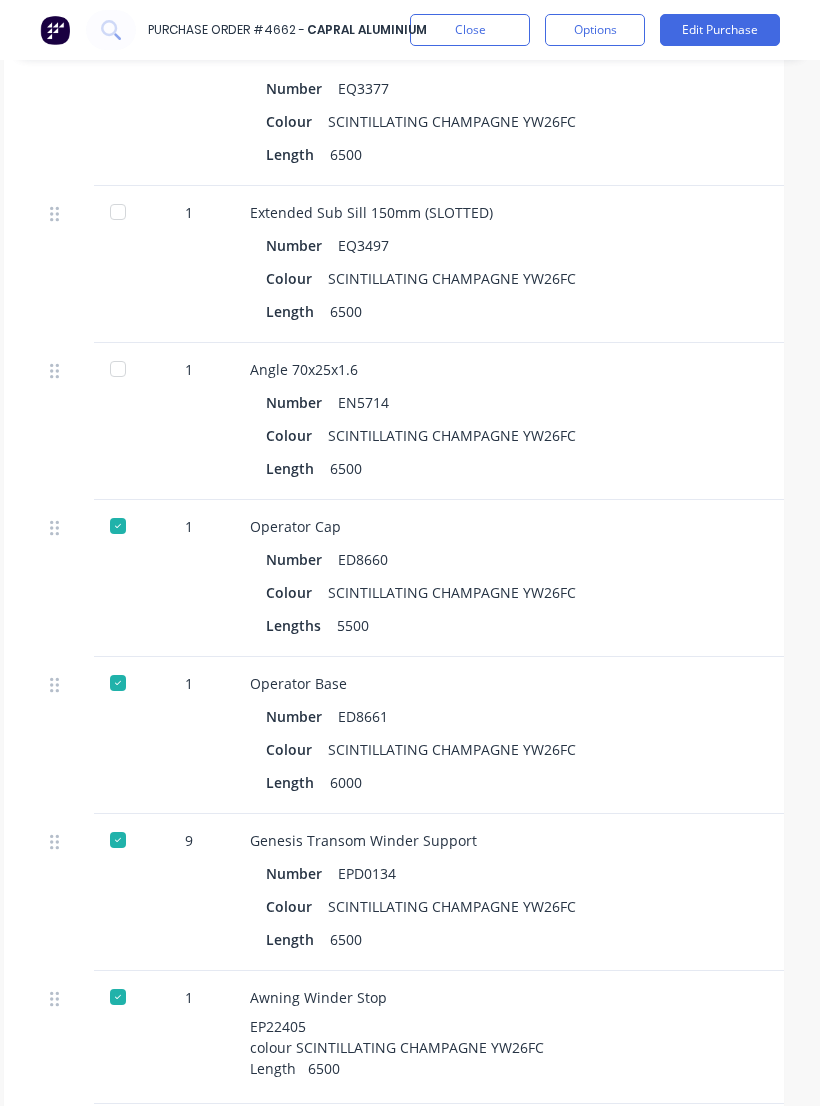 scroll, scrollTop: 11019, scrollLeft: 16, axis: both 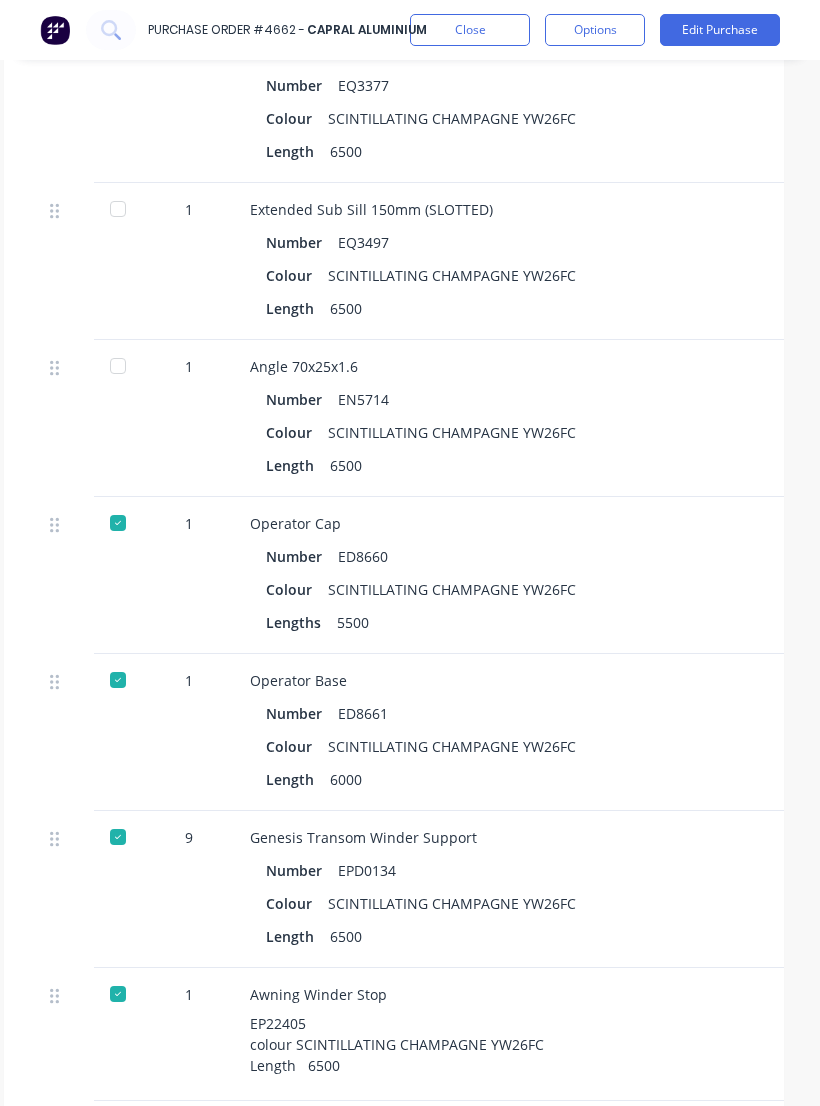 click at bounding box center [118, 366] 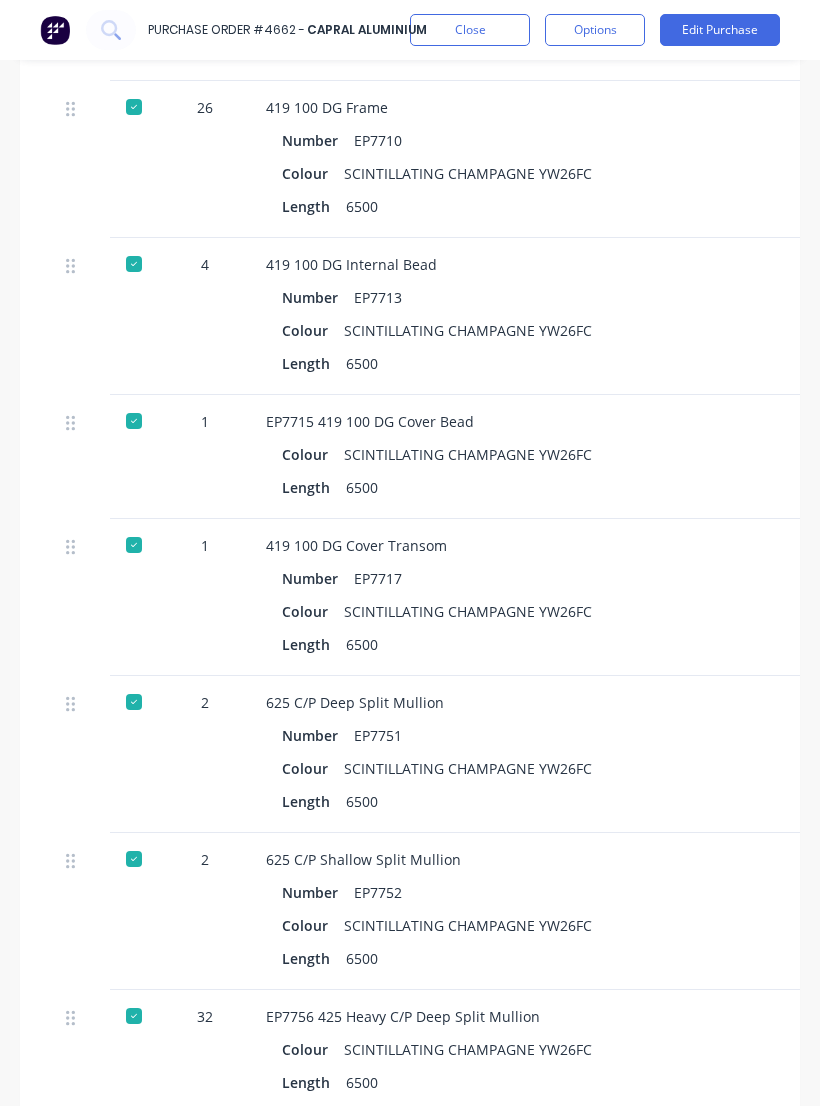scroll, scrollTop: 8709, scrollLeft: 0, axis: vertical 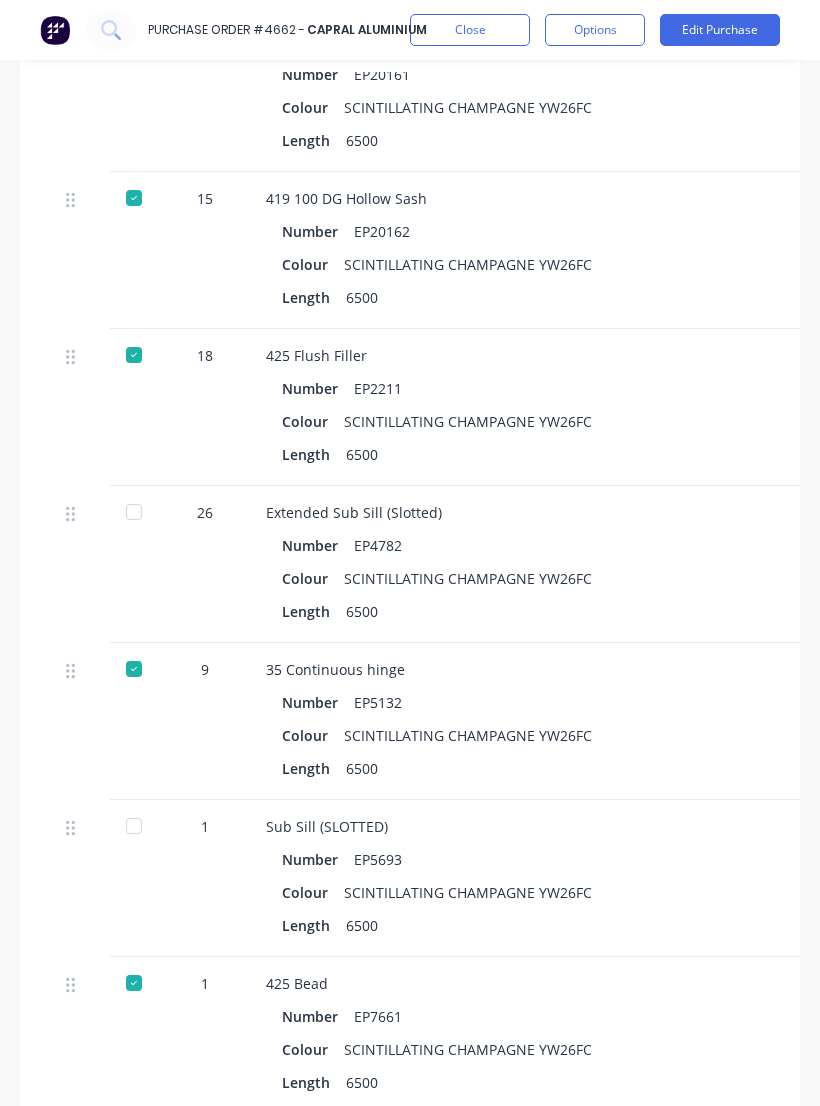 click on "Length 6500" at bounding box center [700, 768] 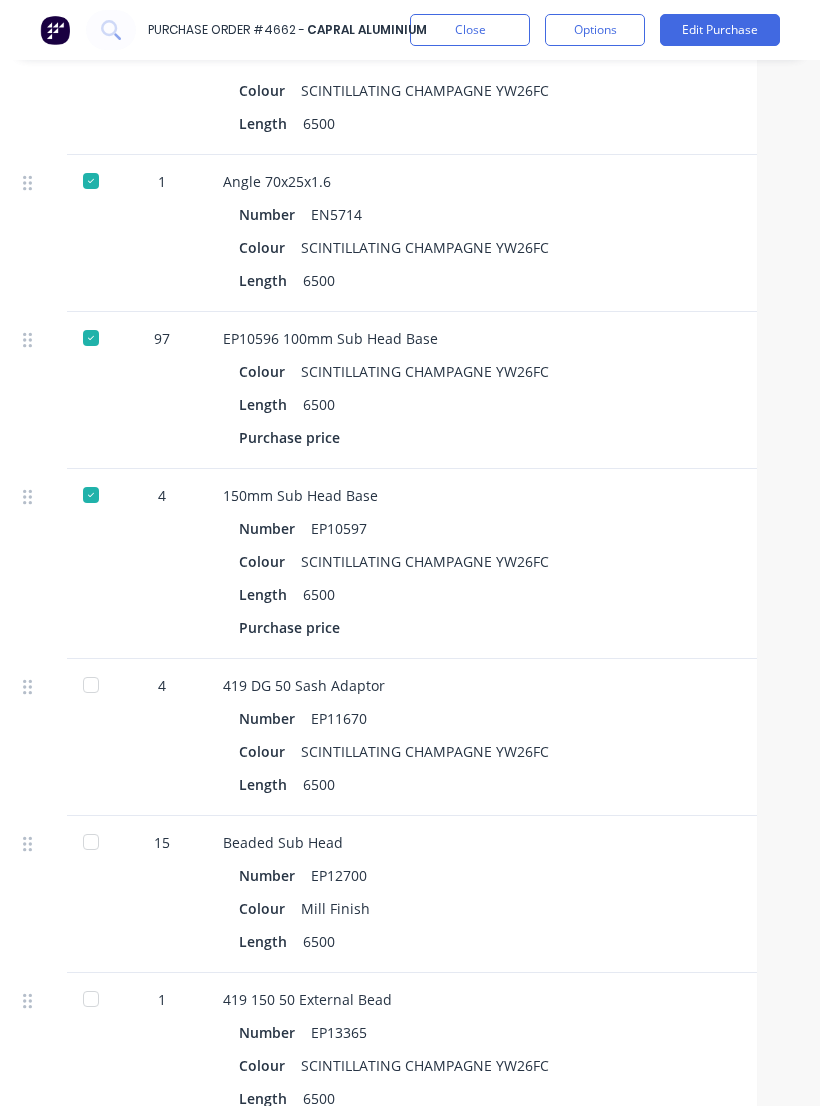 scroll, scrollTop: 2206, scrollLeft: 43, axis: both 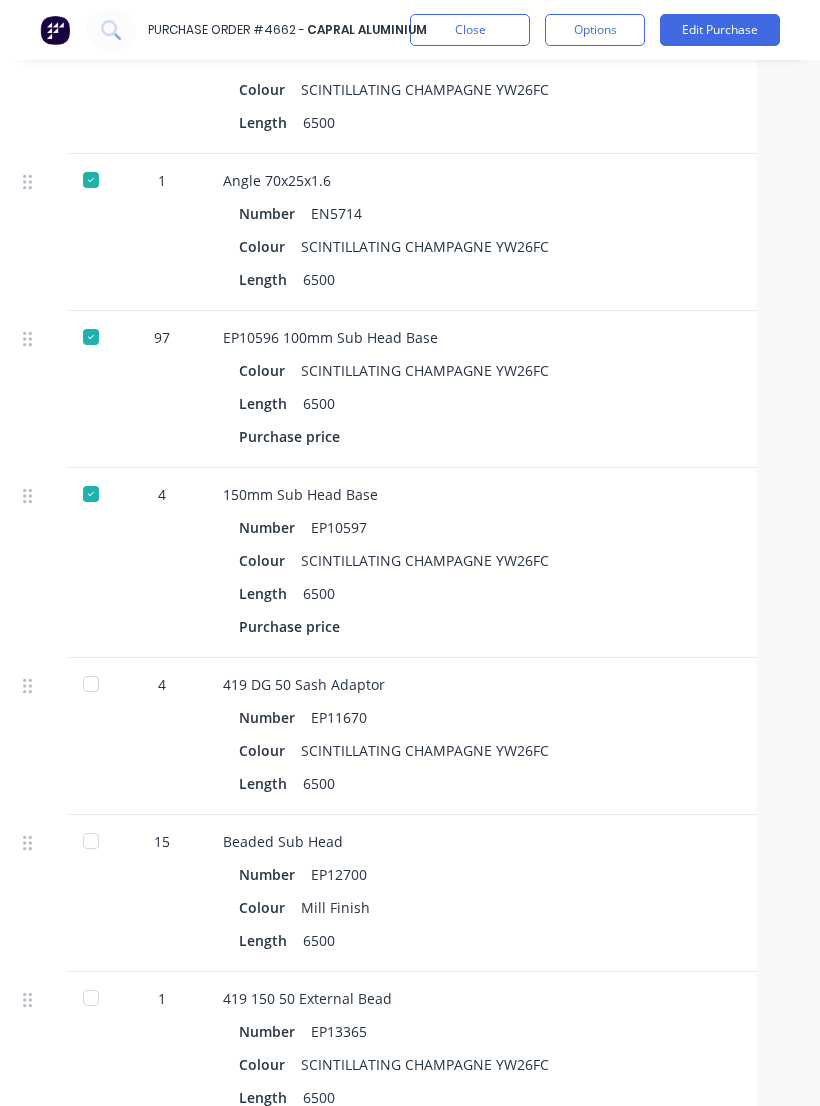click on "EP10596 100mm Sub Head Base Colour SCINTILLATING CHAMPAGNE YW26FC Length 6500 Purchase price" at bounding box center [657, 389] 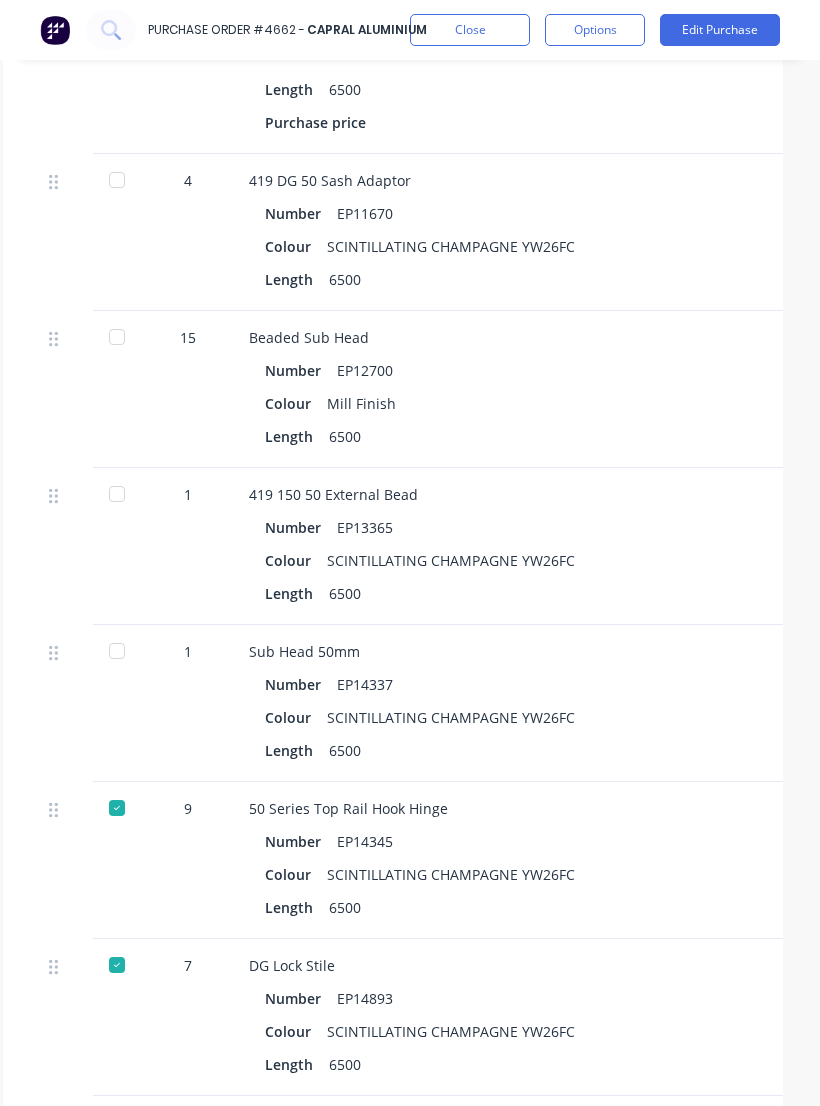 scroll, scrollTop: 2707, scrollLeft: 17, axis: both 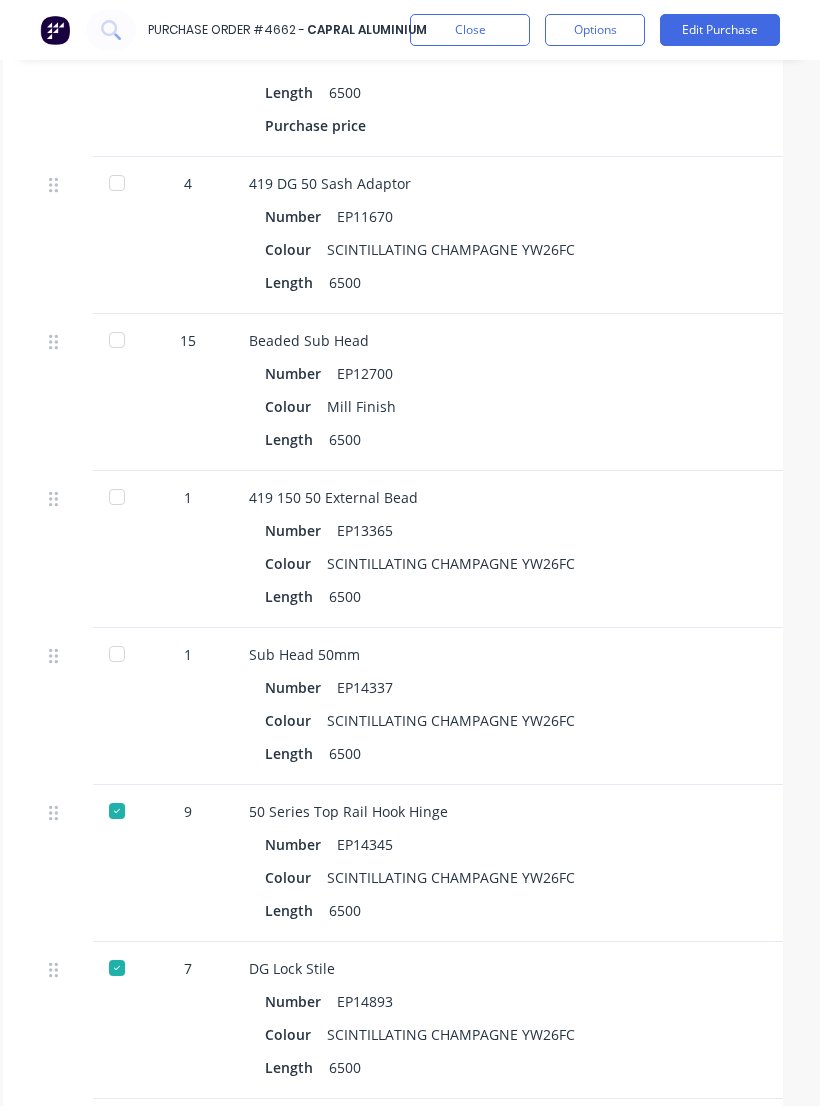 click at bounding box center [117, 654] 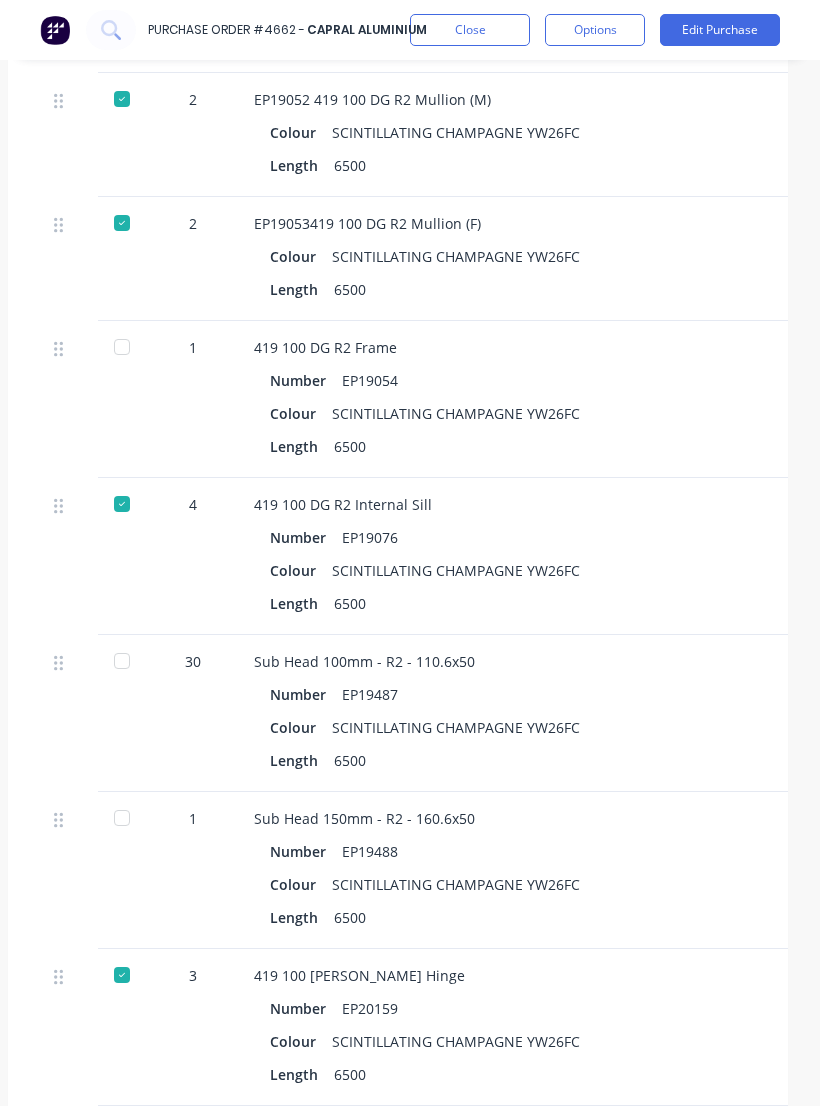 scroll, scrollTop: 5718, scrollLeft: 6, axis: both 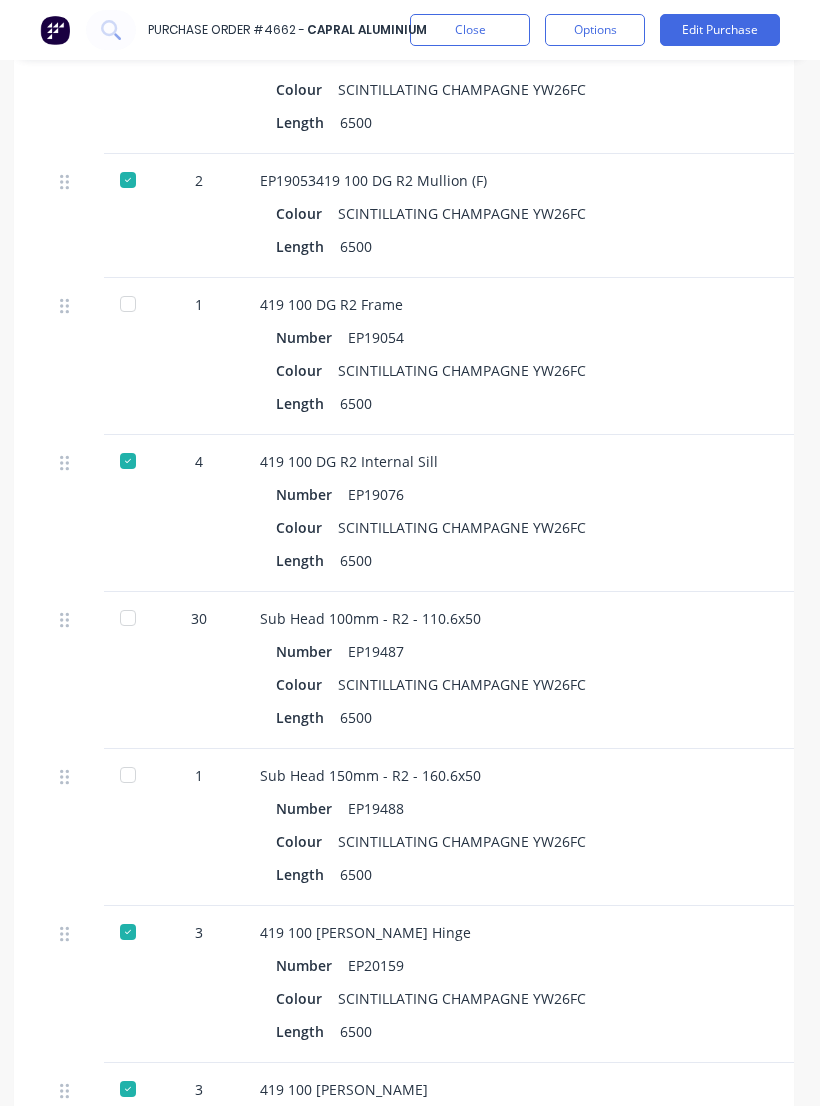 click at bounding box center (128, 618) 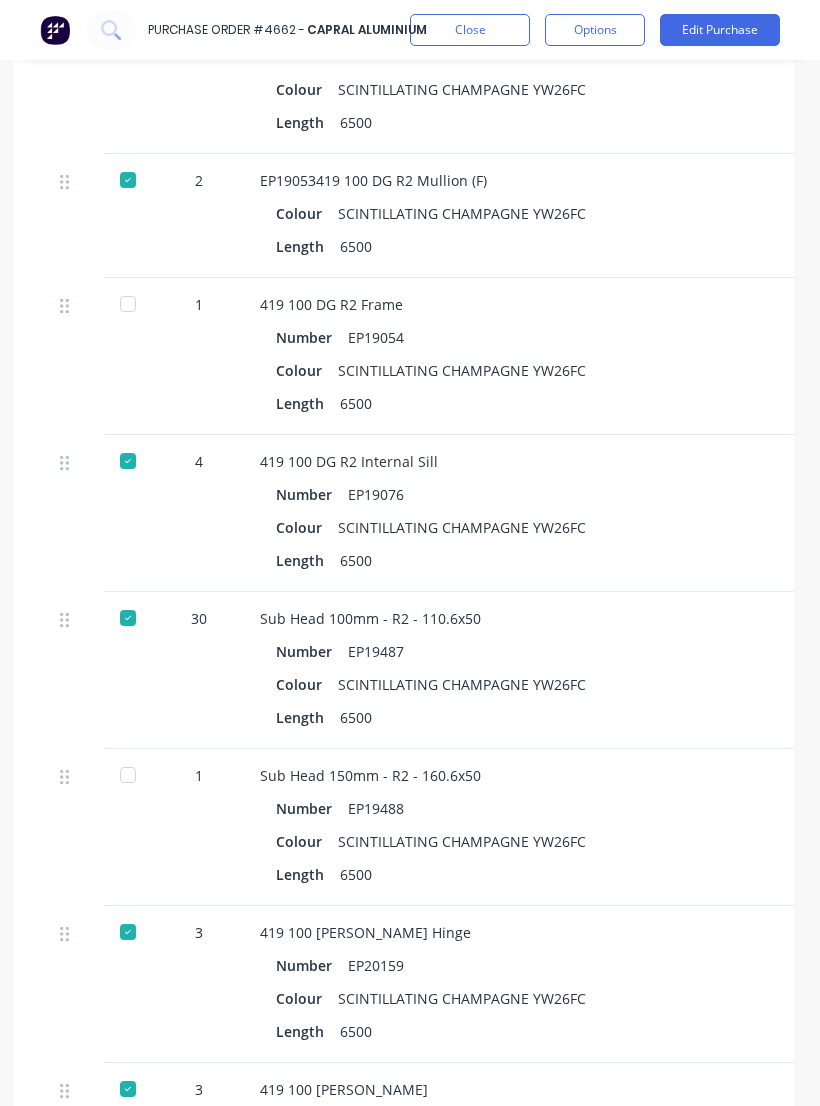 click at bounding box center [128, 775] 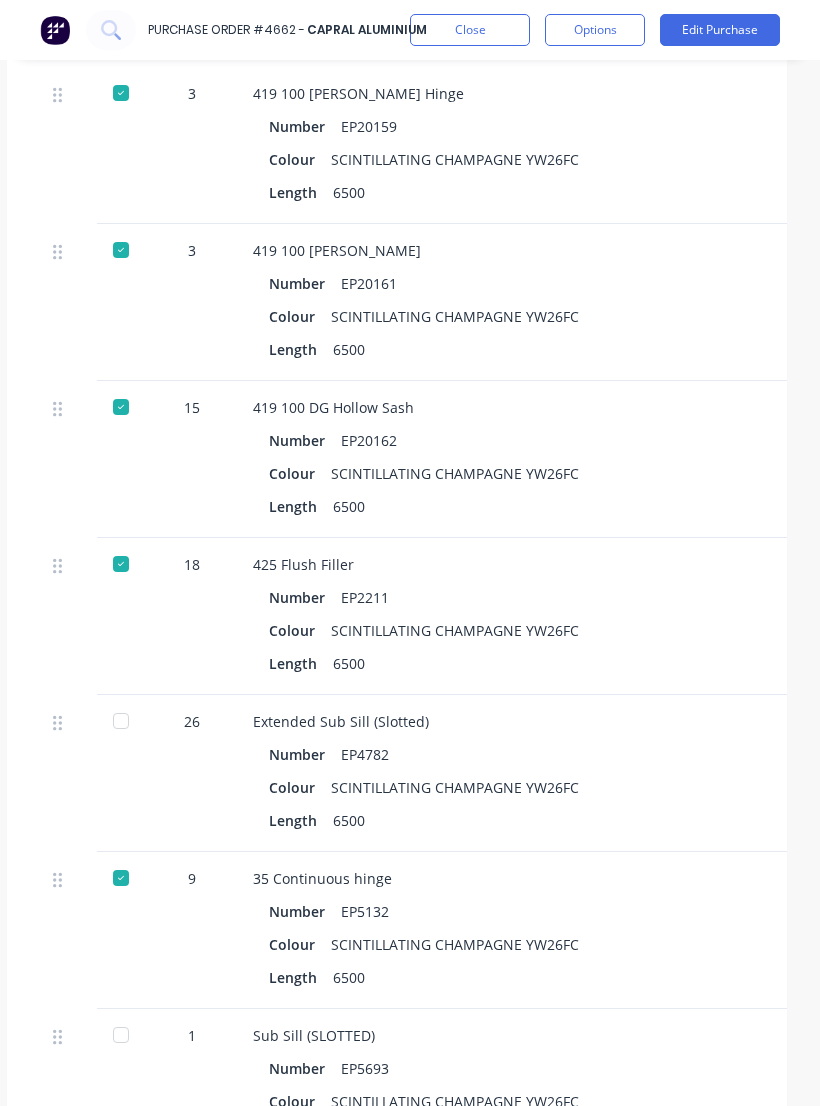 scroll, scrollTop: 6556, scrollLeft: 15, axis: both 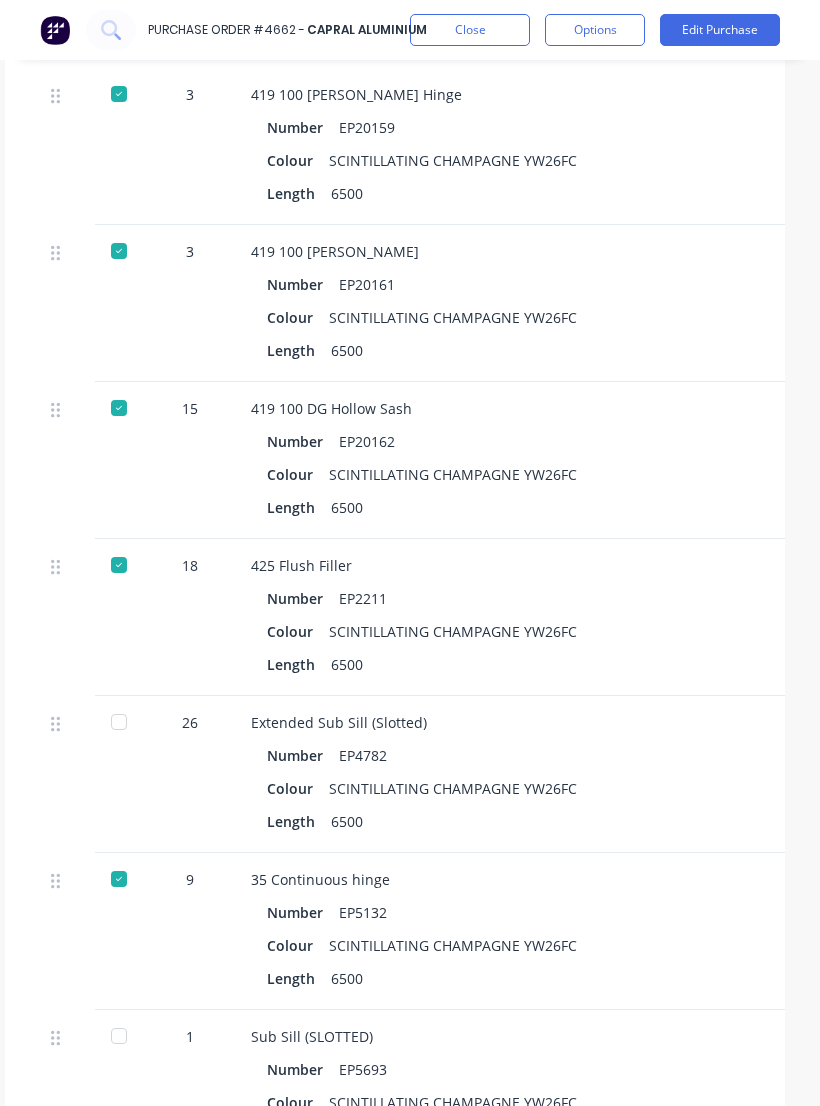 click at bounding box center (119, 722) 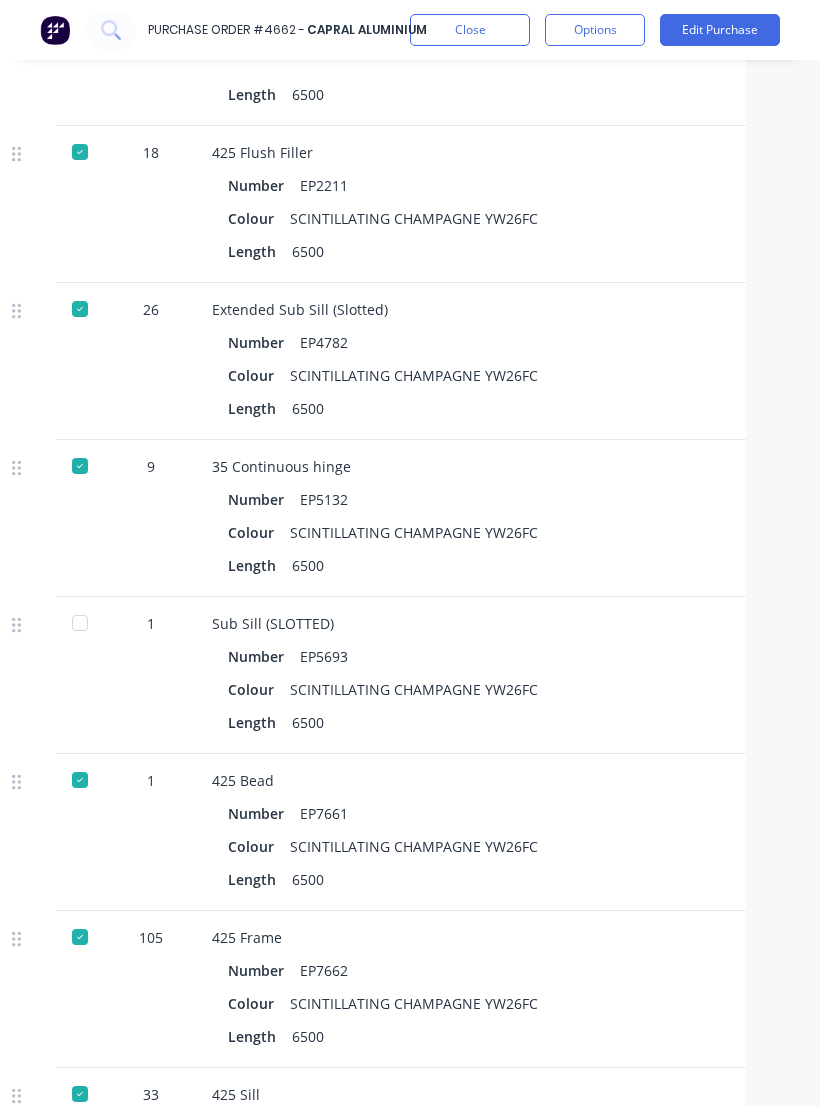 scroll, scrollTop: 6969, scrollLeft: 55, axis: both 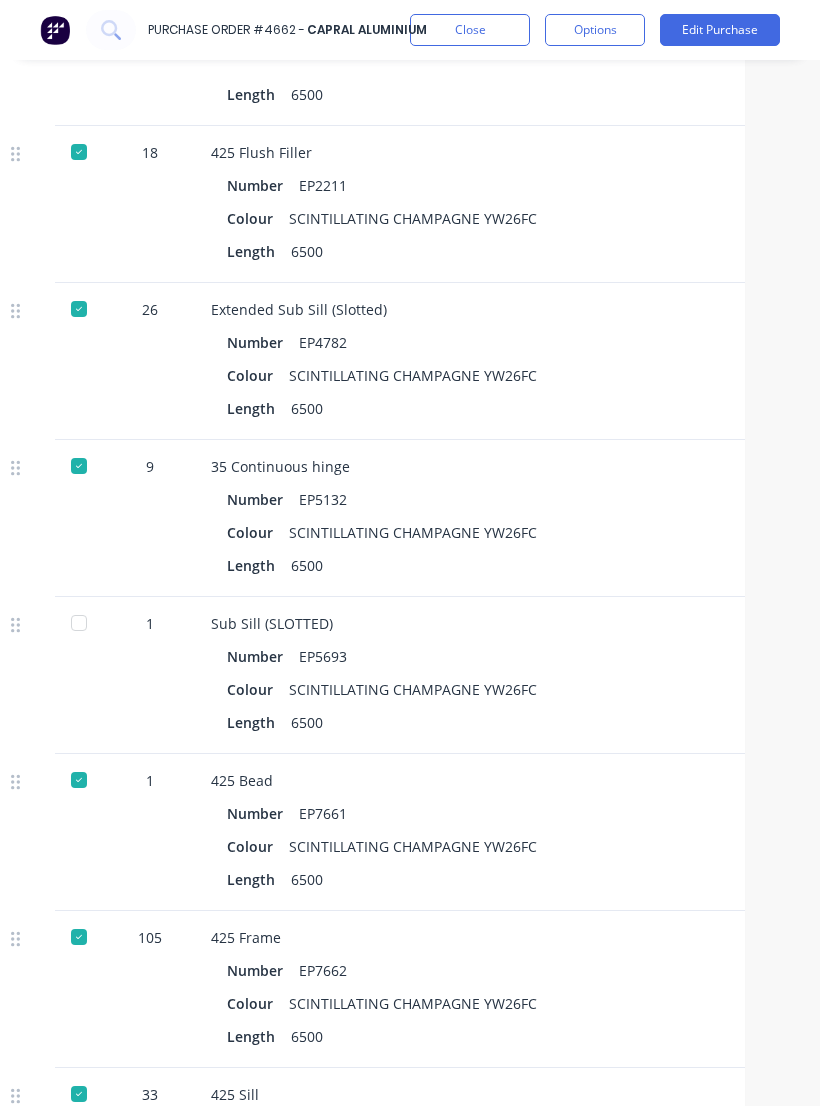 click at bounding box center [79, 623] 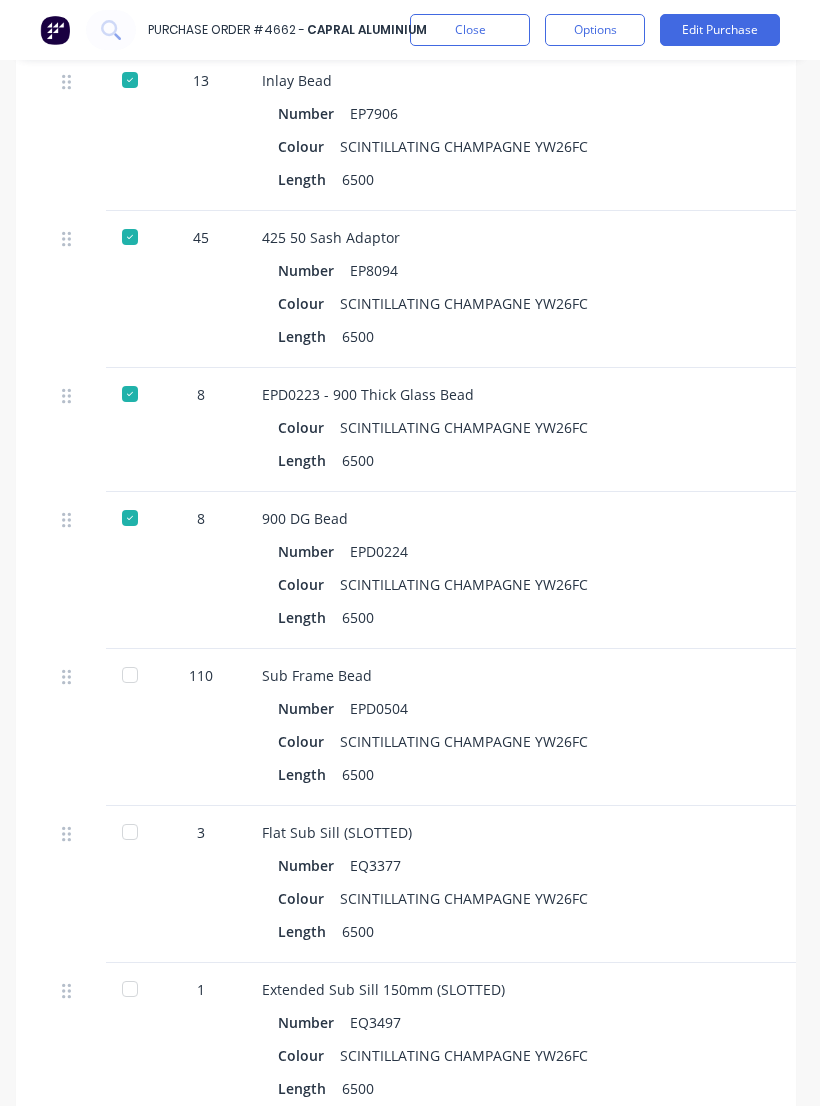 scroll, scrollTop: 10237, scrollLeft: 4, axis: both 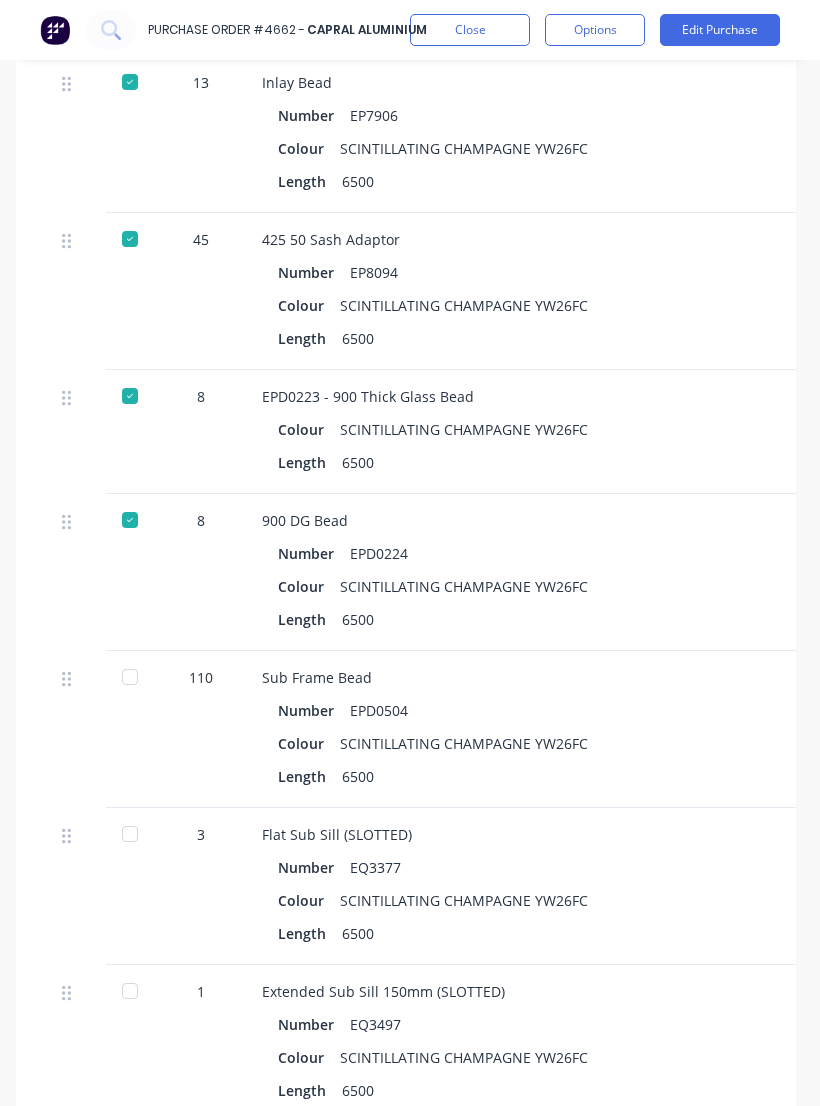 click at bounding box center [130, 677] 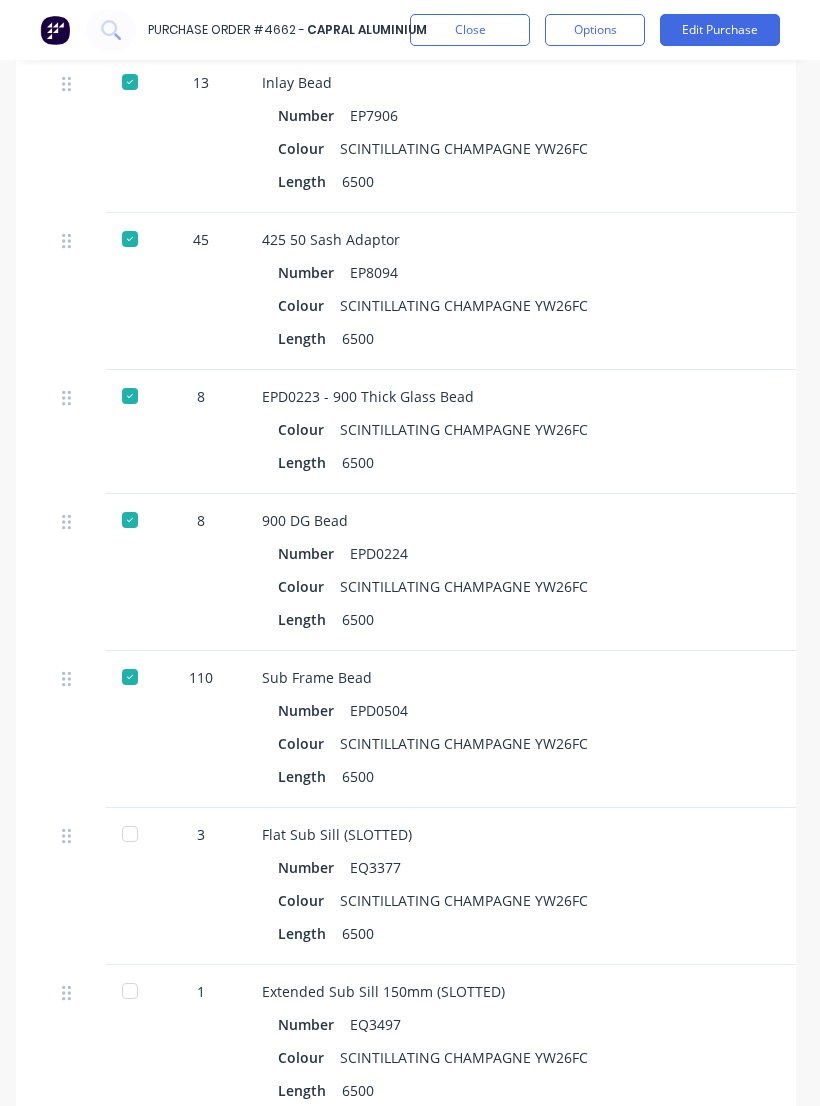 click at bounding box center (130, 834) 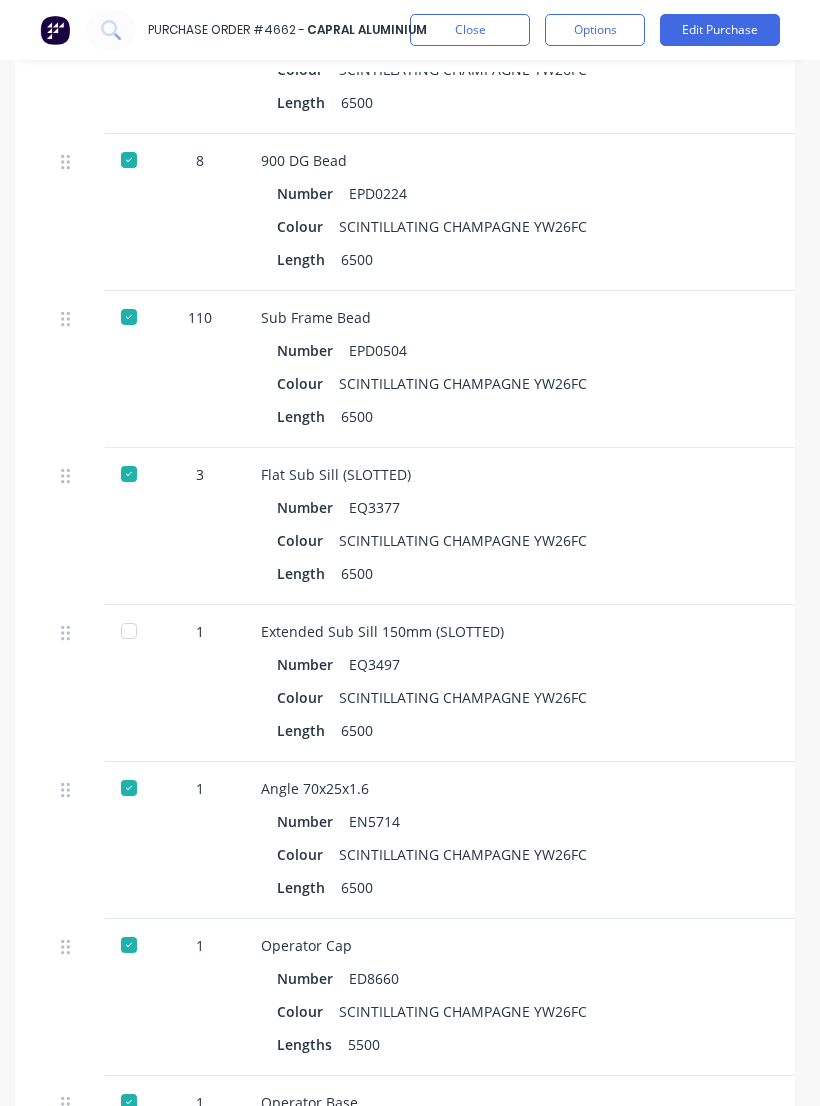 scroll, scrollTop: 10595, scrollLeft: 5, axis: both 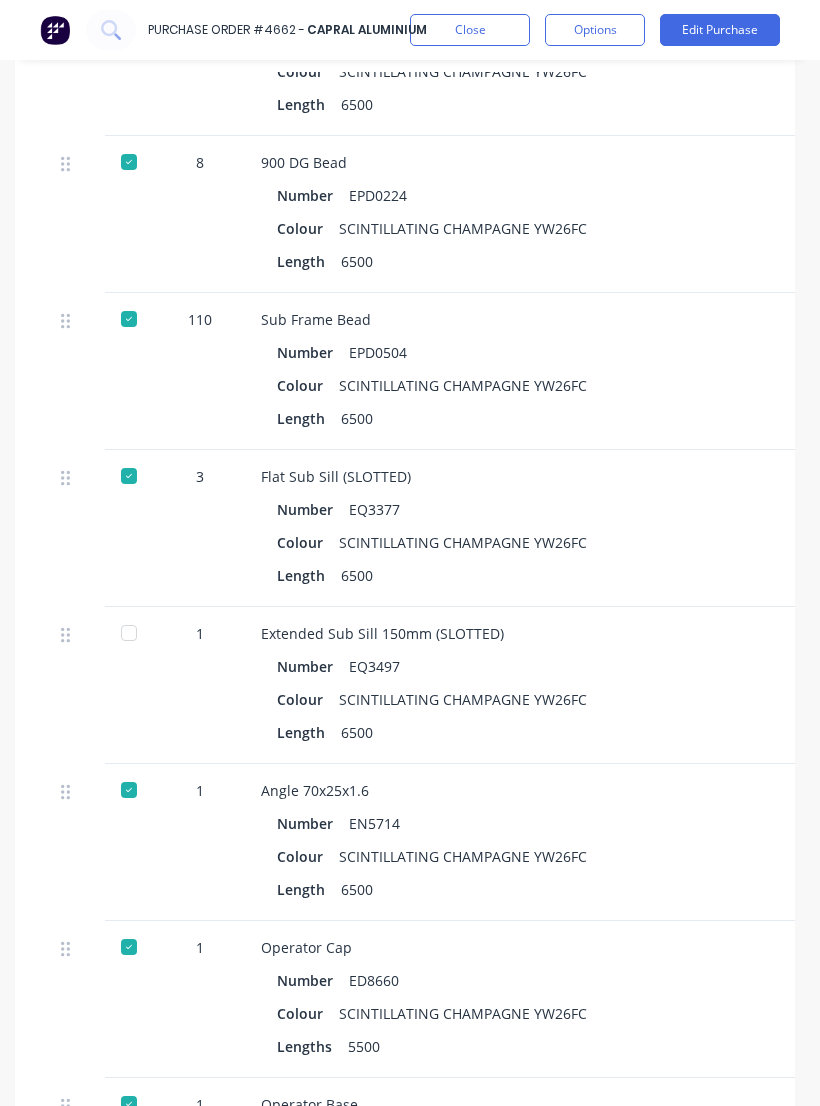 click at bounding box center [129, 633] 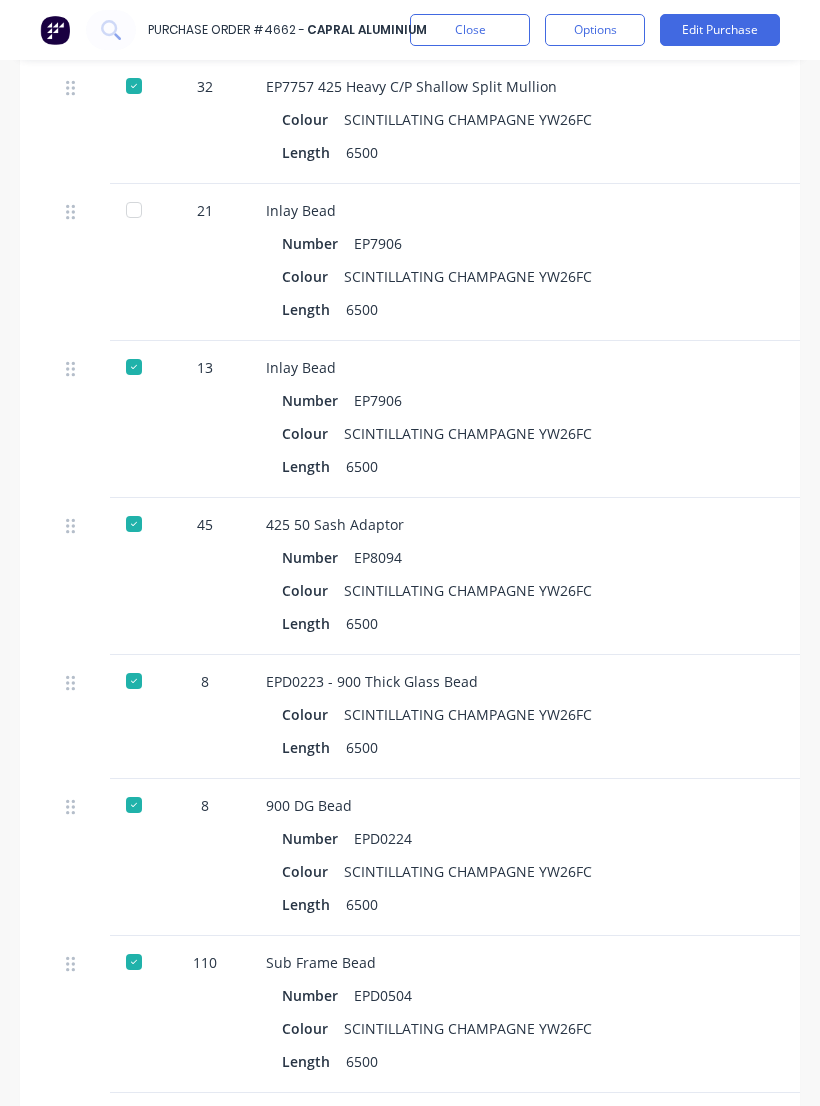 scroll, scrollTop: 9918, scrollLeft: 0, axis: vertical 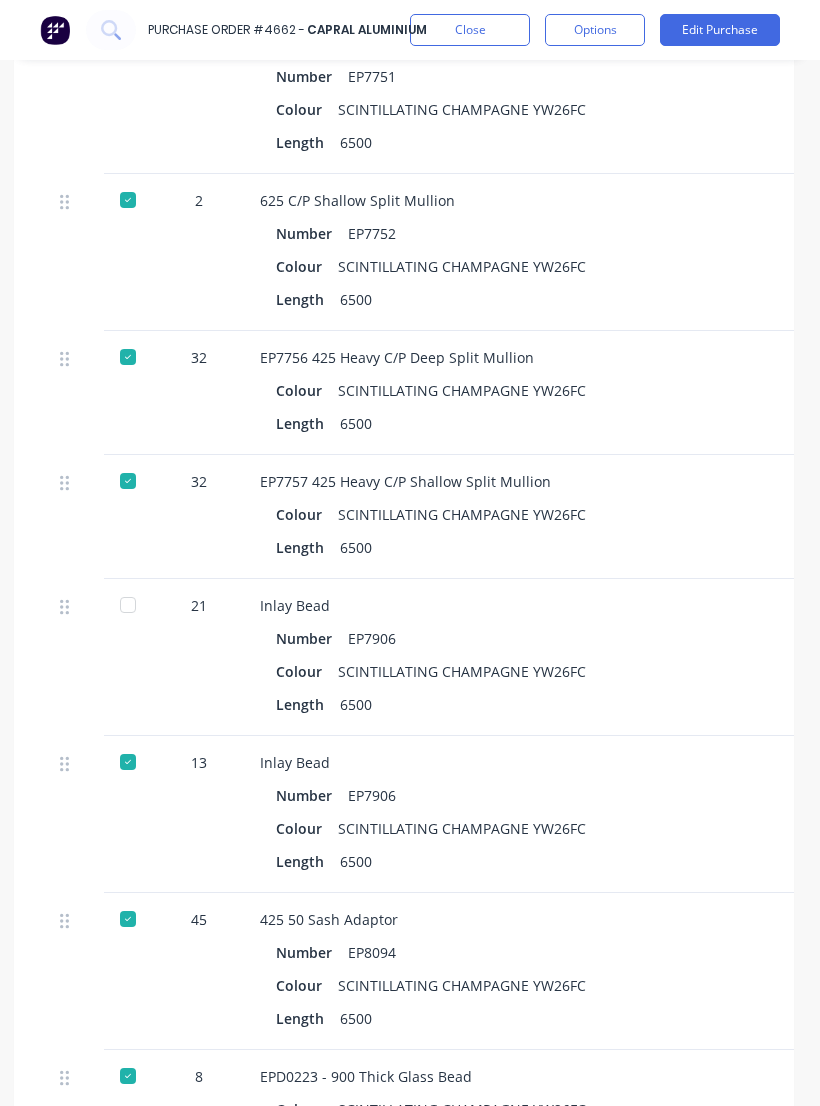 click on "SCINTILLATING CHAMPAGNE YW26FC" at bounding box center [462, 671] 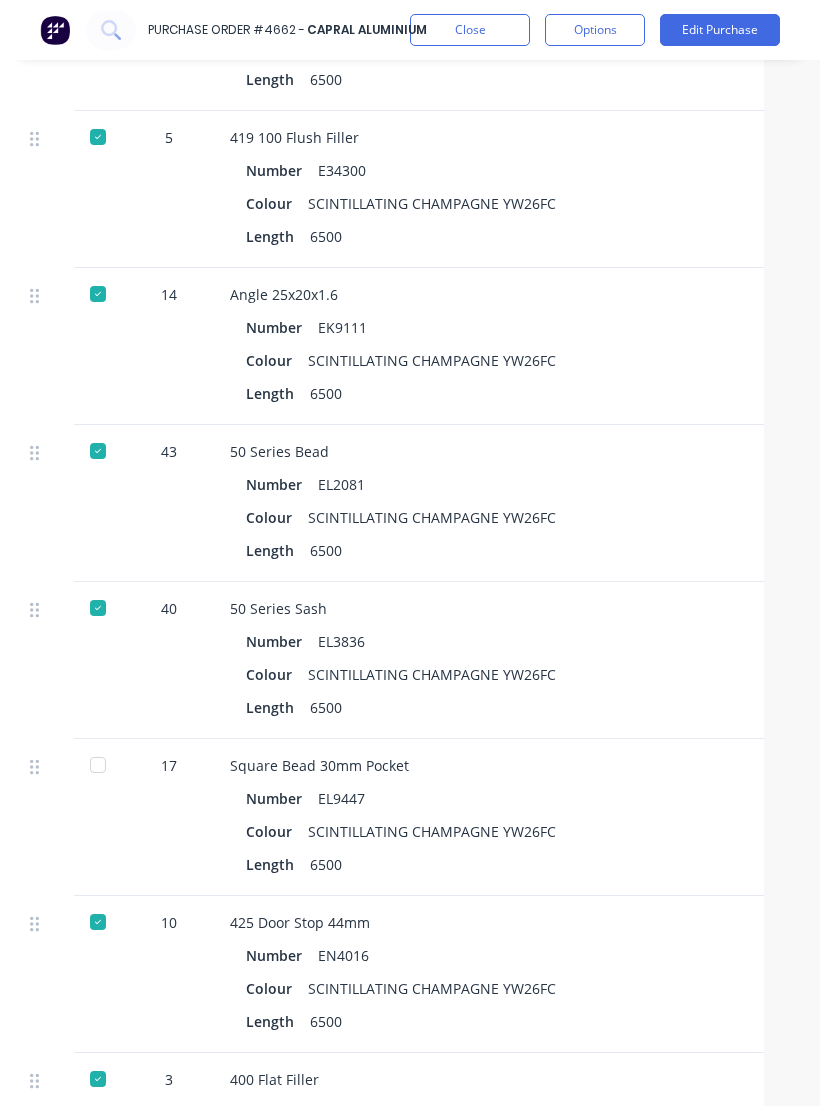 scroll, scrollTop: 1151, scrollLeft: 36, axis: both 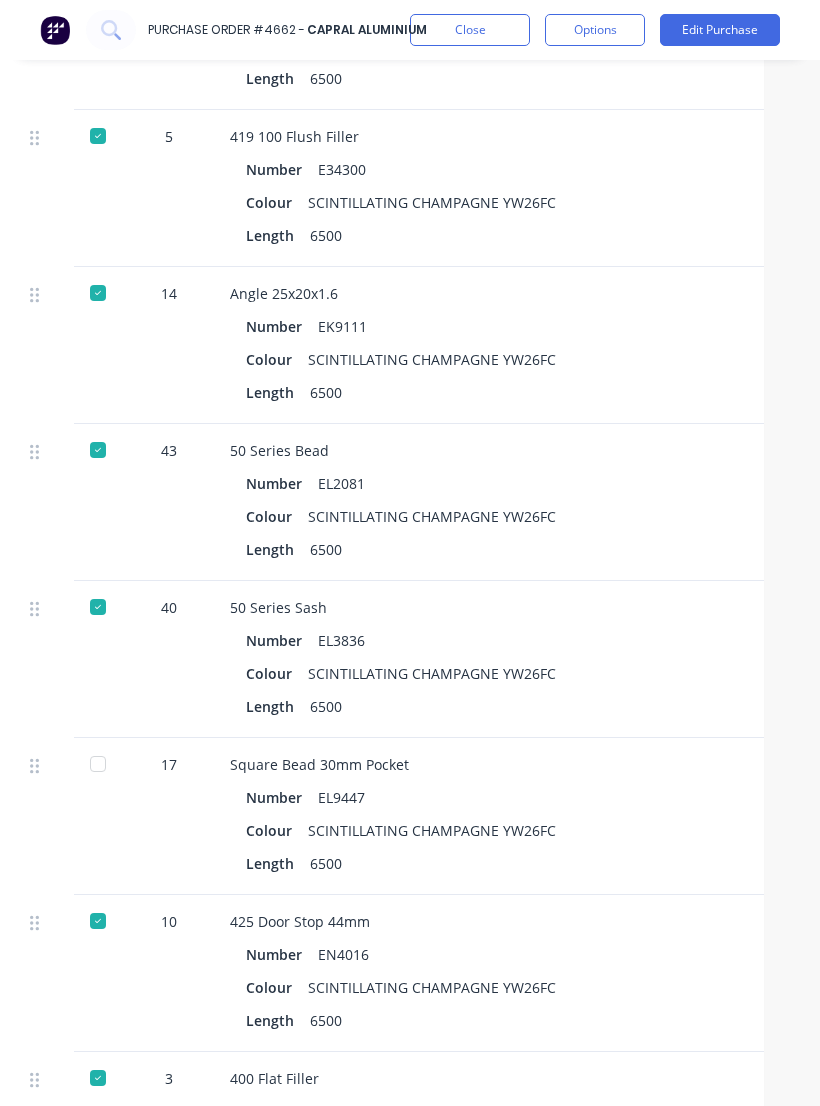 click at bounding box center (98, 764) 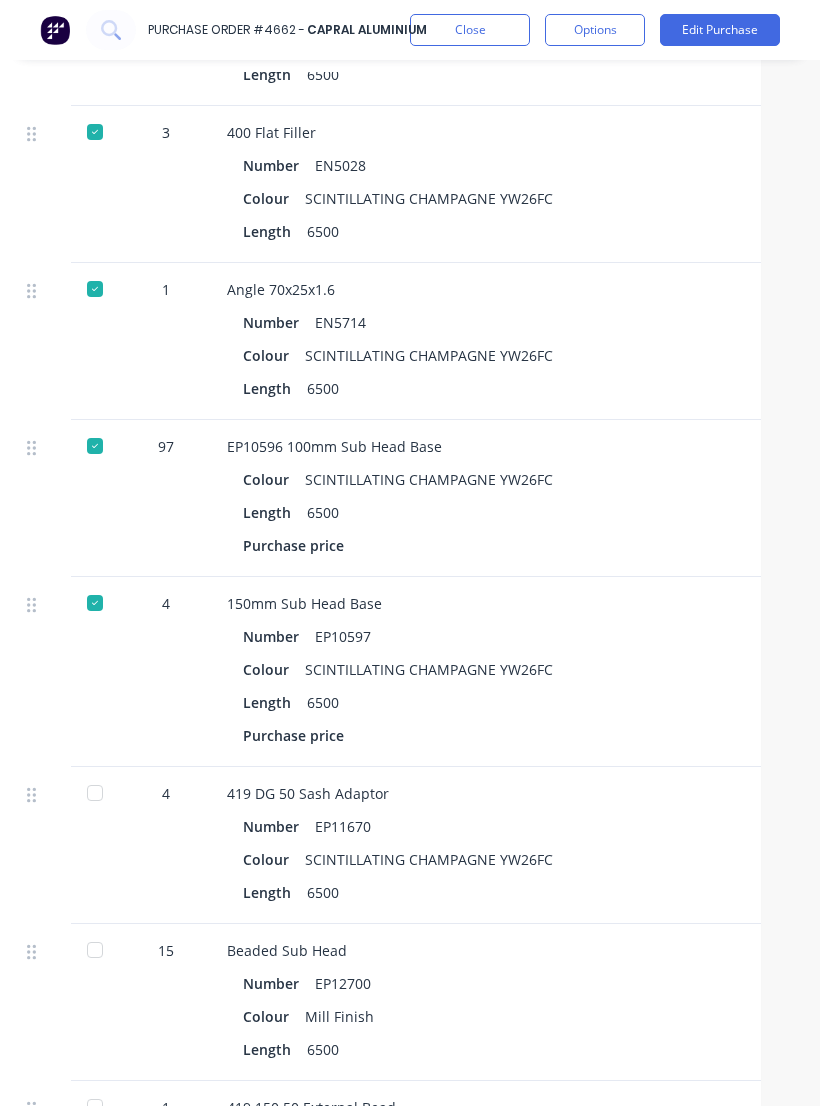 scroll, scrollTop: 2099, scrollLeft: 38, axis: both 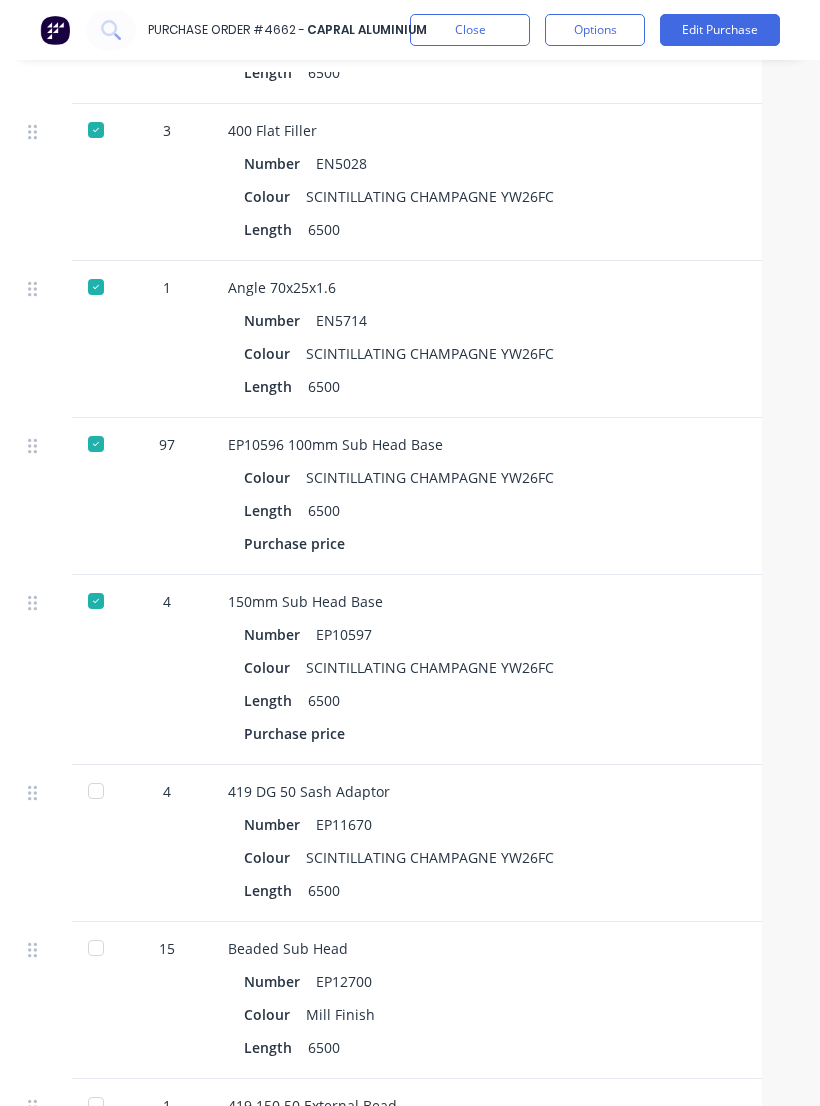 click at bounding box center [96, 791] 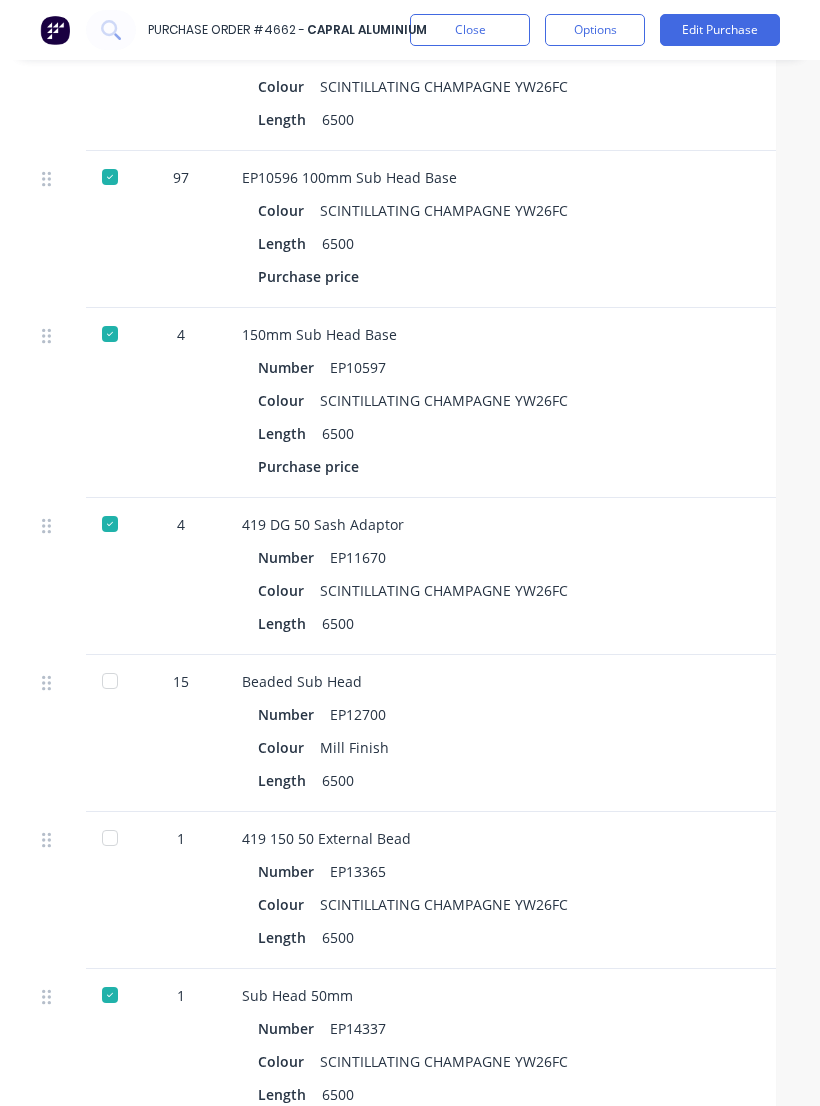 scroll, scrollTop: 2368, scrollLeft: 27, axis: both 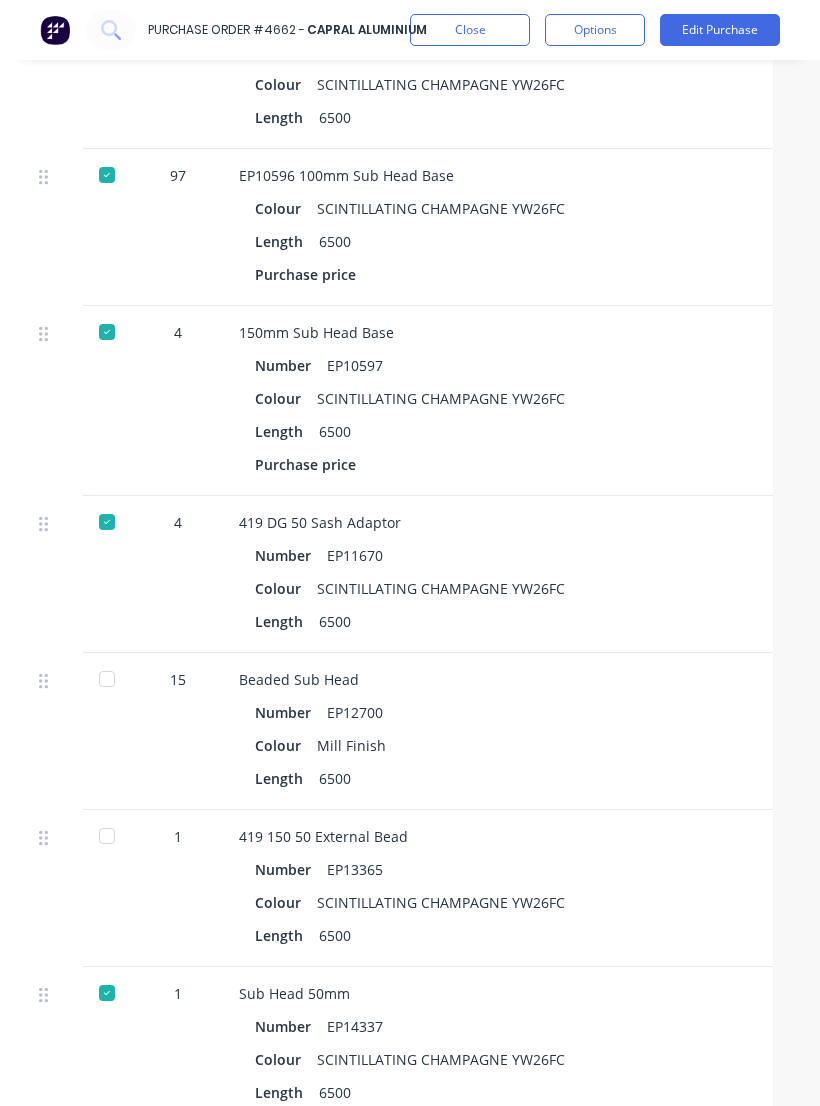 click at bounding box center [107, 836] 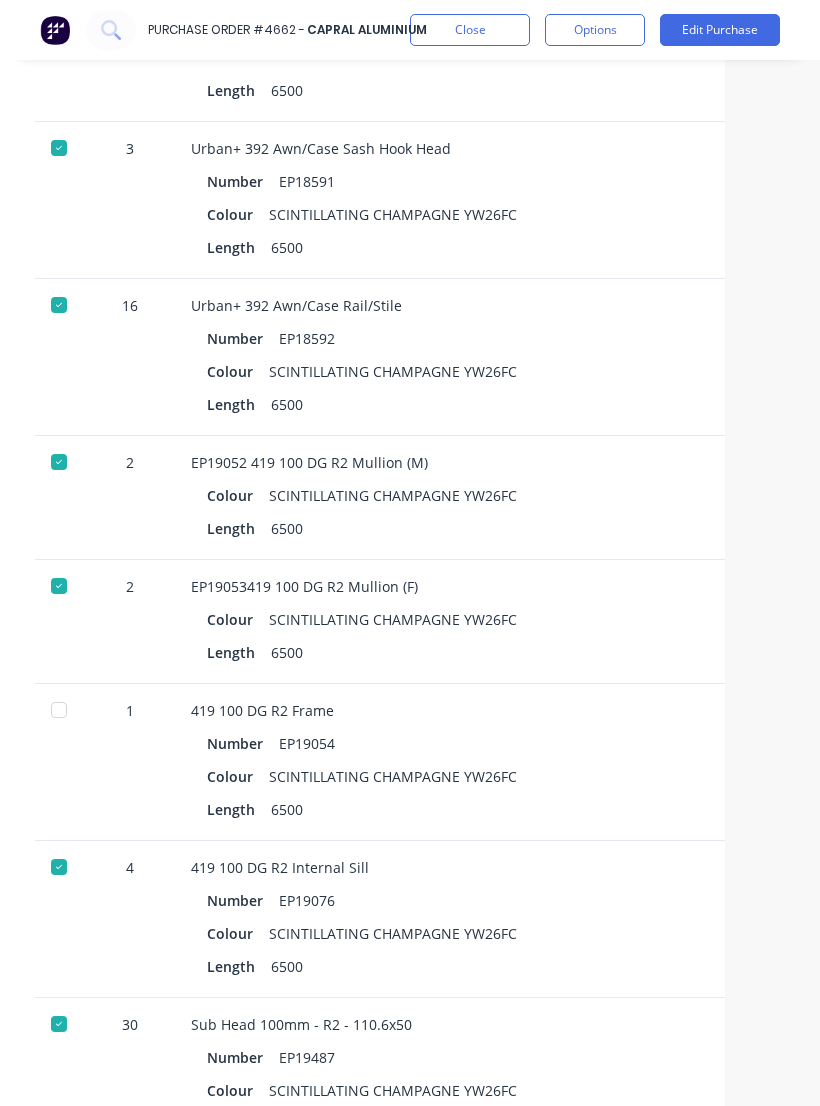 scroll, scrollTop: 5313, scrollLeft: 74, axis: both 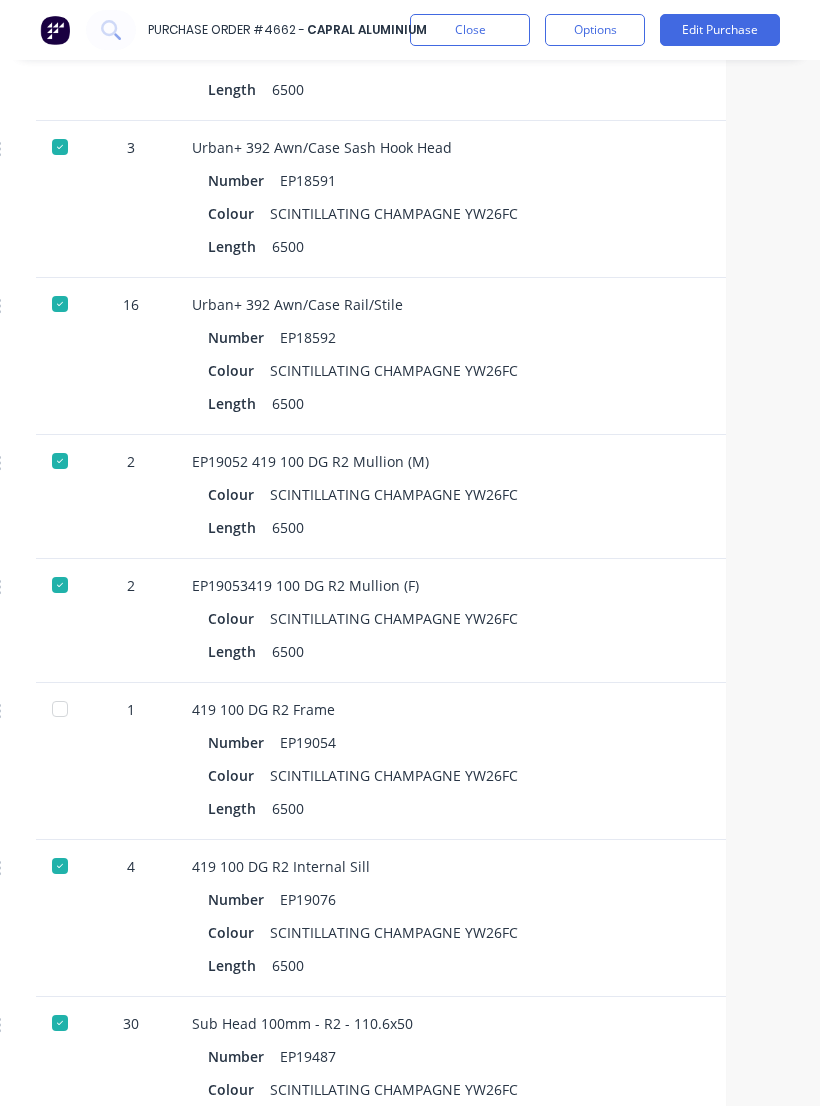 click on "4" at bounding box center [131, 918] 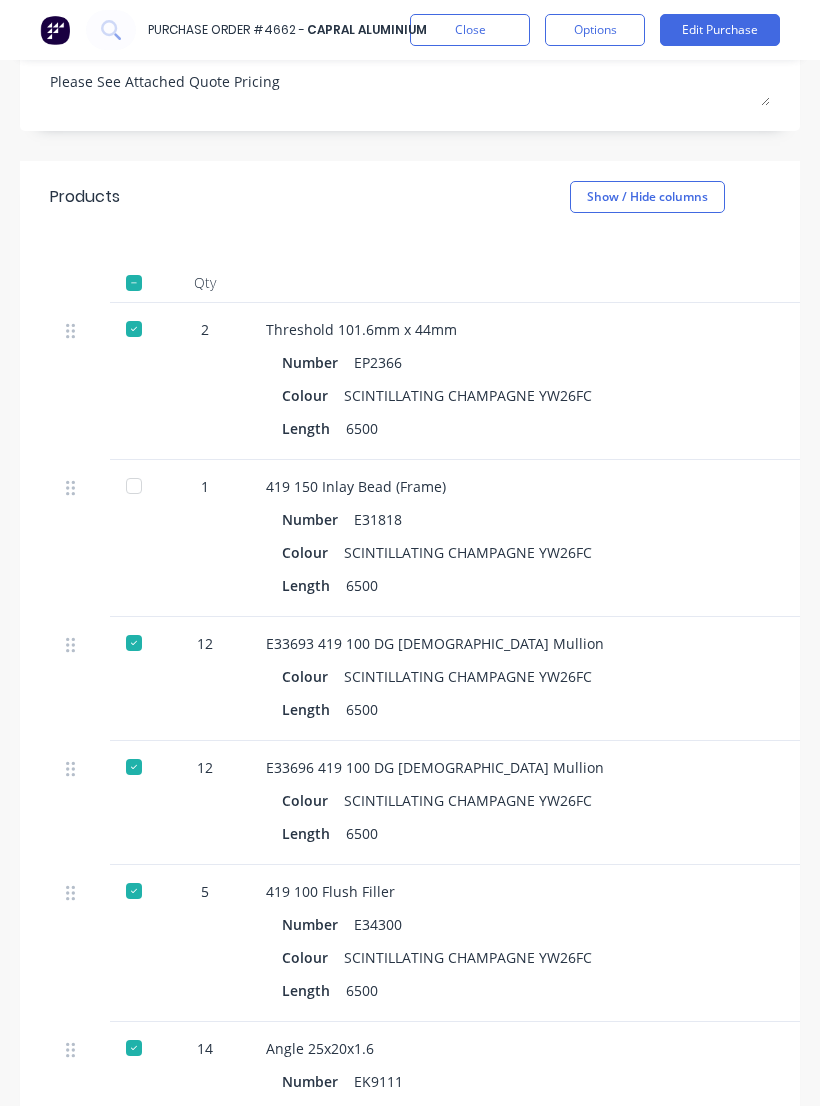 scroll, scrollTop: 405, scrollLeft: 0, axis: vertical 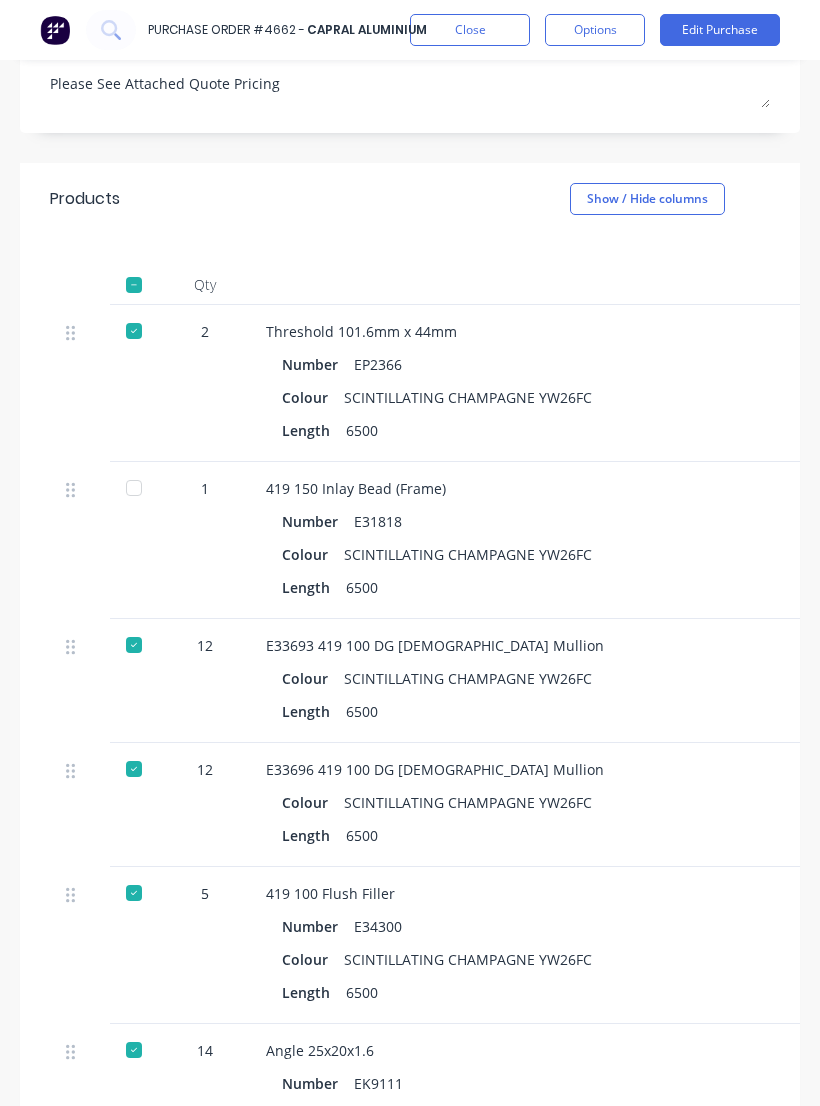 click on "1" at bounding box center [205, 540] 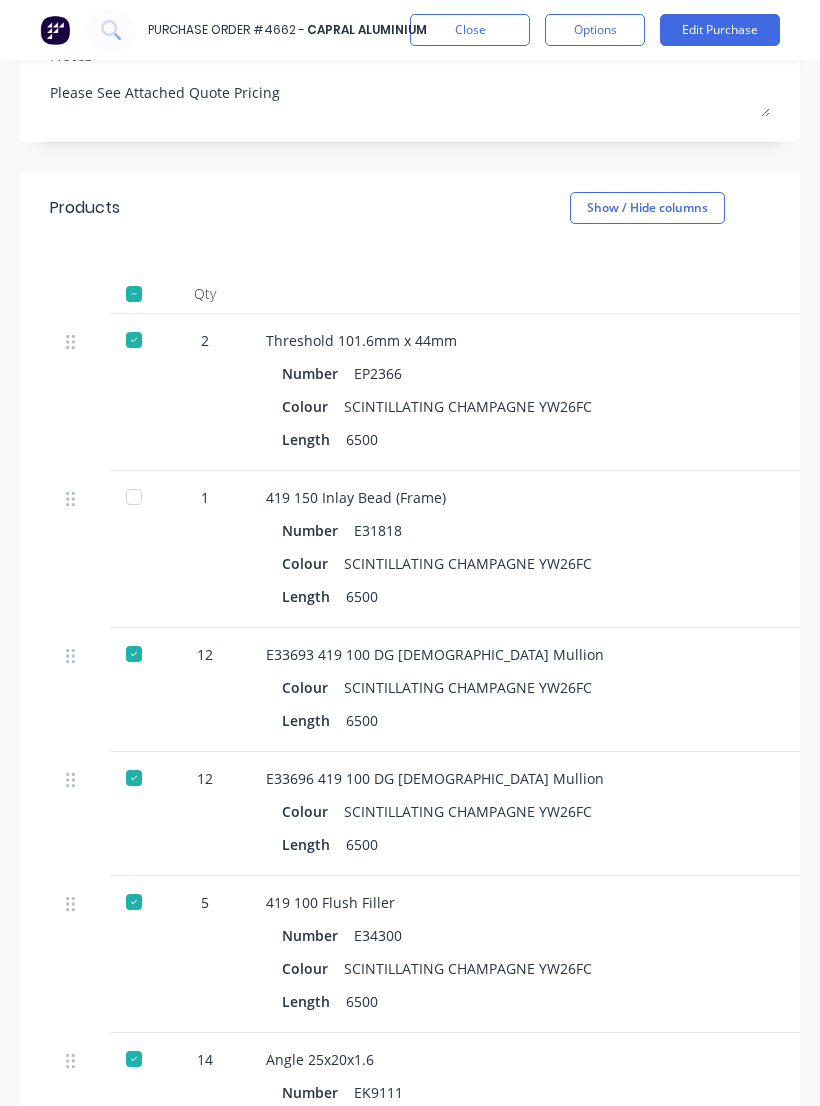 scroll, scrollTop: 381, scrollLeft: 0, axis: vertical 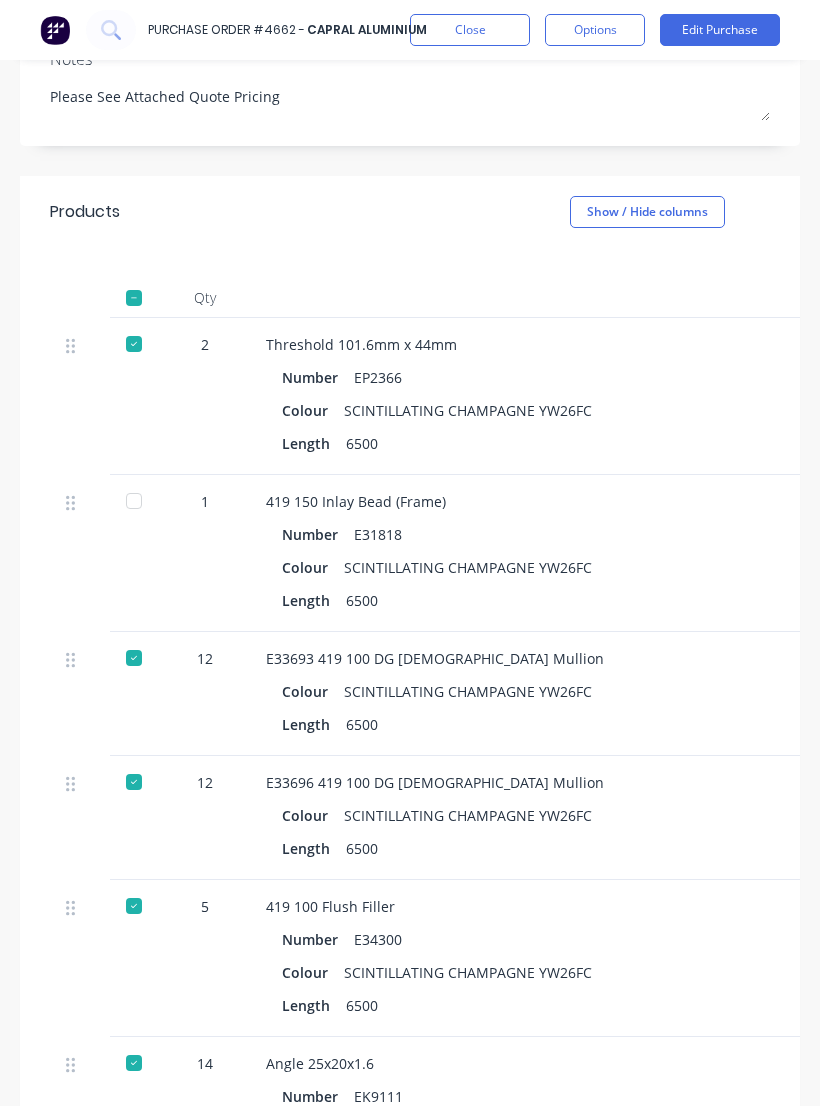 click at bounding box center [134, 501] 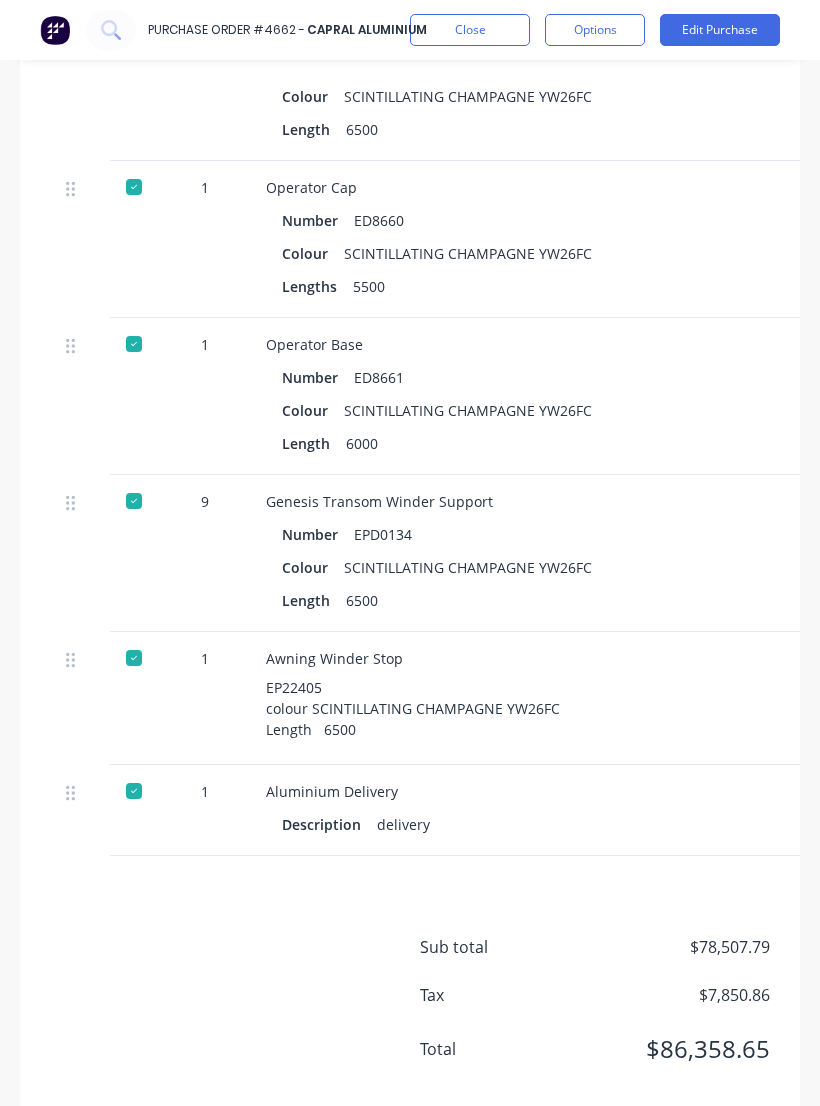 scroll, scrollTop: 11355, scrollLeft: 0, axis: vertical 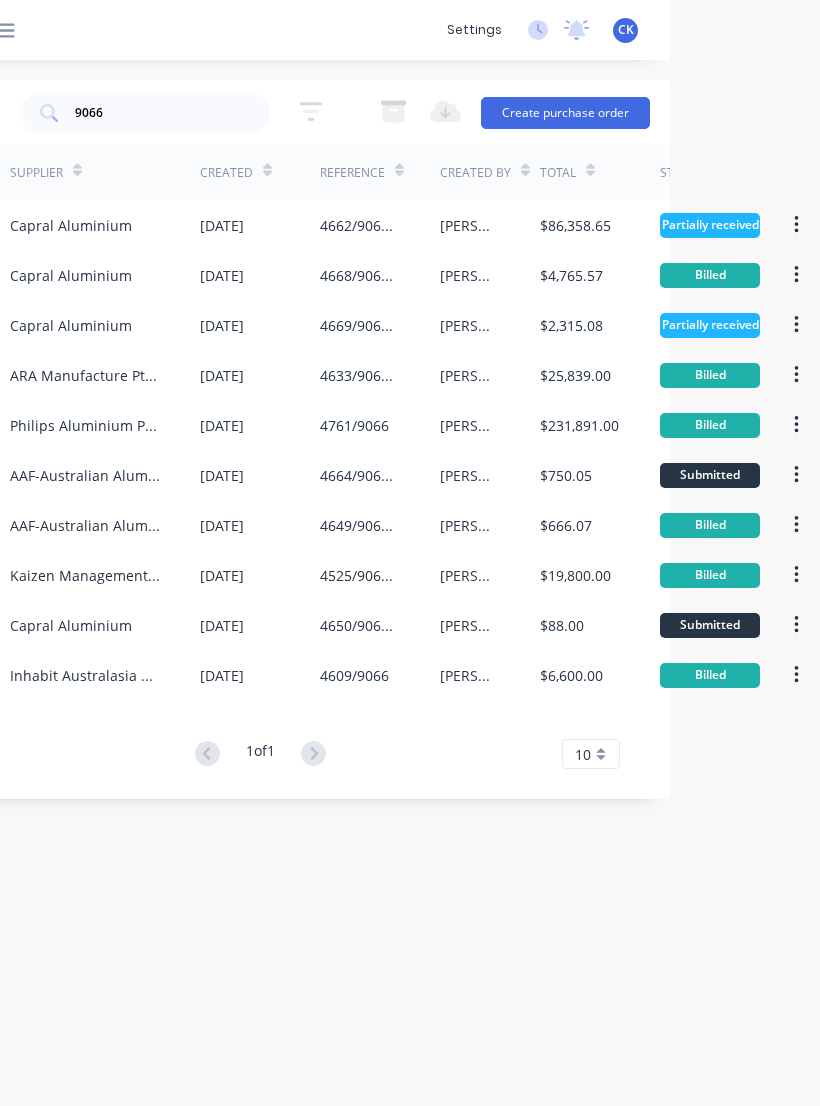 click on "[PERSON_NAME]" at bounding box center [490, 325] 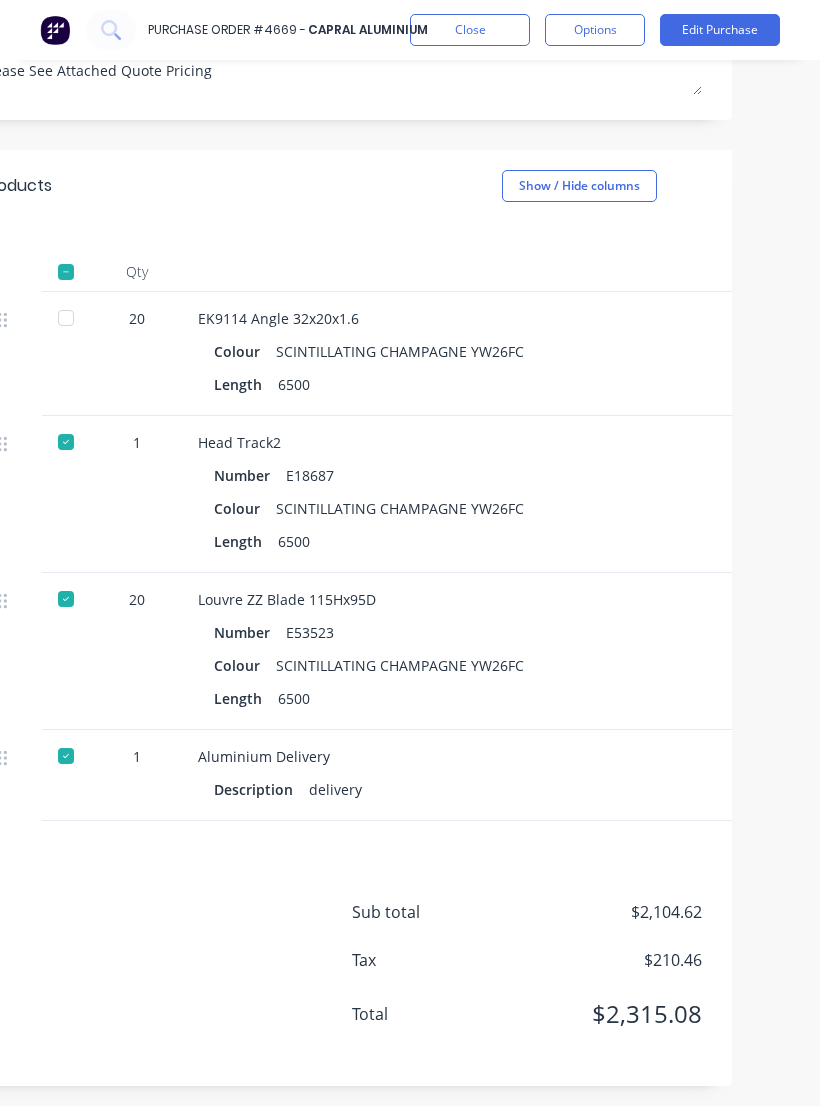 click on "Length 6500" at bounding box center [632, 698] 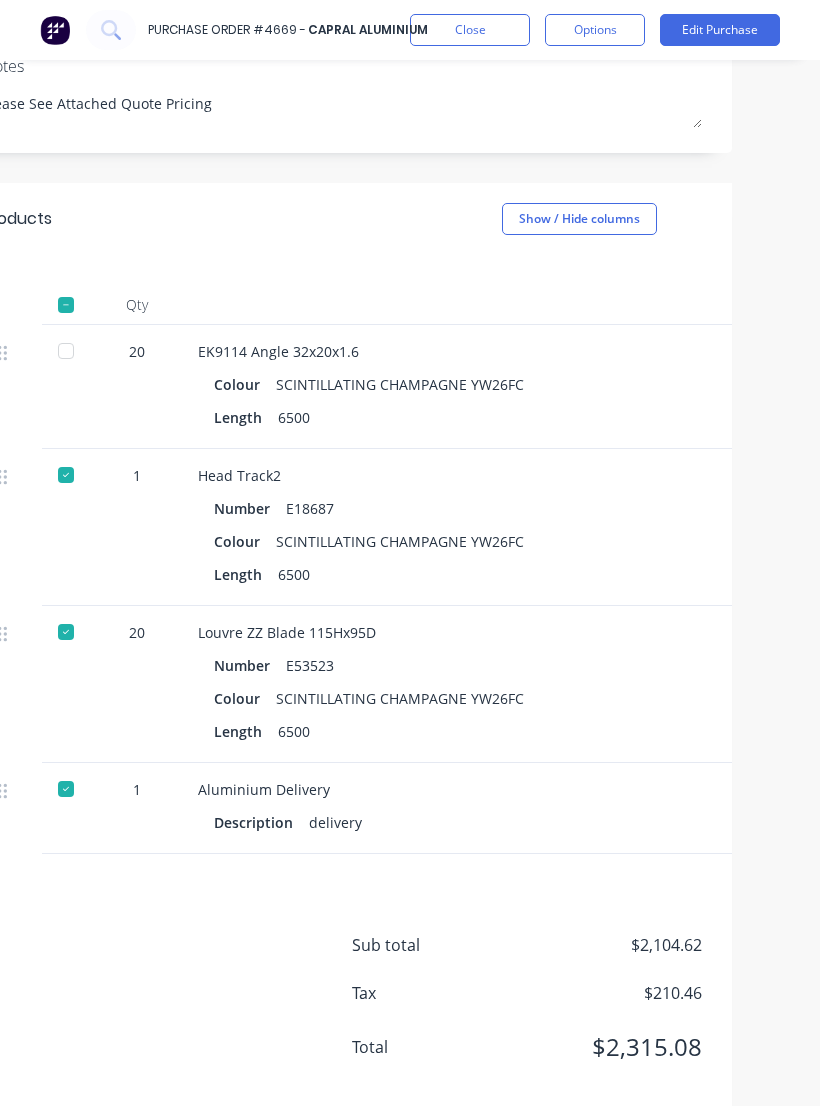 click on "Close" at bounding box center [470, 30] 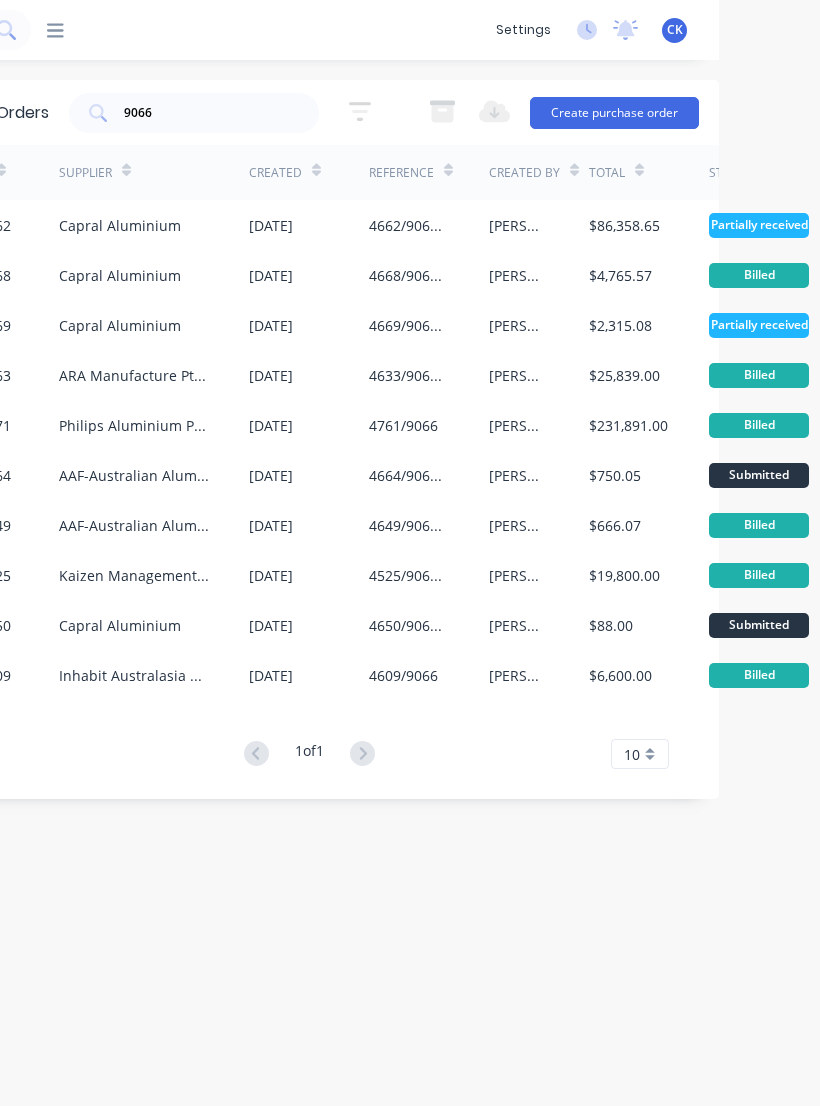 scroll, scrollTop: 0, scrollLeft: 118, axis: horizontal 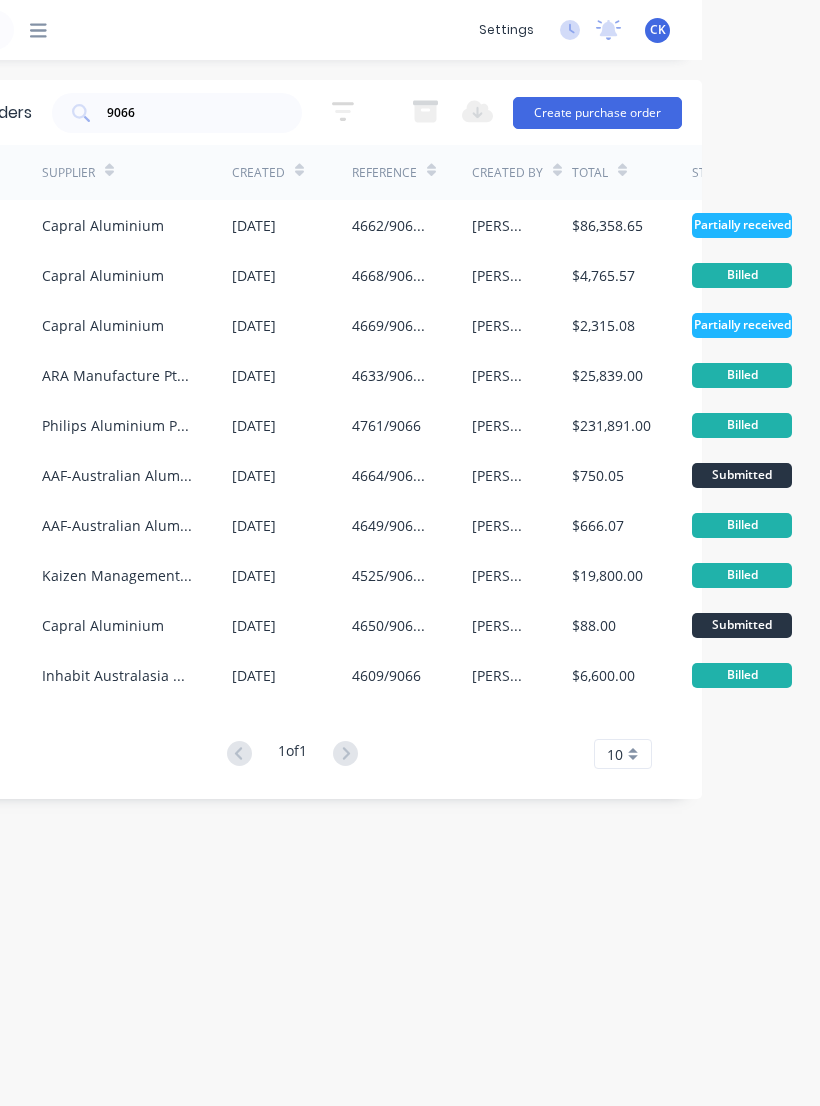 click on "$86,358.65" at bounding box center (632, 225) 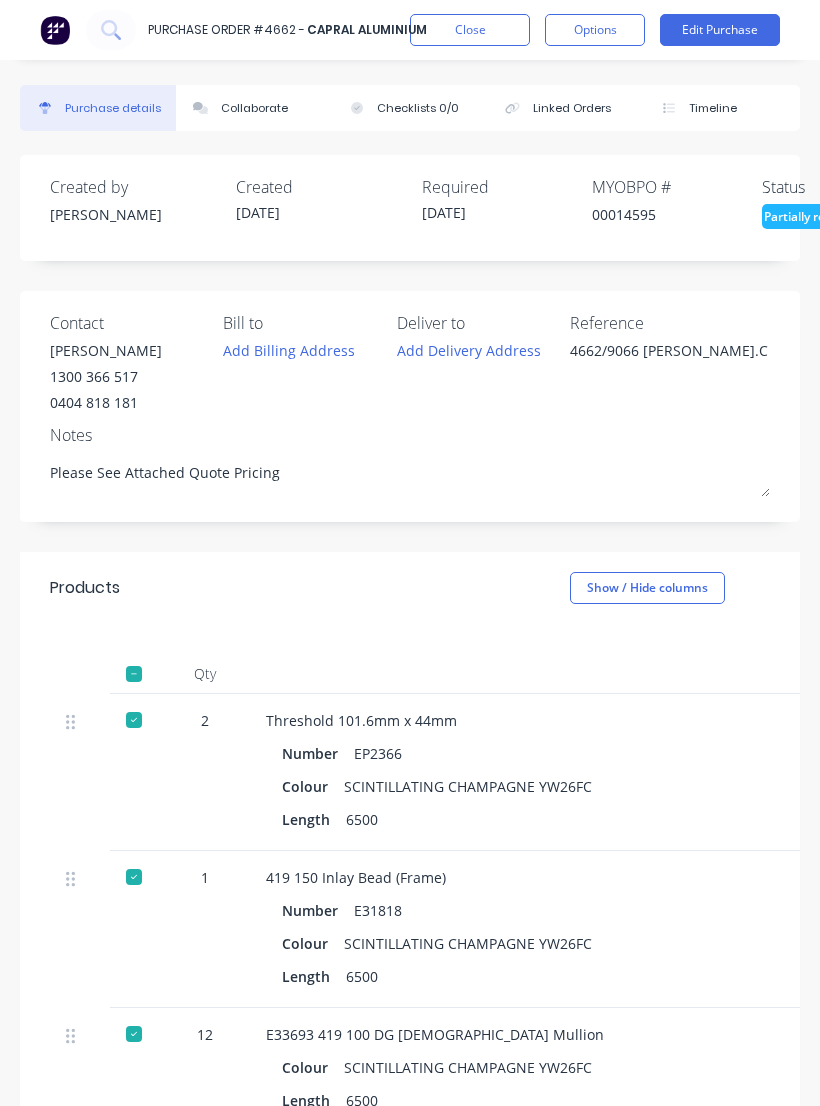 type on "x" 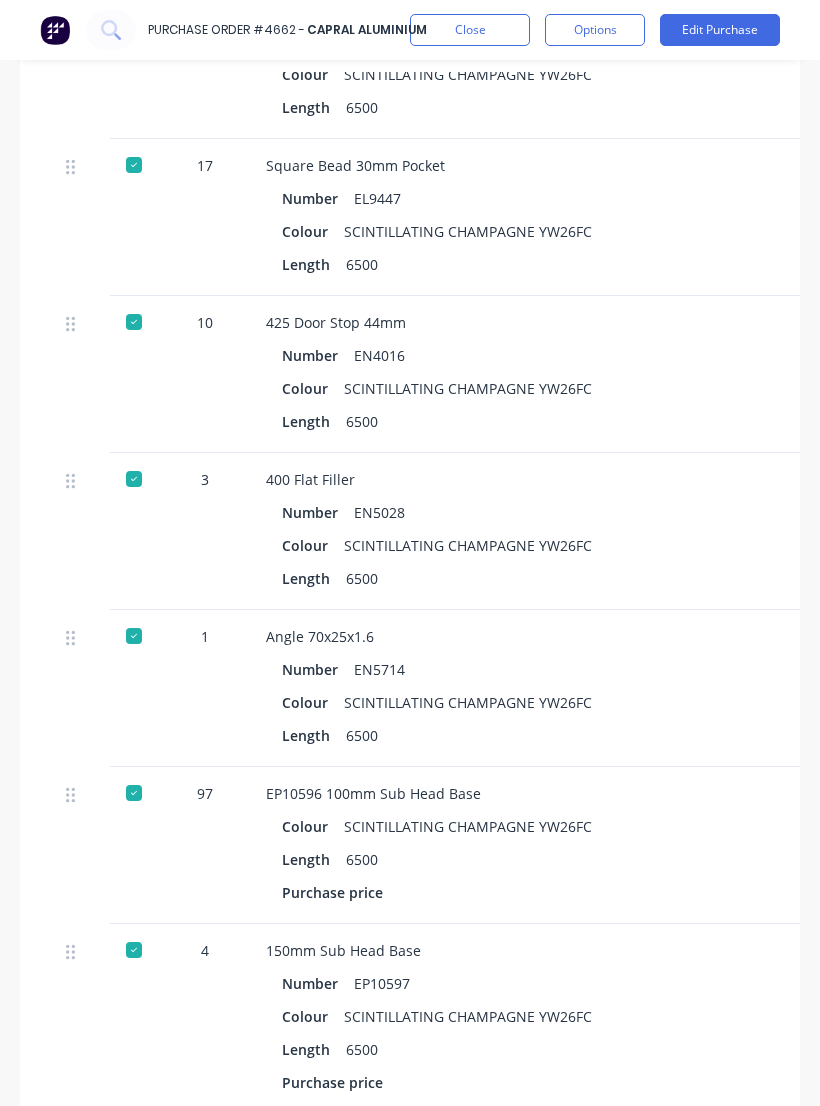 scroll, scrollTop: 0, scrollLeft: 0, axis: both 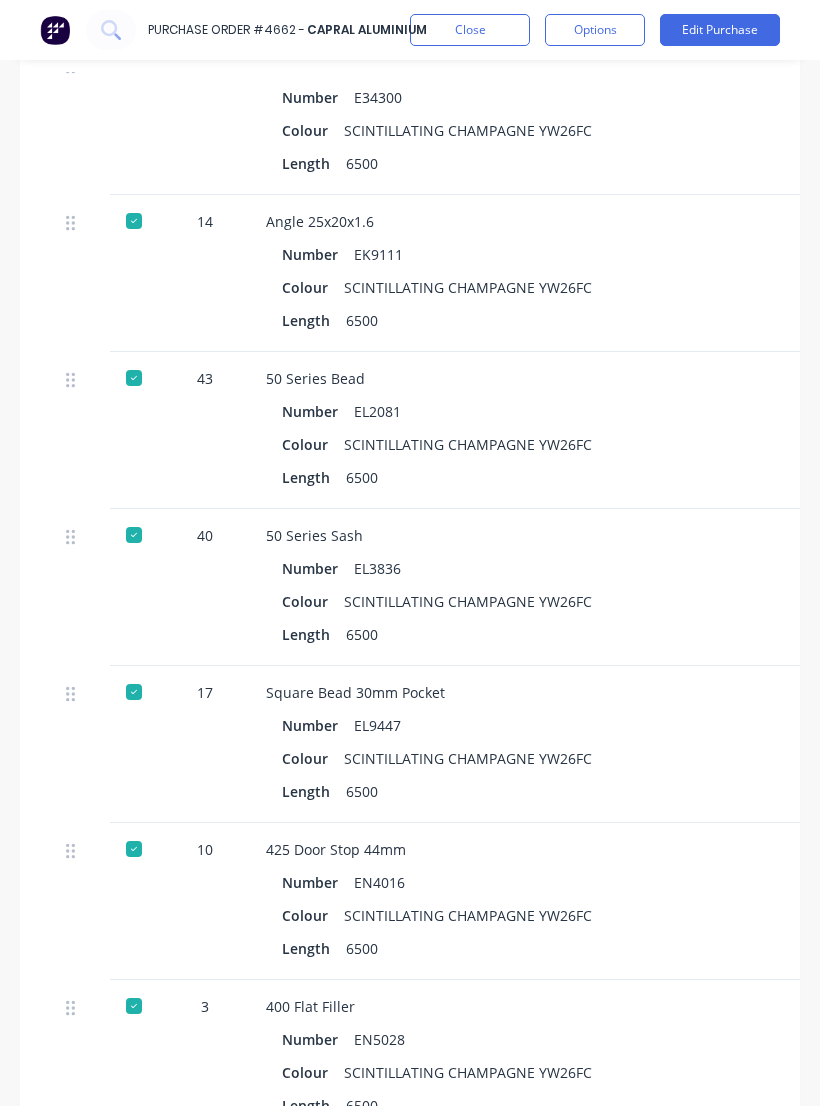 click on "Close" at bounding box center [470, 30] 